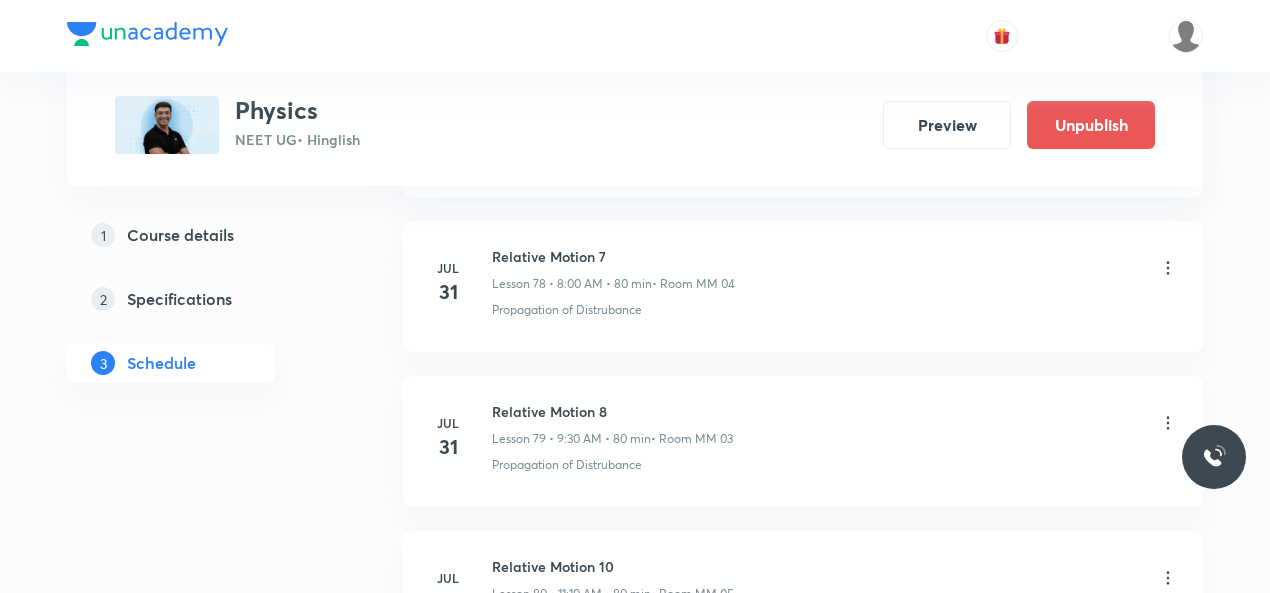 scroll, scrollTop: 13281, scrollLeft: 0, axis: vertical 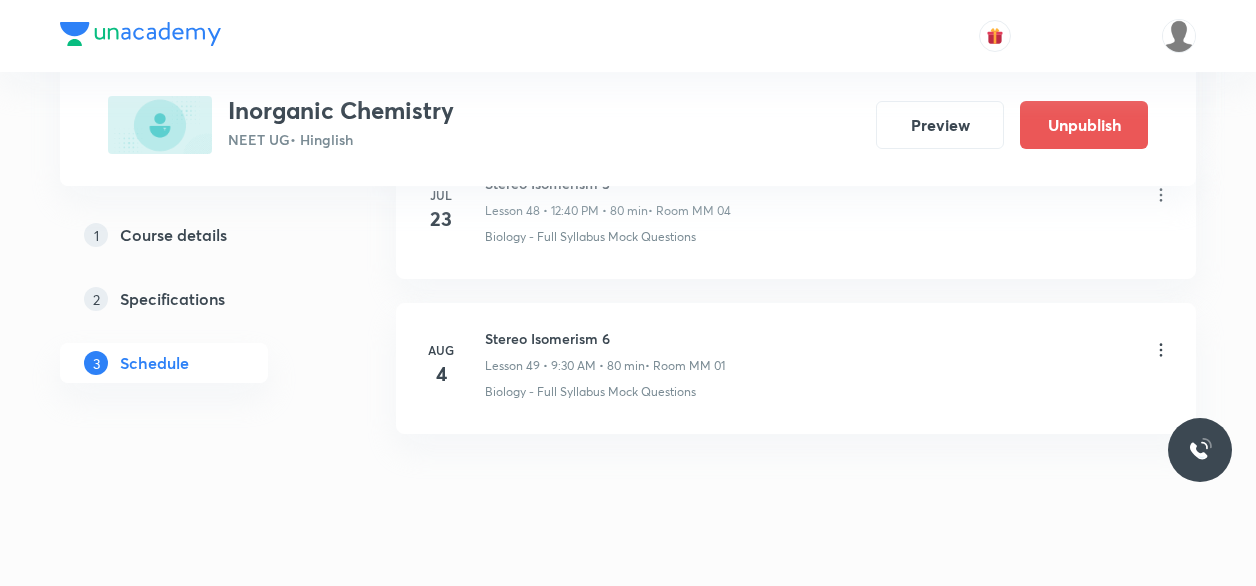 click on "Stereo Isomerism 6" at bounding box center [605, 338] 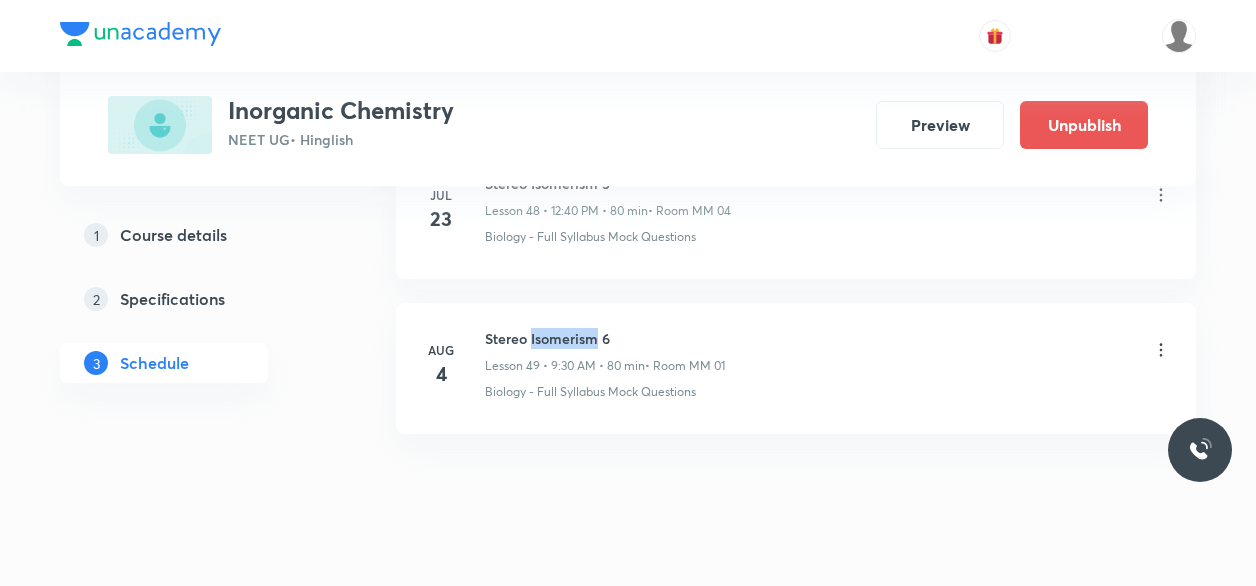 click on "Stereo Isomerism 6" at bounding box center (605, 338) 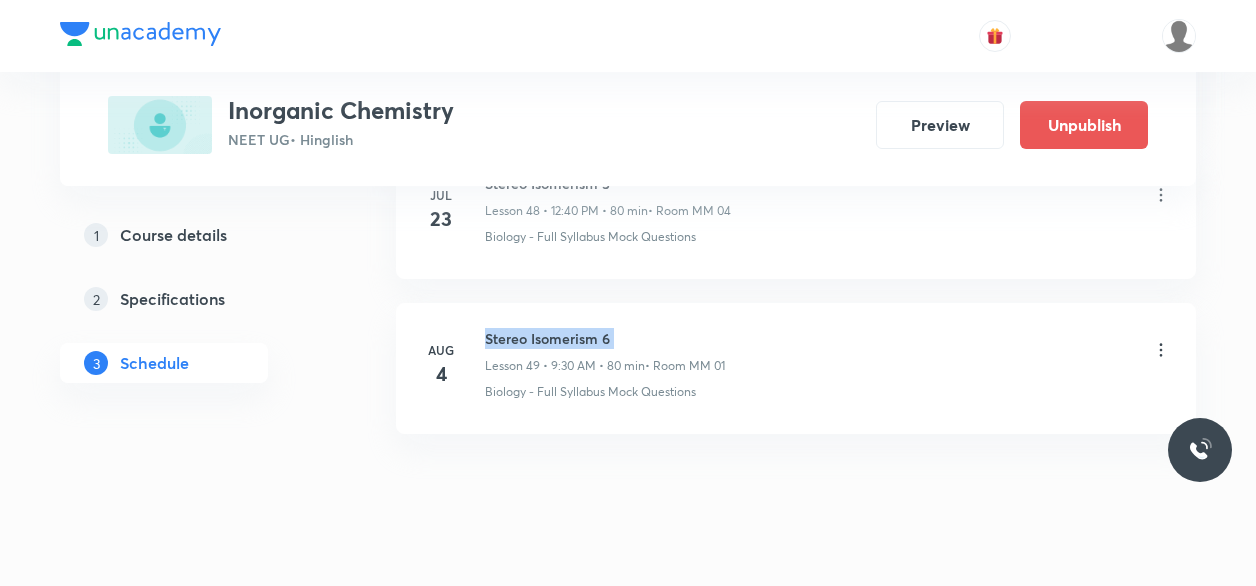 click on "Stereo Isomerism 6" at bounding box center [605, 338] 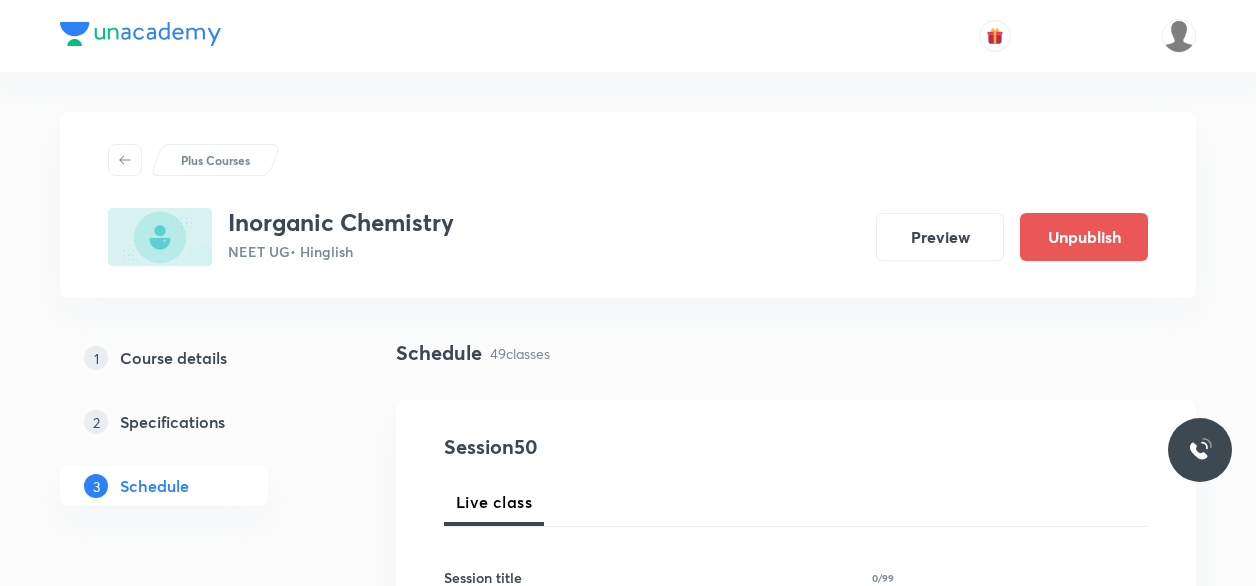 scroll, scrollTop: 121, scrollLeft: 0, axis: vertical 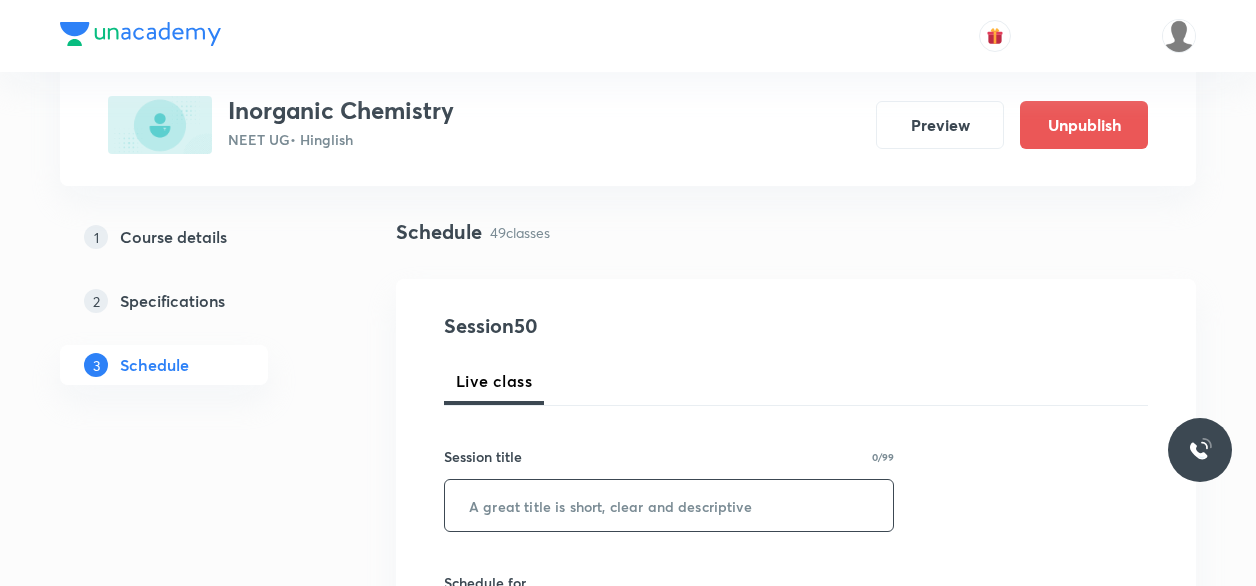 click at bounding box center (669, 505) 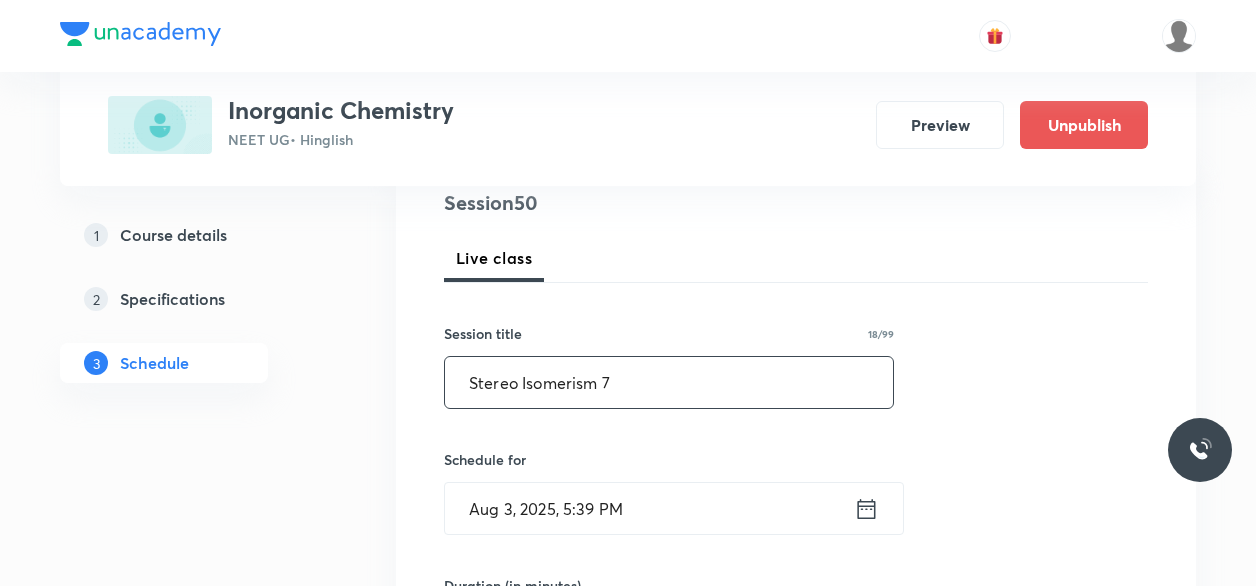 scroll, scrollTop: 250, scrollLeft: 0, axis: vertical 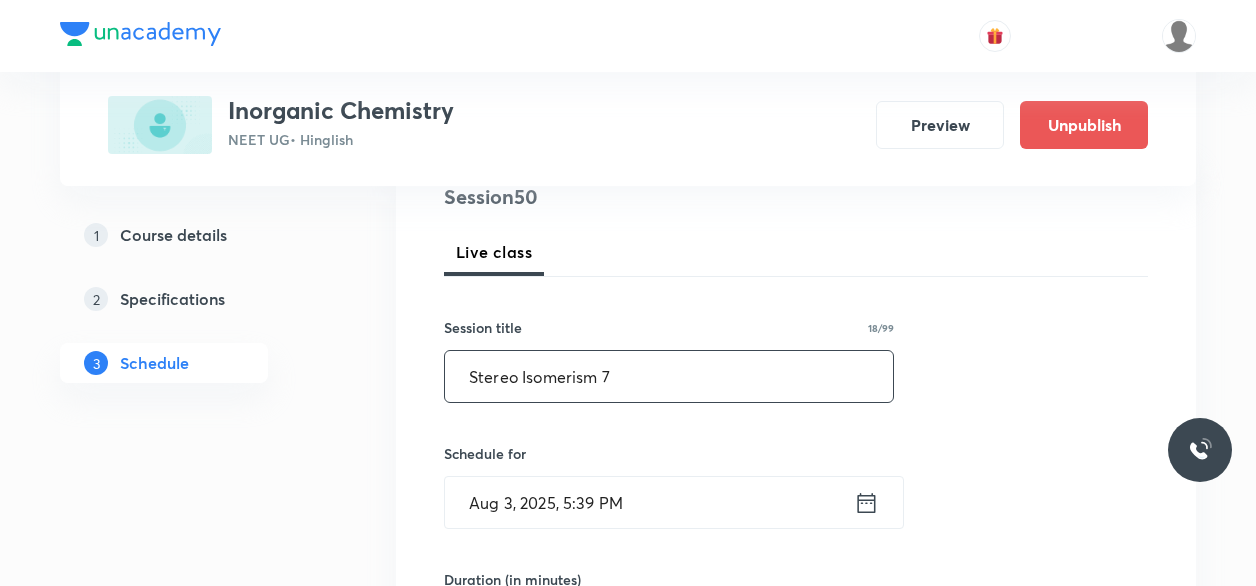 type on "Stereo Isomerism 7" 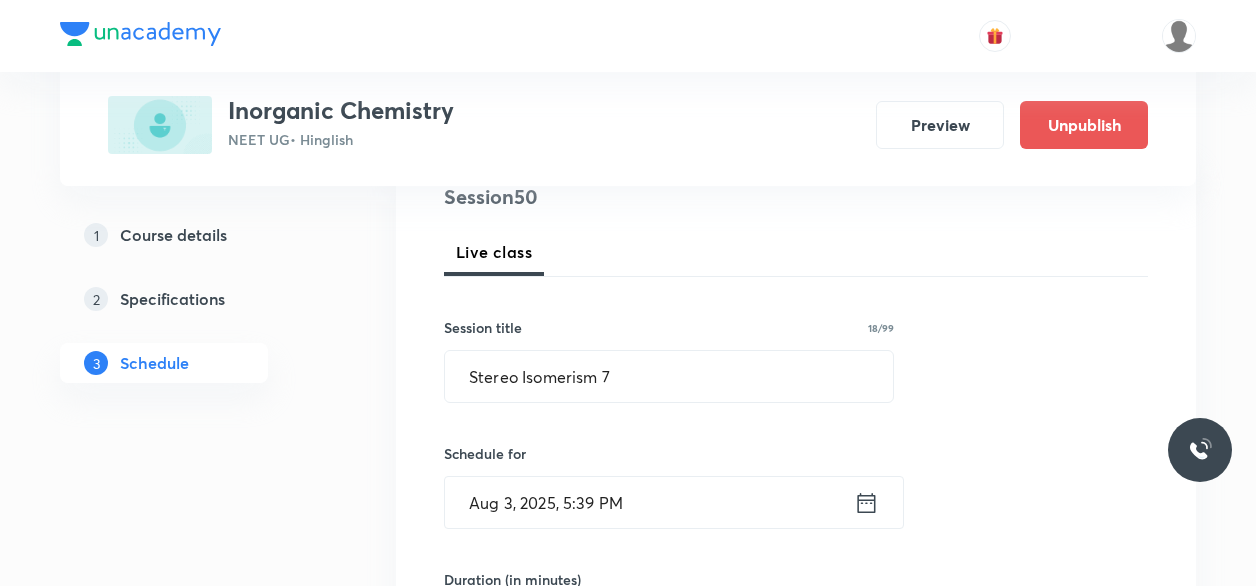 click on "Aug 3, 2025, 5:39 PM" at bounding box center [649, 502] 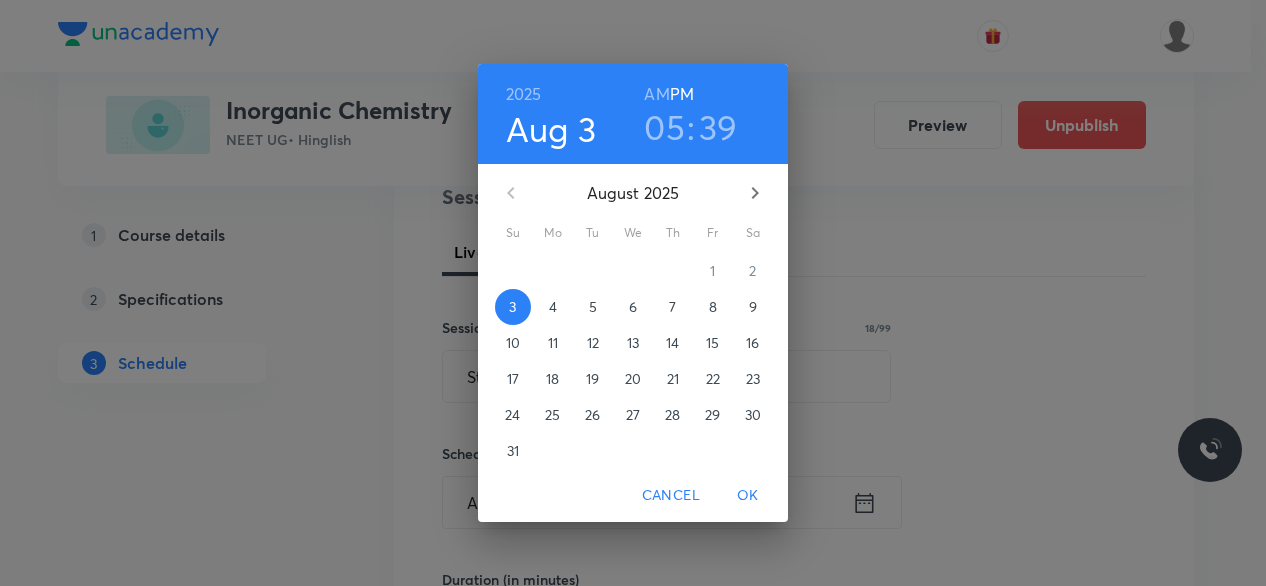 click on "5" at bounding box center [593, 307] 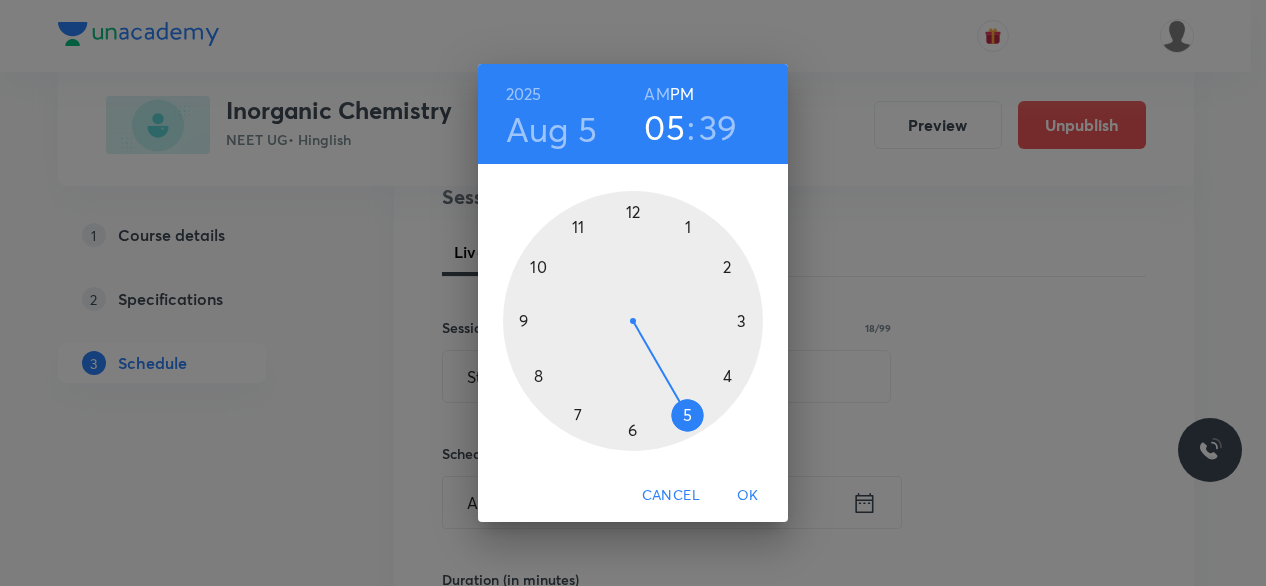 click on "AM" at bounding box center (656, 94) 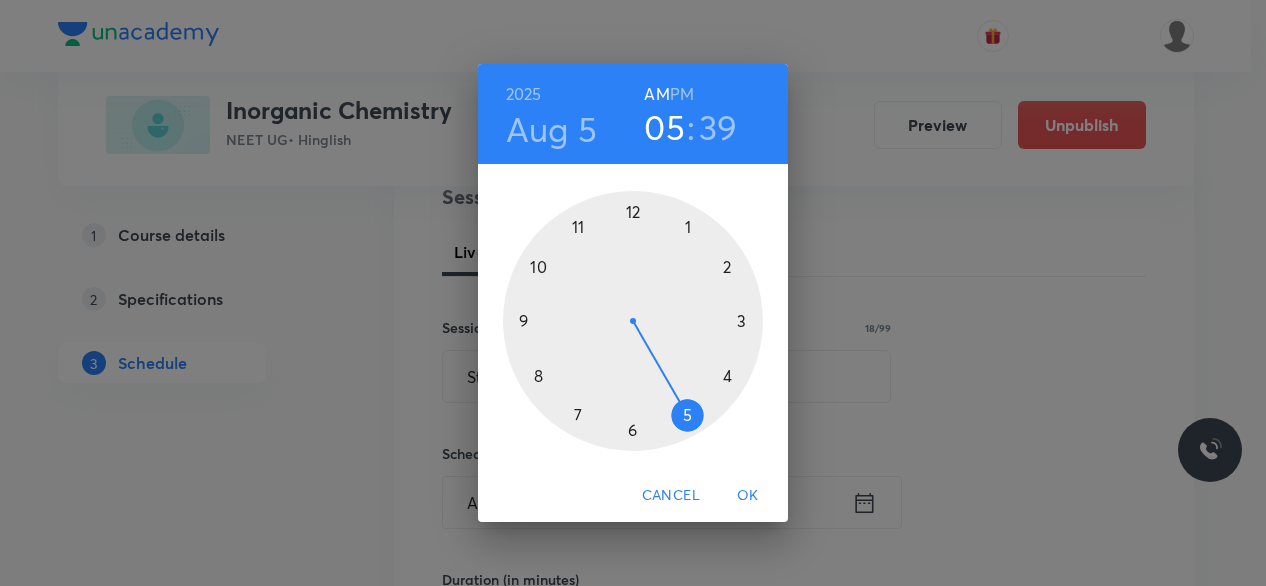 click at bounding box center [633, 321] 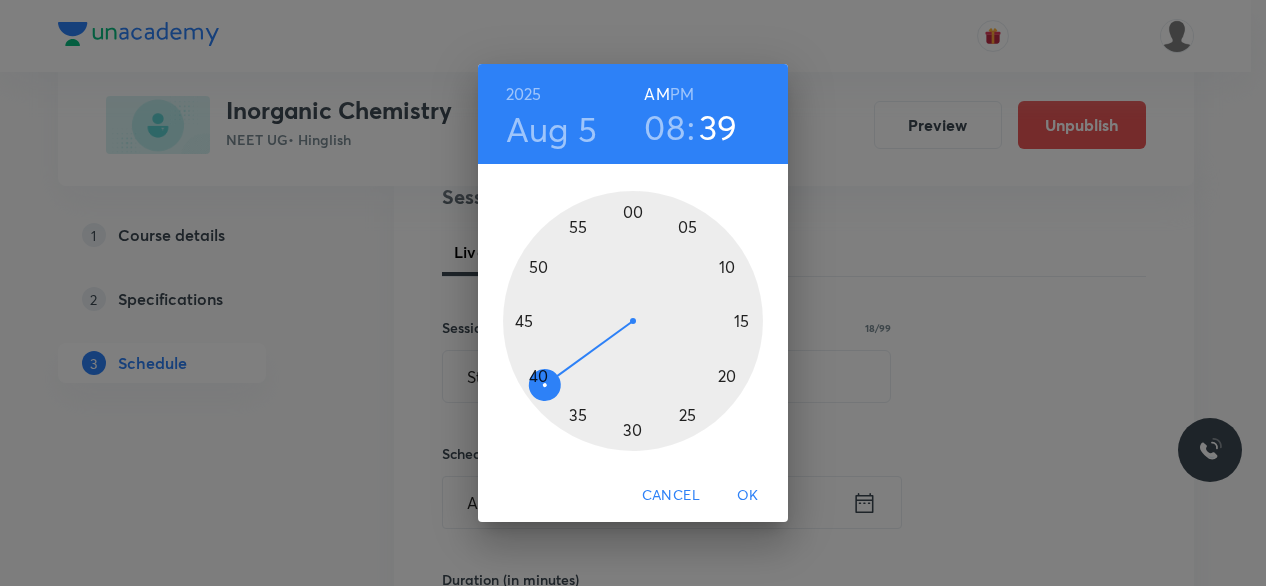 click at bounding box center (633, 321) 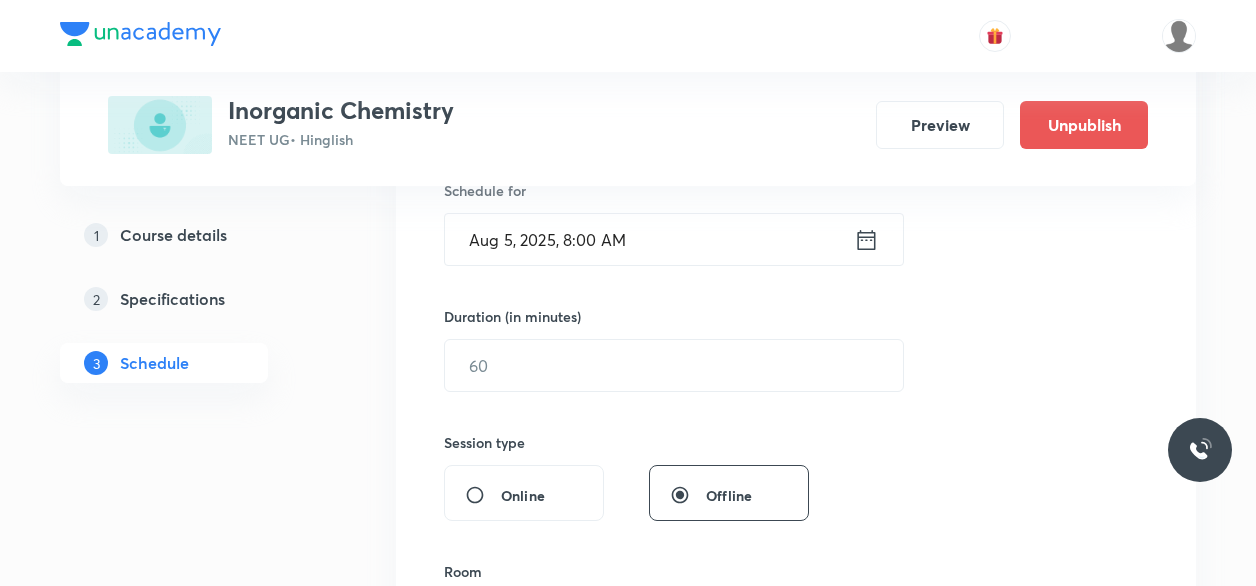 scroll, scrollTop: 514, scrollLeft: 0, axis: vertical 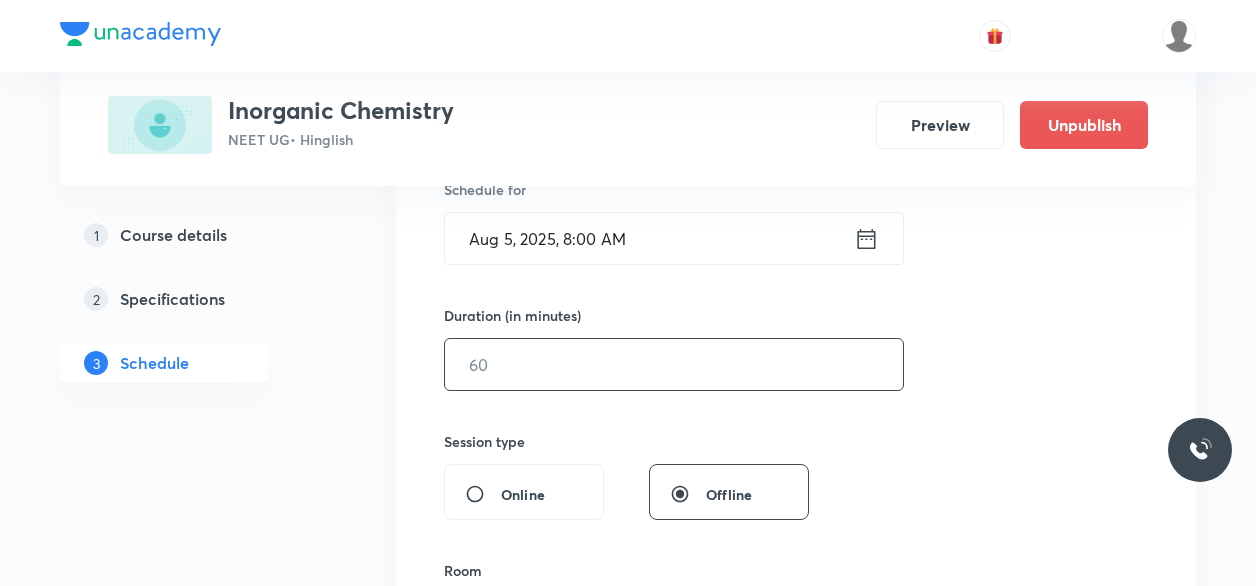 click at bounding box center [674, 364] 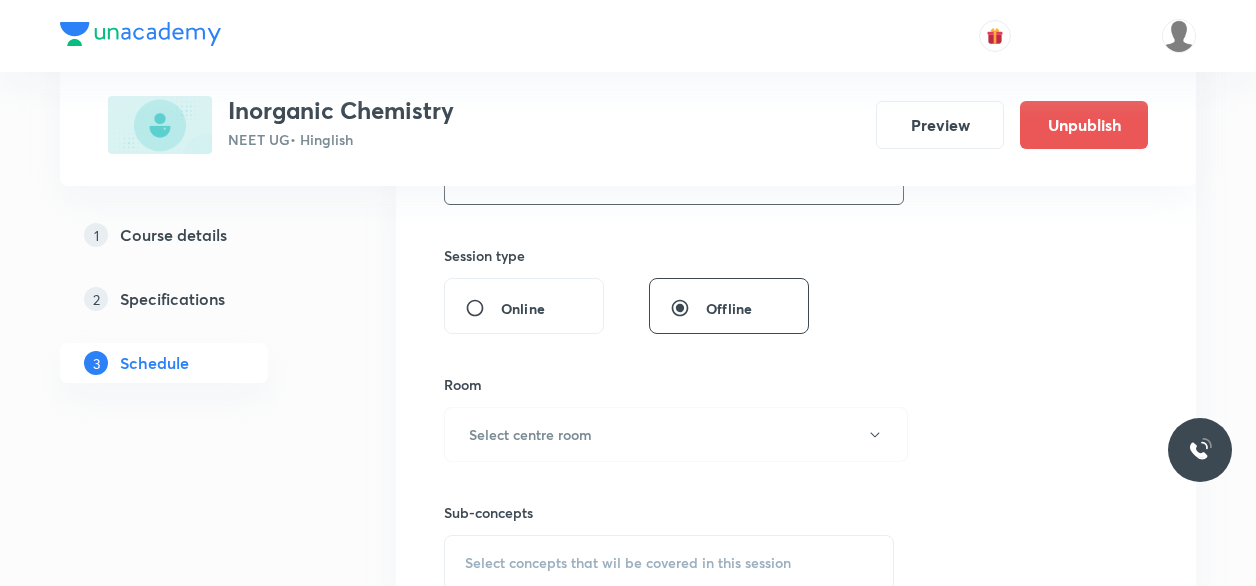 scroll, scrollTop: 712, scrollLeft: 0, axis: vertical 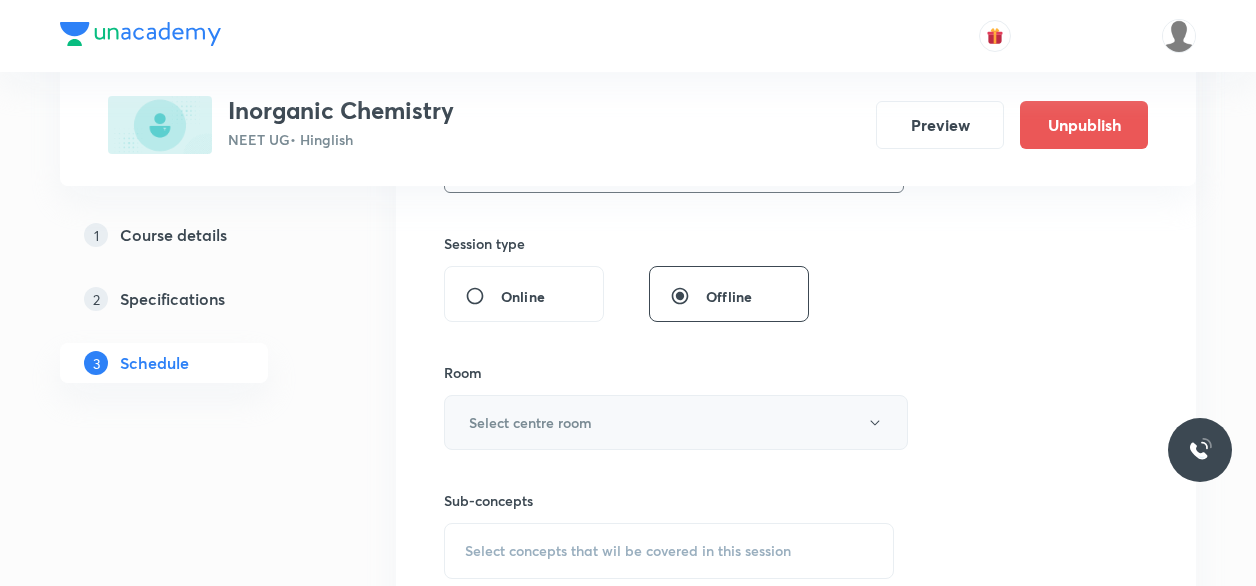 type on "80" 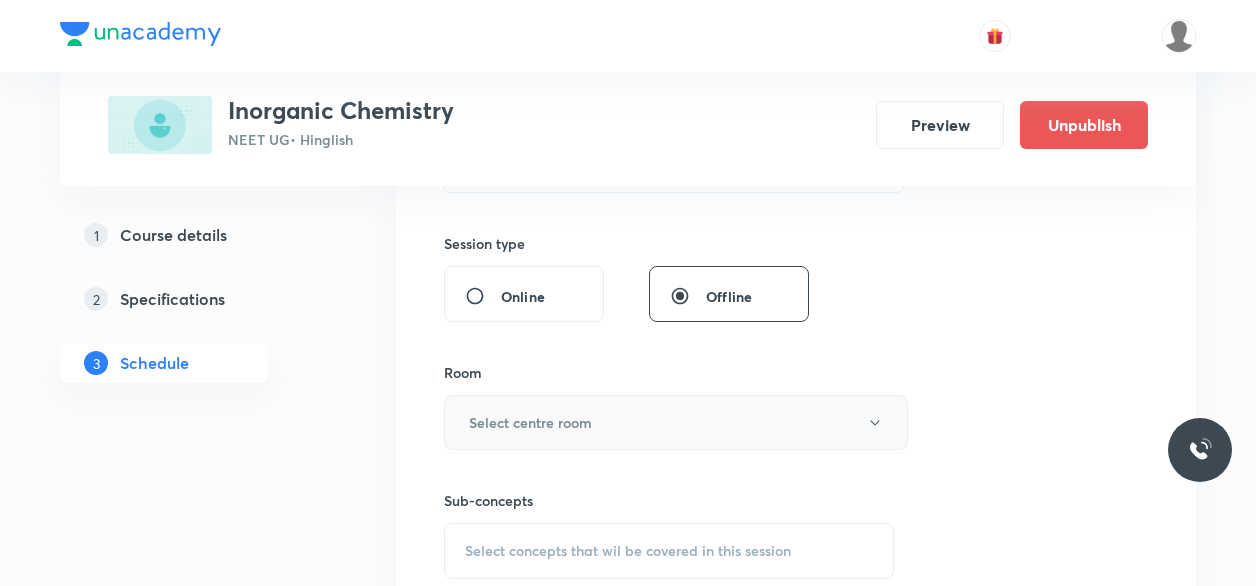 click on "Select centre room" at bounding box center [676, 422] 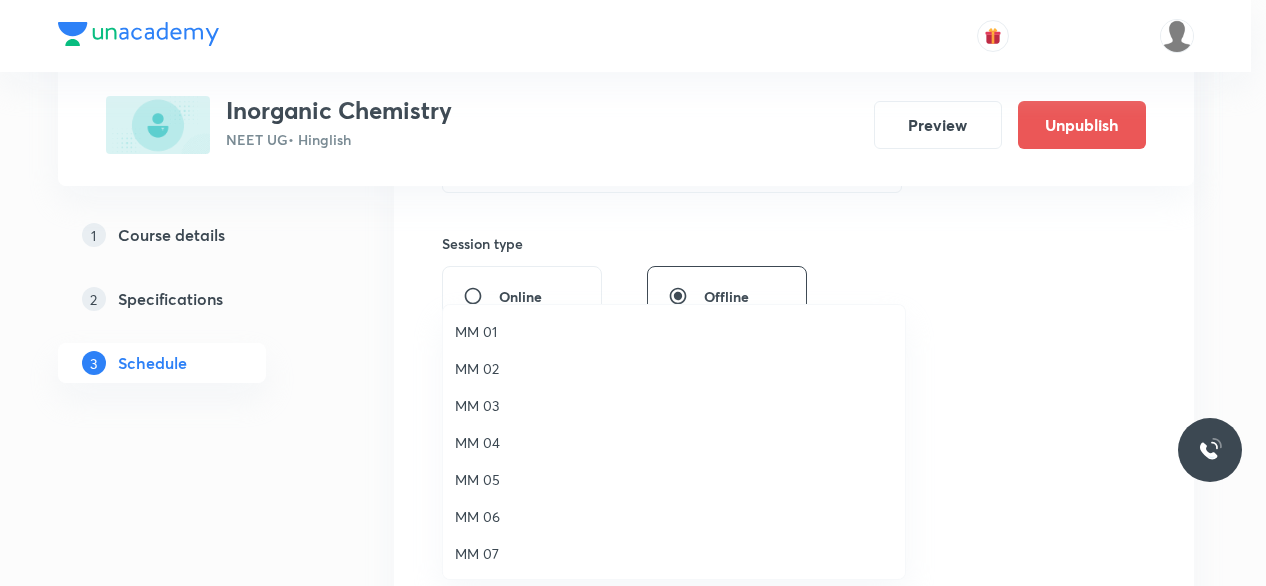 click on "MM 01" at bounding box center [674, 331] 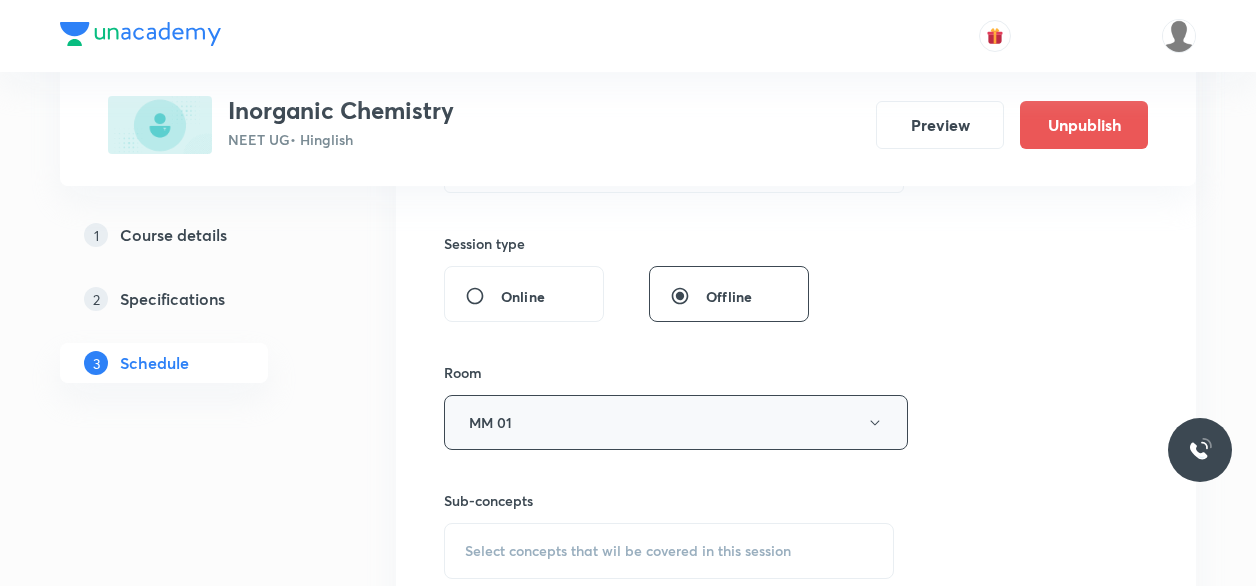 scroll, scrollTop: 808, scrollLeft: 0, axis: vertical 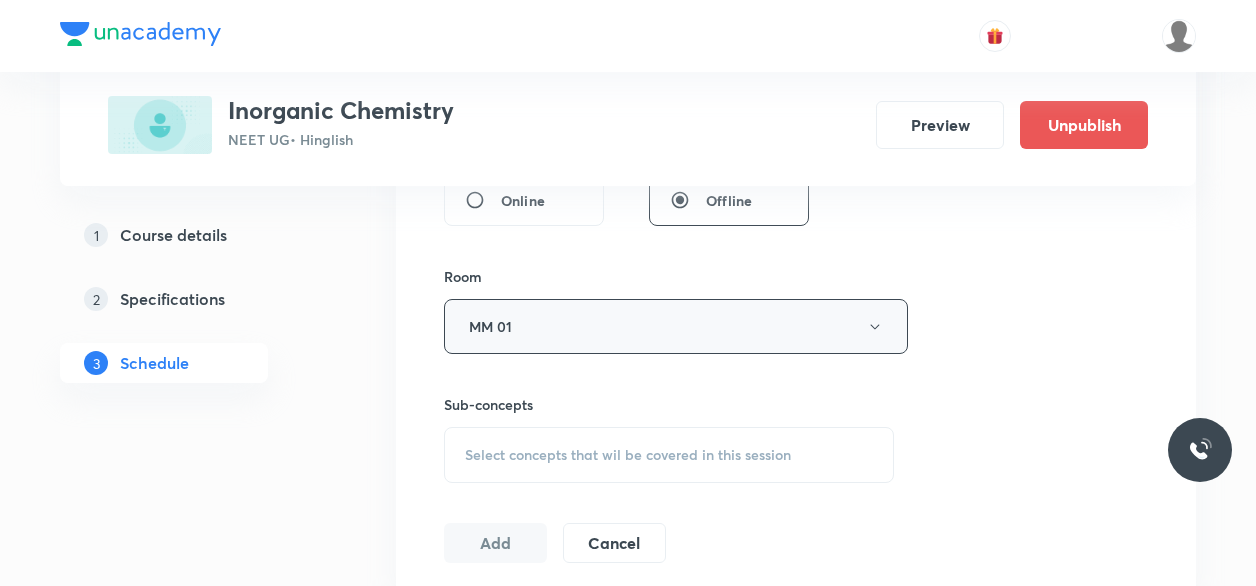 click on "Sub-concepts Select concepts that wil be covered in this session" at bounding box center [669, 438] 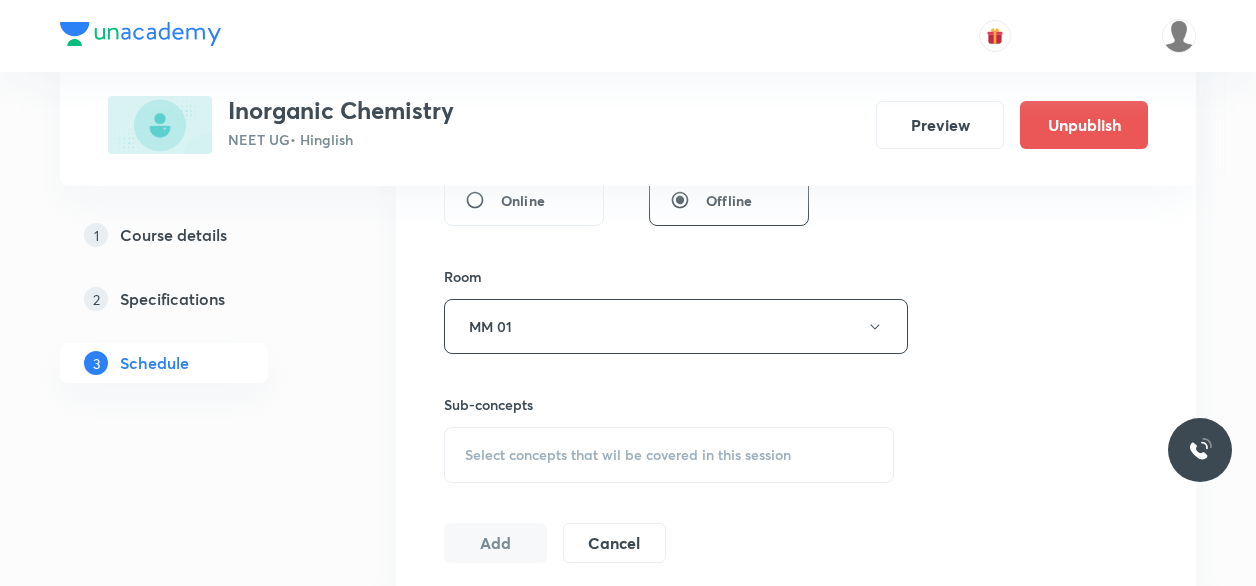 scroll, scrollTop: 842, scrollLeft: 0, axis: vertical 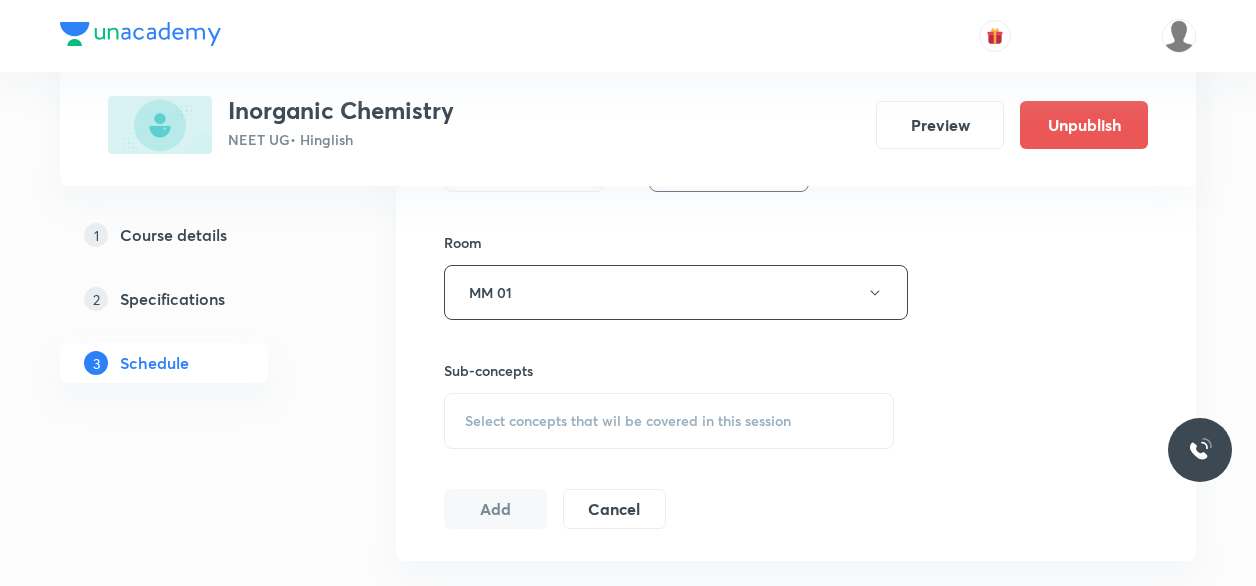 click on "Select concepts that wil be covered in this session" at bounding box center (669, 421) 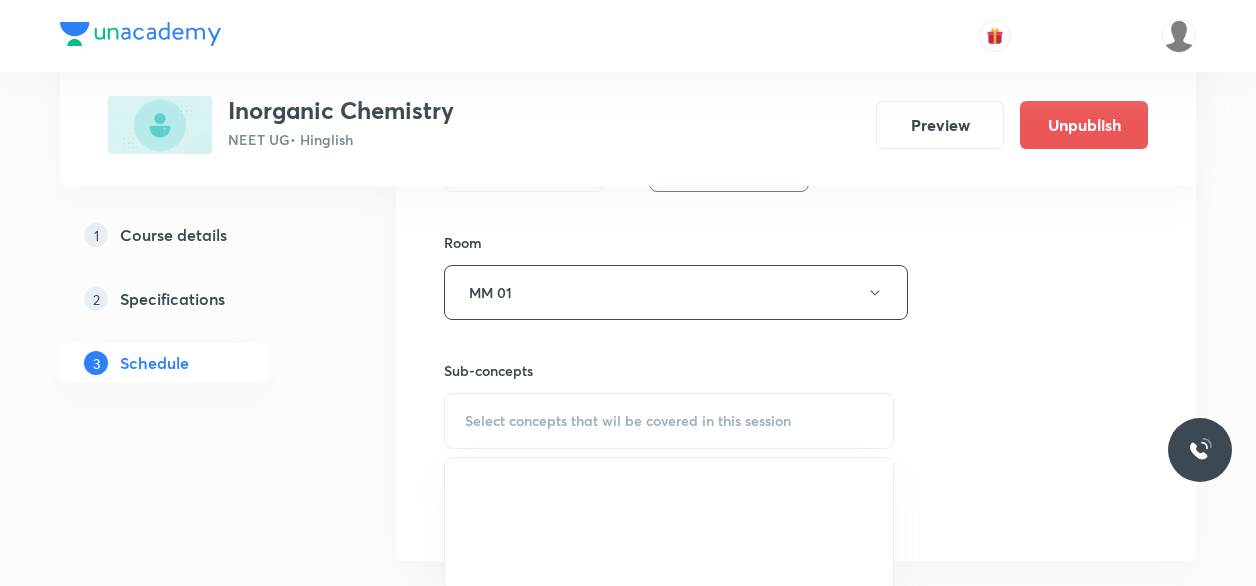 click on "Room MM 01" at bounding box center (669, 276) 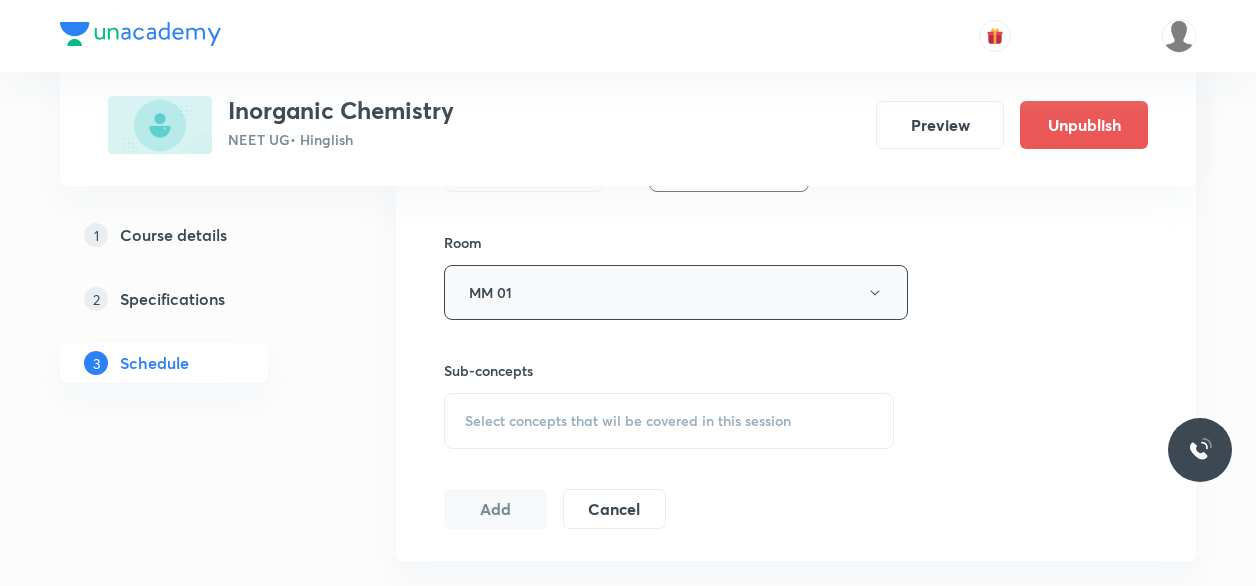 click on "MM 01" at bounding box center (676, 292) 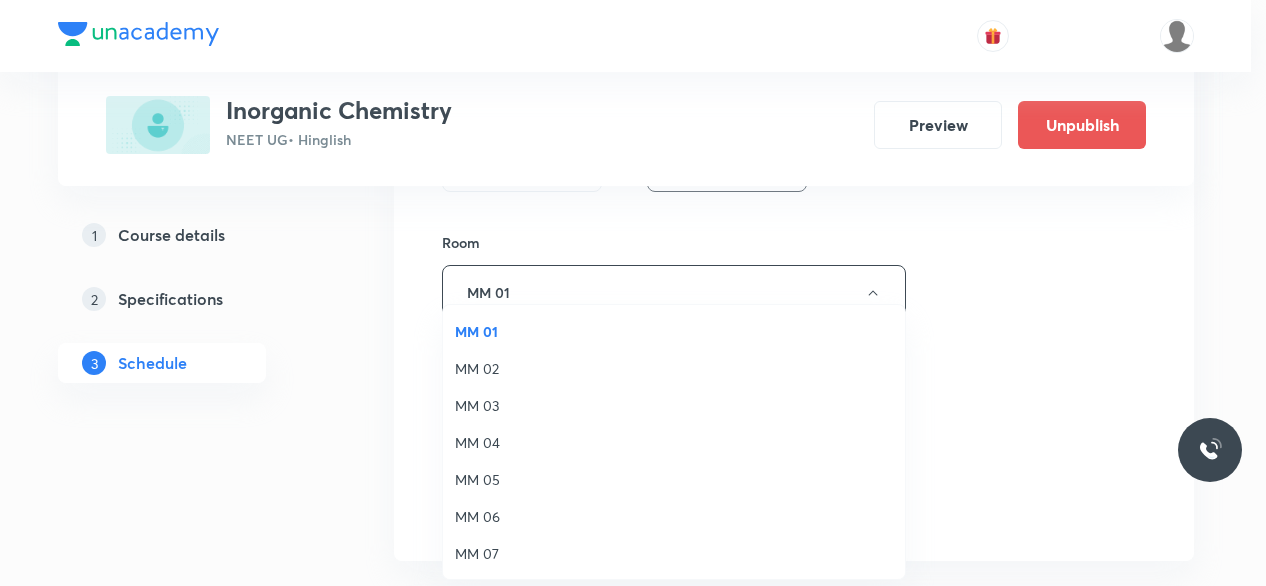 click on "MM 02" at bounding box center (674, 368) 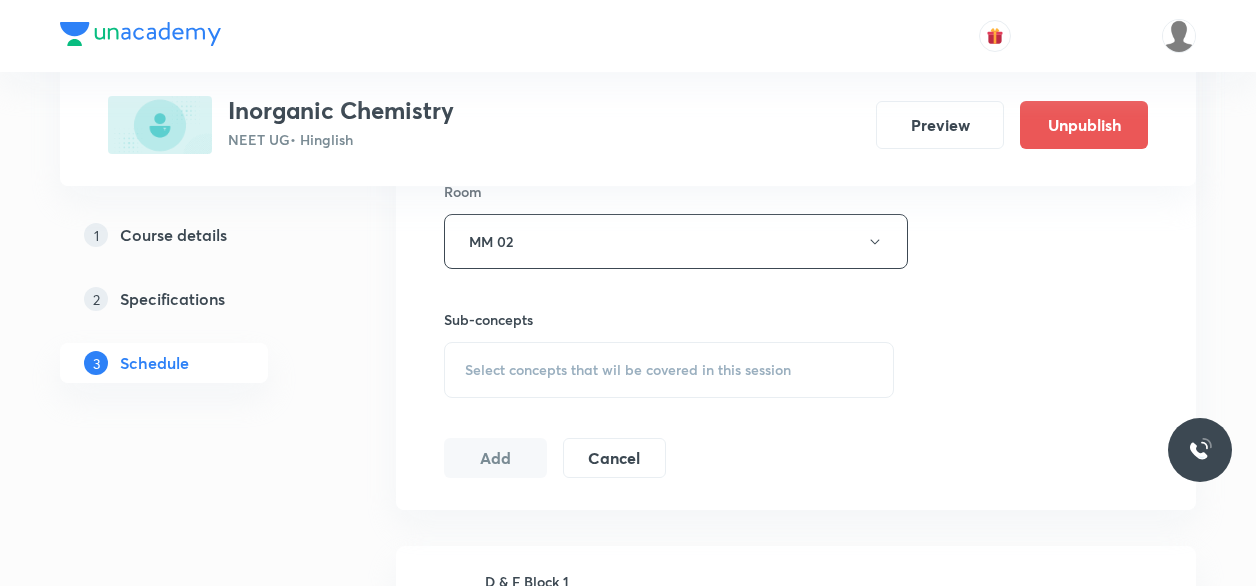 scroll, scrollTop: 894, scrollLeft: 0, axis: vertical 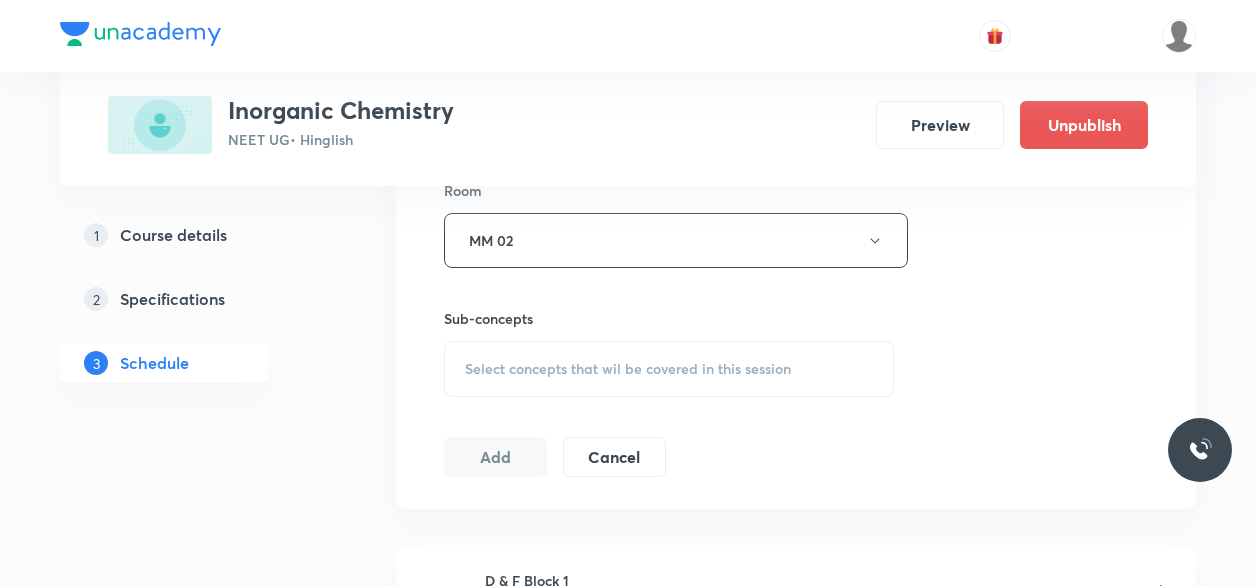 click on "Select concepts that wil be covered in this session" at bounding box center (669, 369) 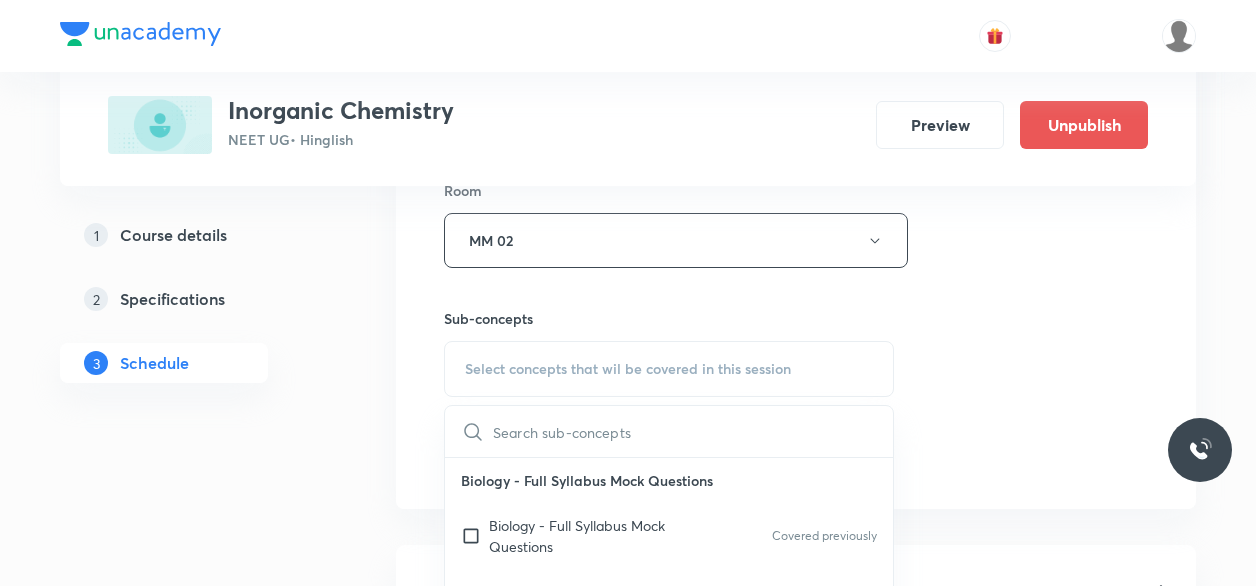 scroll, scrollTop: 965, scrollLeft: 0, axis: vertical 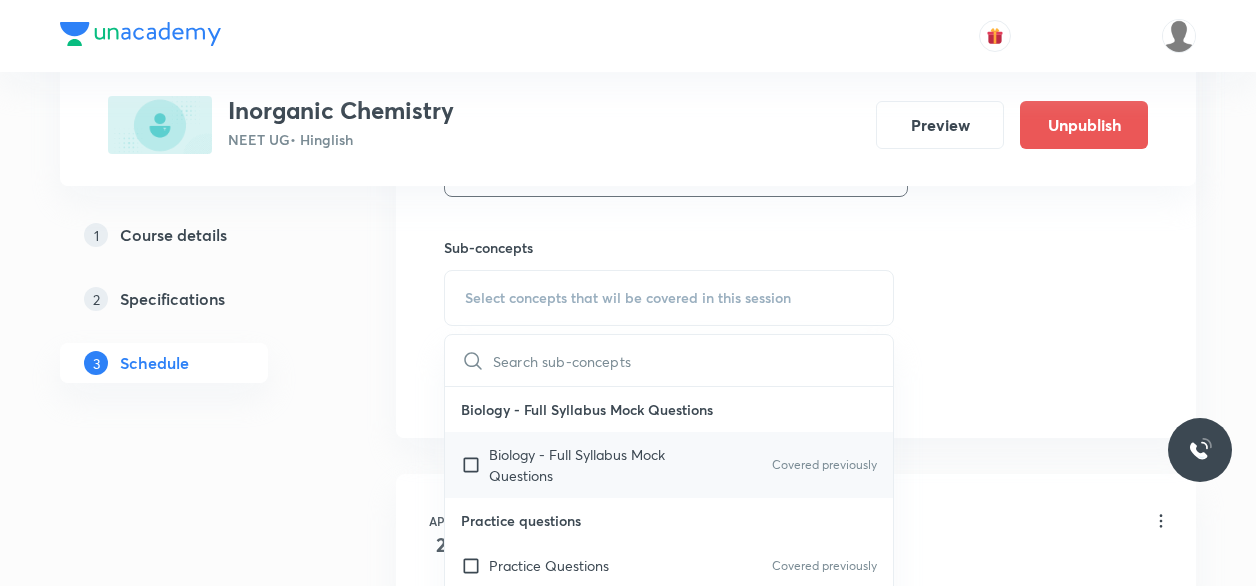 click on "Biology - Full Syllabus Mock Questions" at bounding box center (590, 465) 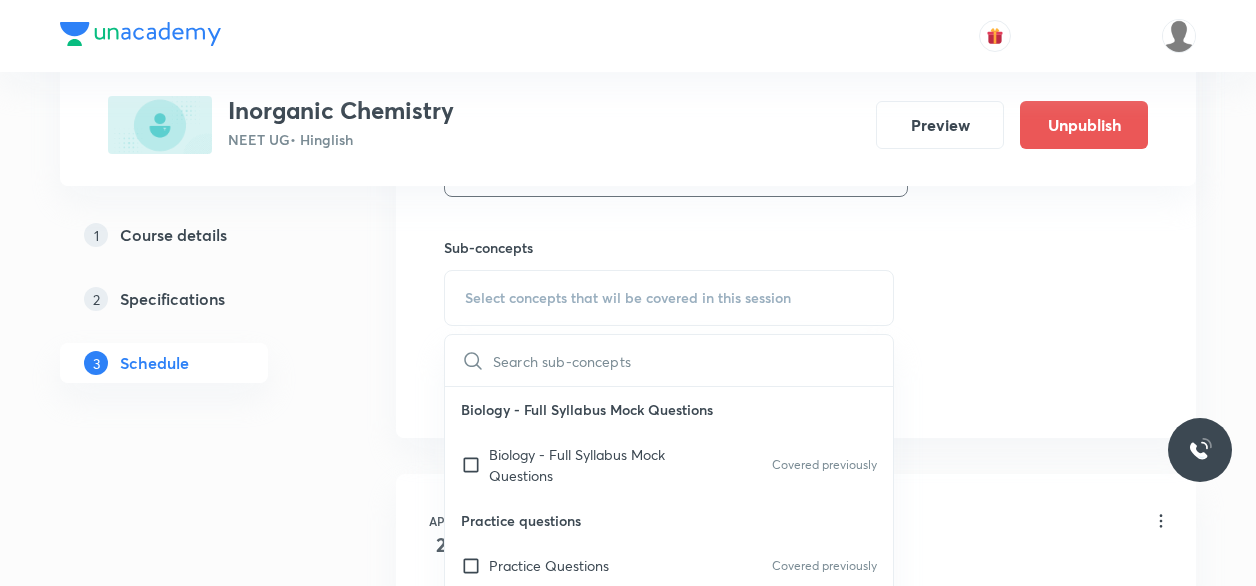 checkbox on "true" 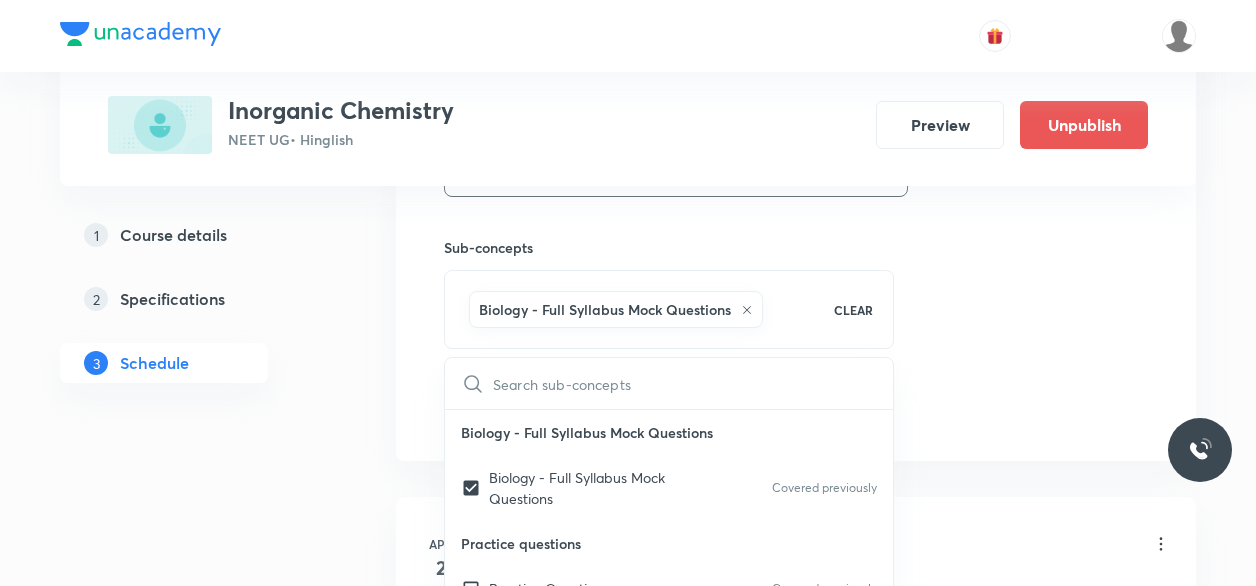 click on "Session  50 Live class Session title 18/99 Stereo Isomerism 7 ​ Schedule for Aug 5, 2025, 8:00 AM ​ Duration (in minutes) 80 ​   Session type Online Offline Room MM 02 Sub-concepts Biology - Full Syllabus Mock Questions CLEAR ​ Biology - Full Syllabus Mock Questions Biology - Full Syllabus Mock Questions Covered previously Practice questions Practice Questions Covered previously Biology Previous Year Questions Maths Previous Year Questions Laboratory Analysis Action Of Dilute Acids Tests For CO₃²⁻/HCO₃⁻ And SO₃²⁻/HSO₃⁻ Radicals Tests For Sulphide (S²⁻) Radical Tests For Thiosulphate (S₂O₃²⁻) Radical Tests For Nitrite (NO₂⁻) Radical Tests For Acetate , Formate And Oxalate Radicals Tests For Halide(Cl⁻ , Br⁻ , I⁻) Radicals Test For Nitrate (NO₃⁻) Radical Test For Sulphate(SO₄²⁻) Radical Test For Borate(BO₃³⁻) Radical Test For Phosphate(PO₄³⁻) Radical Test For Chromate(CrO₄²⁻) And Dichromate(Cr₂O₇²⁻) Radicals General Tests For Cations" at bounding box center [796, -52] 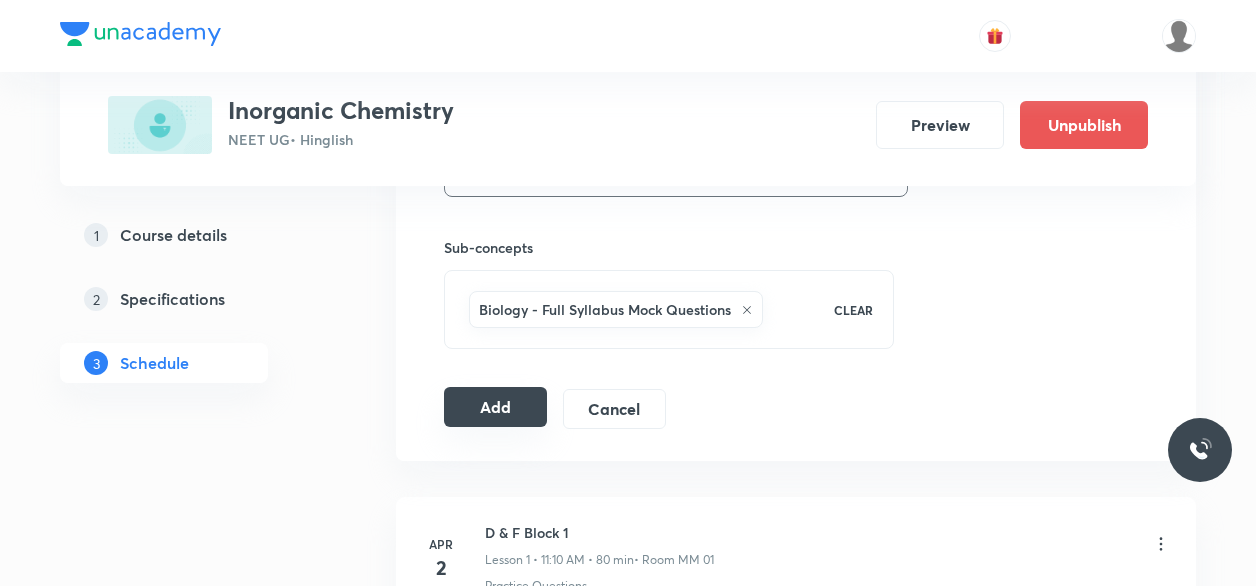 click on "Add" at bounding box center [495, 407] 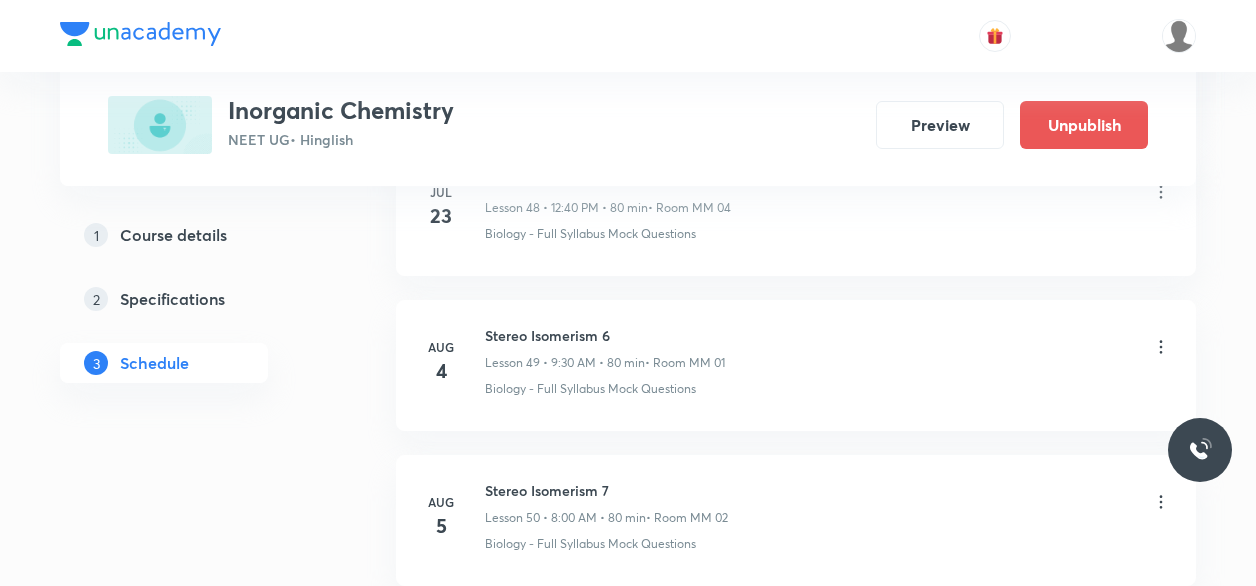 scroll, scrollTop: 7815, scrollLeft: 0, axis: vertical 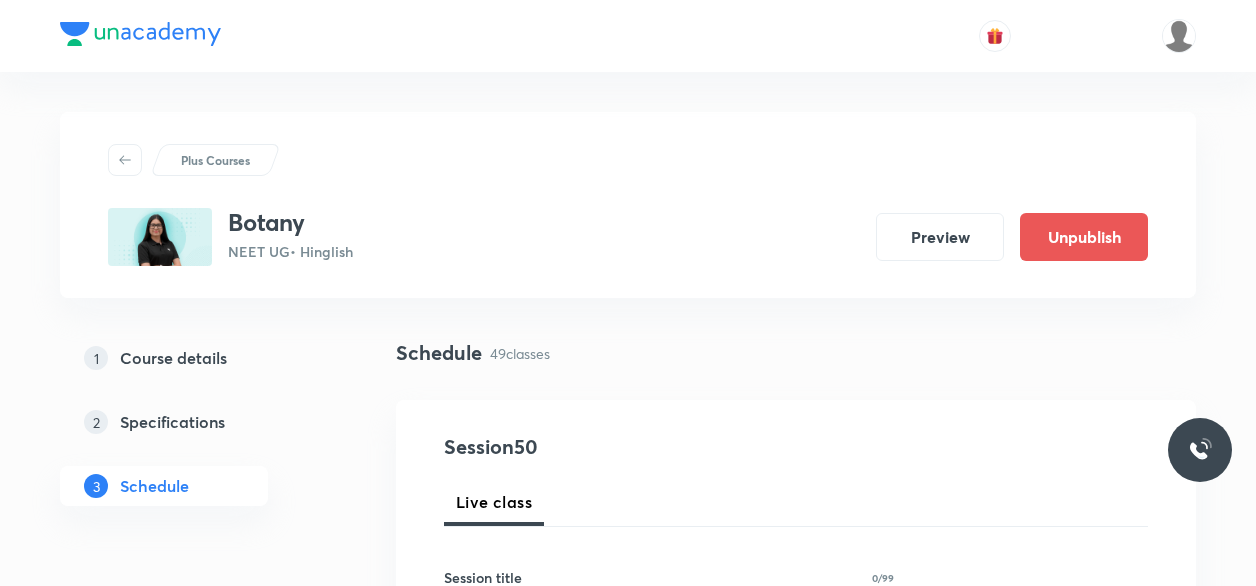 click on "Plus Courses Botany NEET UG  • Hinglish Preview Unpublish 1 Course details 2 Specifications 3 Schedule Schedule 49  classes Session  50 Live class Session title 0/99 ​ Schedule for Aug 3, 2025, 5:39 PM ​ Duration (in minutes) ​   Session type Online Offline Room Select centre room Sub-concepts Select concepts that wil be covered in this session Add Cancel Apr 4 Sexual Reproduction in Flowering Plants 1 Lesson 1 • 11:10 AM • 80 min  • Room MM 05 Practice Questions Apr 8 Sexual Reproduction in Flowering Plants 2 Lesson 2 • 11:10 AM • 80 min  • Room MM 01 Practice Questions Apr 9 Sexual Reproduction in Flowering Plants 3 Lesson 3 • 12:40 PM • 80 min  • Room MM 02 Practice Questions Apr 10 Sexual Reproduction in Flowering Plants 4 Lesson 4 • 9:30 AM • 80 min  • Room MM 02 Practice Questions Apr 11 Sexual Reproduction in Flowering Plants 5 Lesson 5 • 11:10 AM • 80 min  • Room MM 02 Practice Questions Apr 16 Sexual Reproduction in Flowering Plants 6  • Room MM 05 Apr 17" at bounding box center (628, 4637) 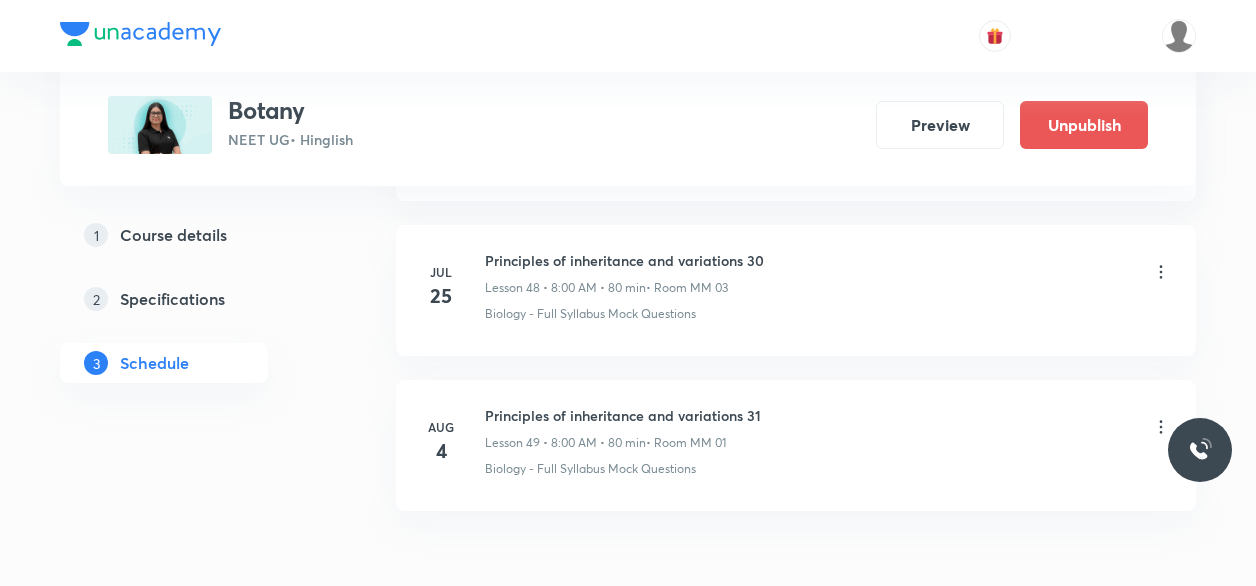 scroll, scrollTop: 8576, scrollLeft: 0, axis: vertical 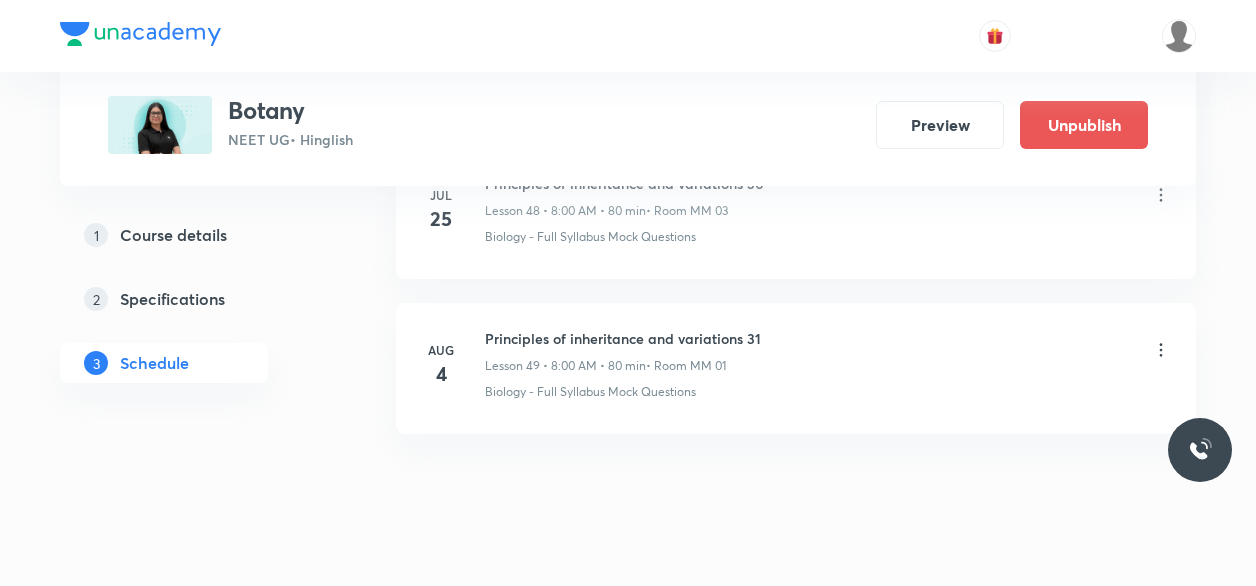 click on "Aug 4 Principles of inheritance and variations 31 Lesson 49 • 8:00 AM • 80 min  • Room MM 01 Biology - Full Syllabus Mock Questions" at bounding box center [796, 368] 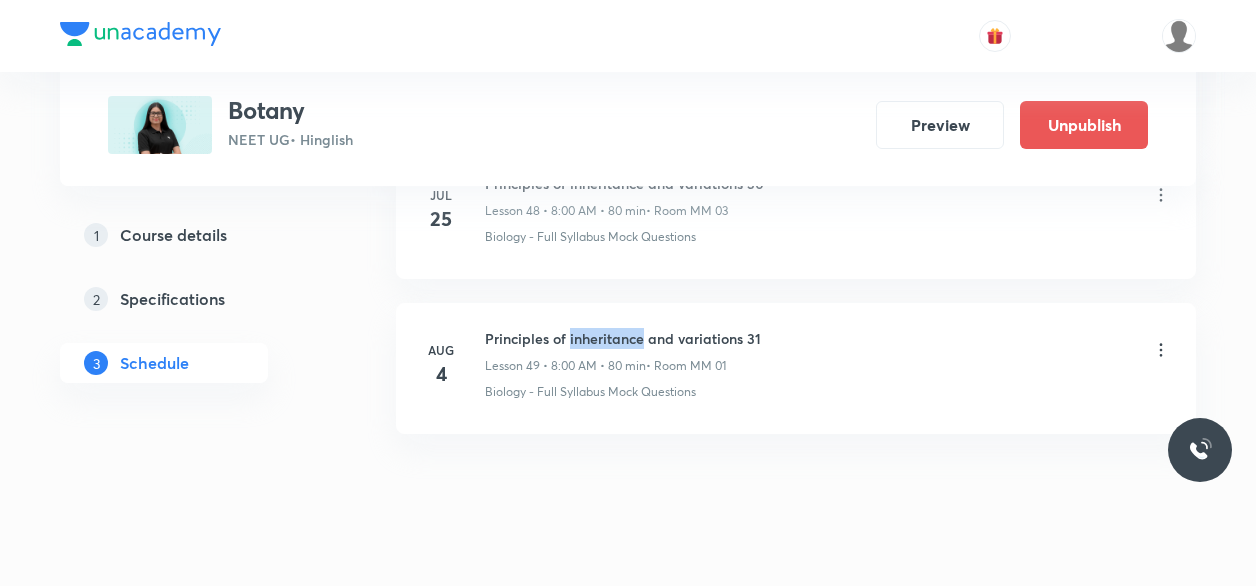 click on "Aug 4 Principles of inheritance and variations 31 Lesson 49 • 8:00 AM • 80 min  • Room MM 01 Biology - Full Syllabus Mock Questions" at bounding box center (796, 368) 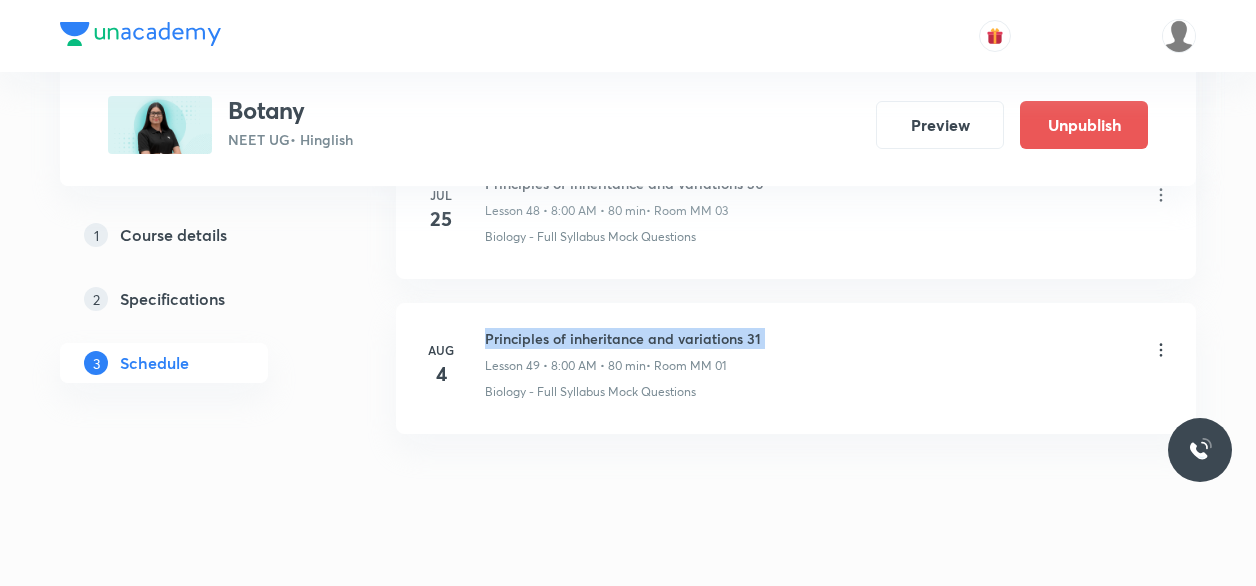 click on "Aug 4 Principles of inheritance and variations 31 Lesson 49 • 8:00 AM • 80 min  • Room MM 01 Biology - Full Syllabus Mock Questions" at bounding box center (796, 368) 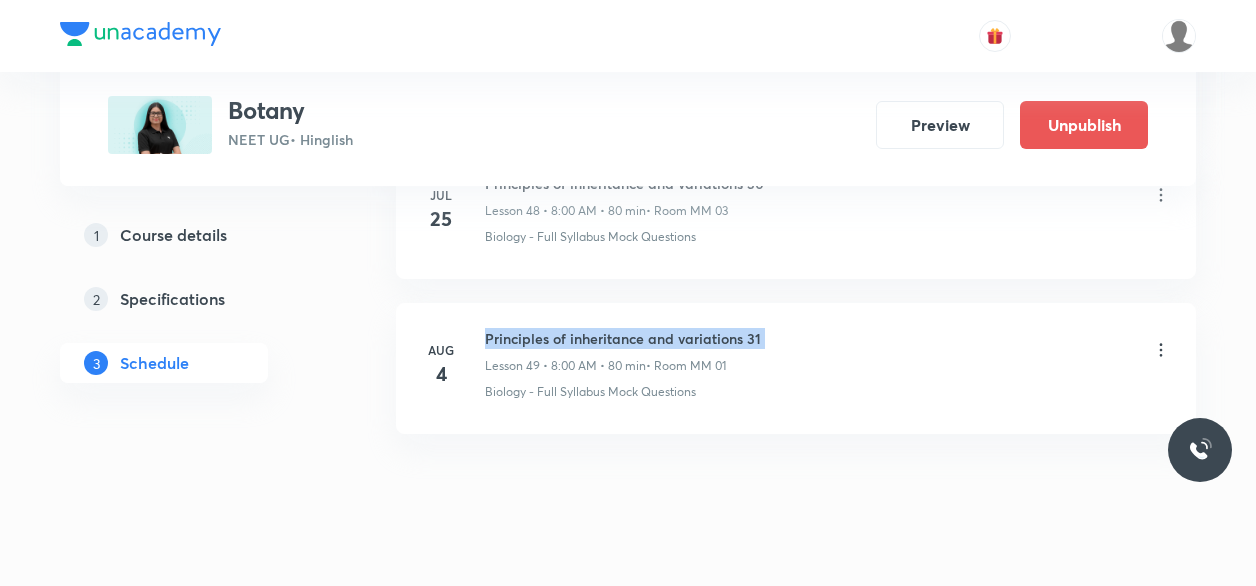 scroll, scrollTop: 8568, scrollLeft: 0, axis: vertical 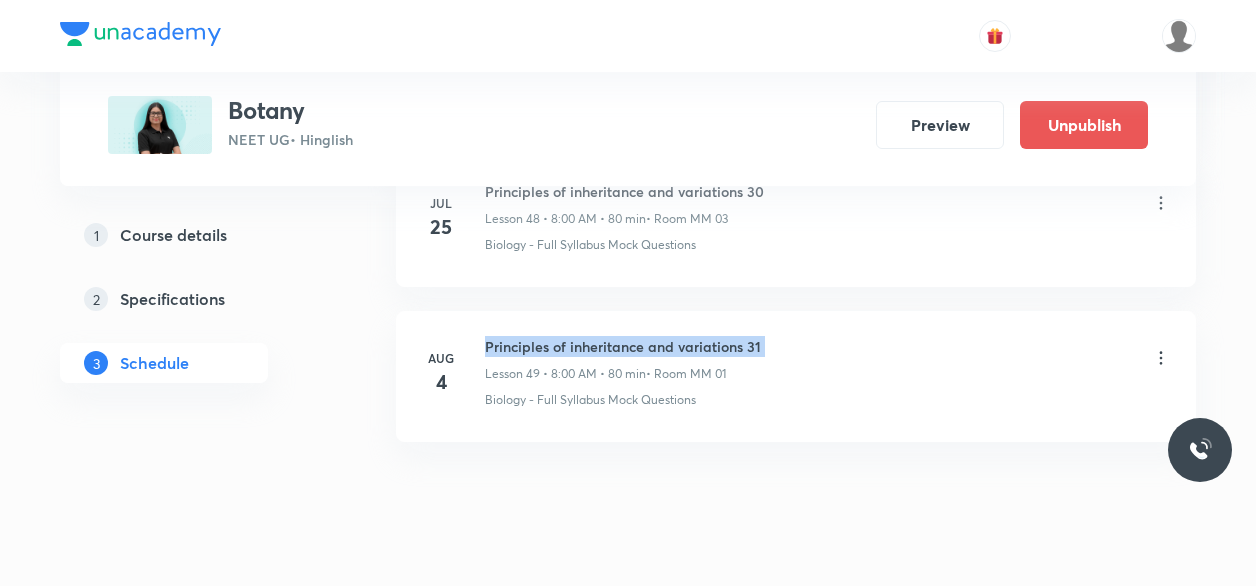 copy on "Principles of inheritance and variations 31" 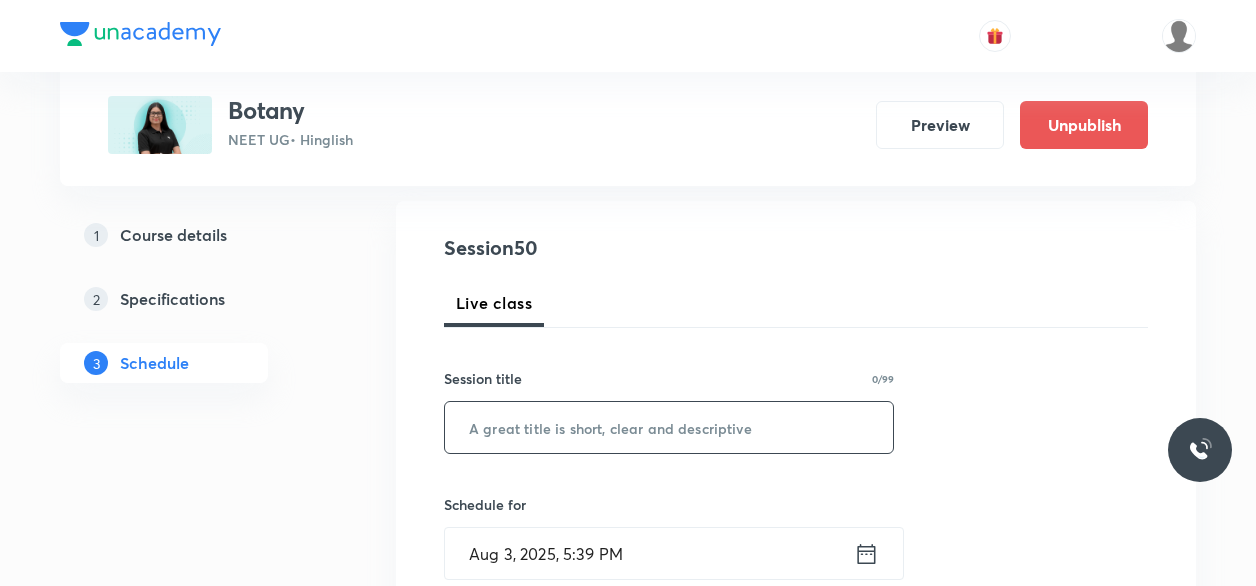 scroll, scrollTop: 202, scrollLeft: 0, axis: vertical 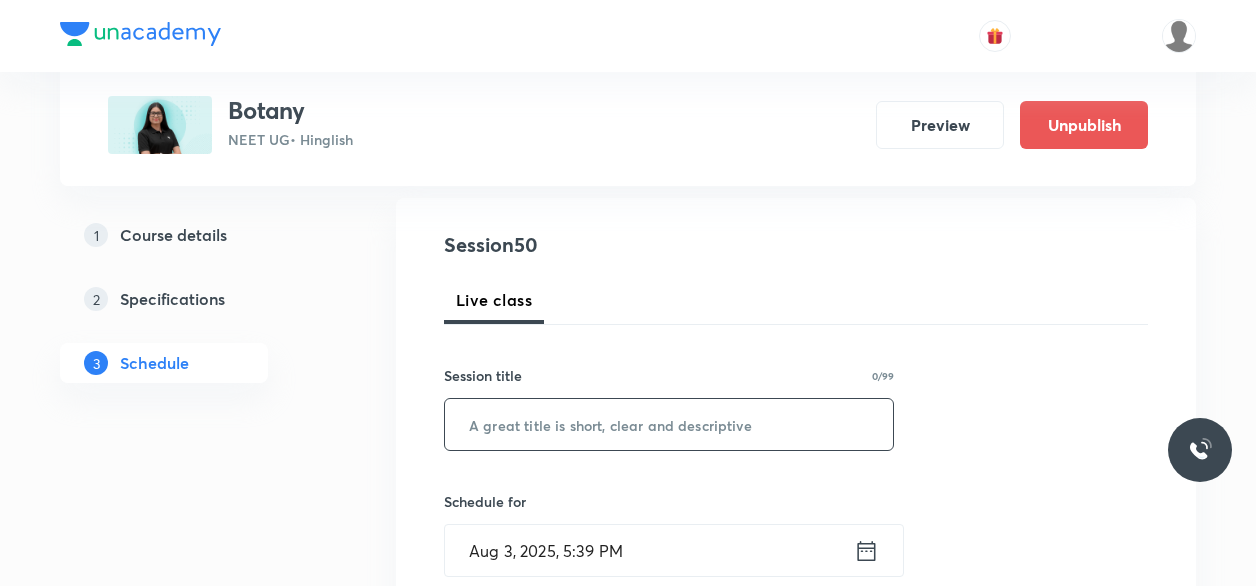 click at bounding box center [669, 424] 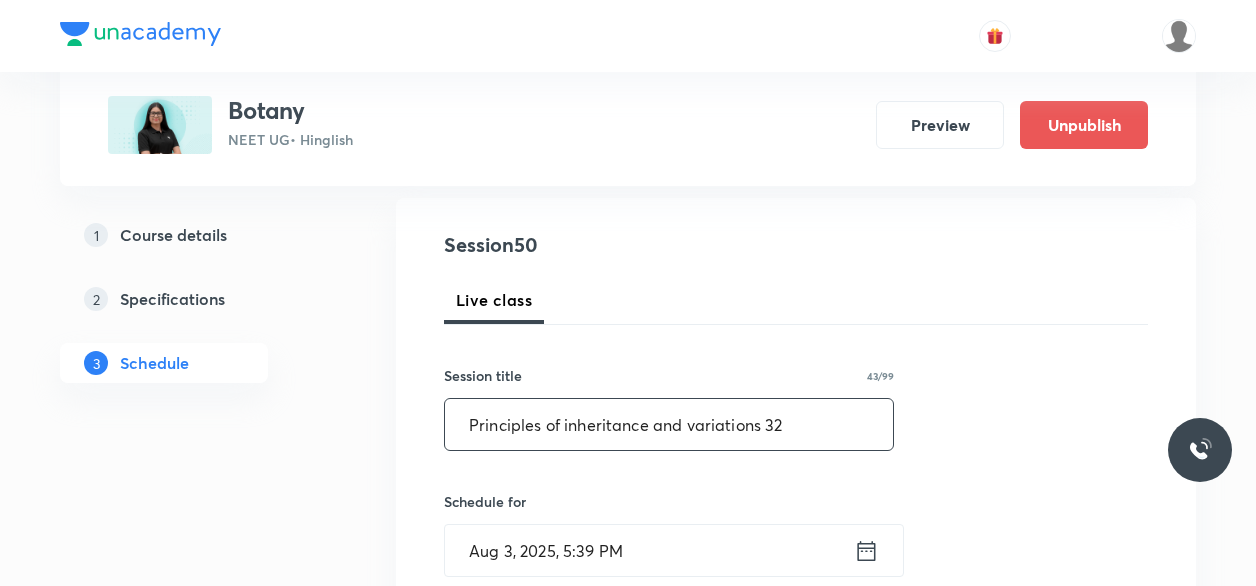 scroll, scrollTop: 300, scrollLeft: 0, axis: vertical 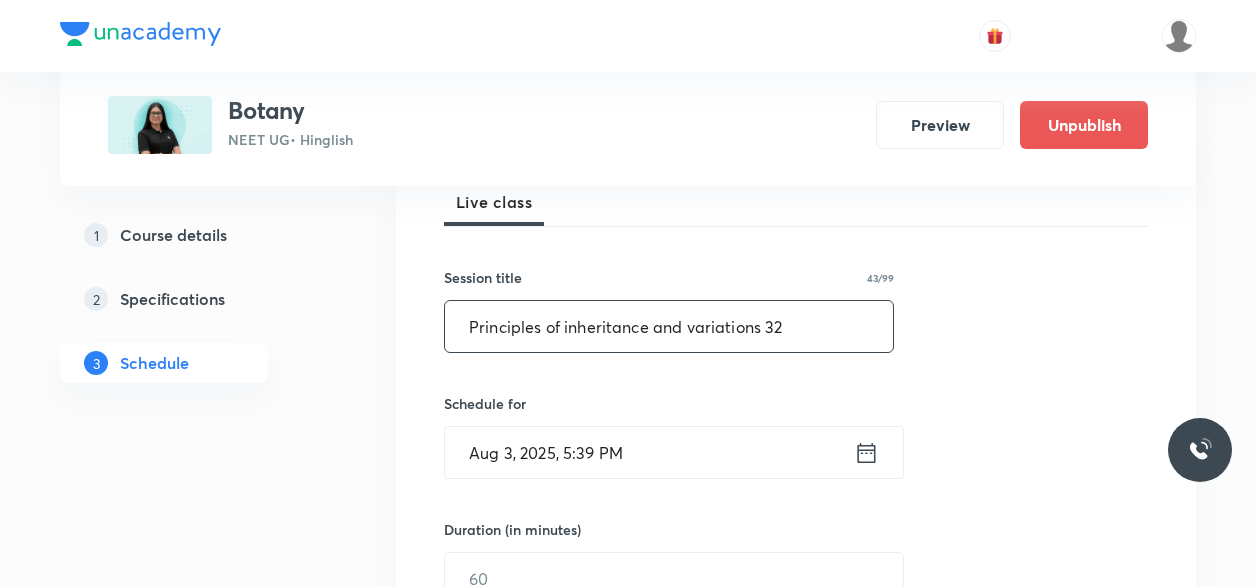 type on "Principles of inheritance and variations 32" 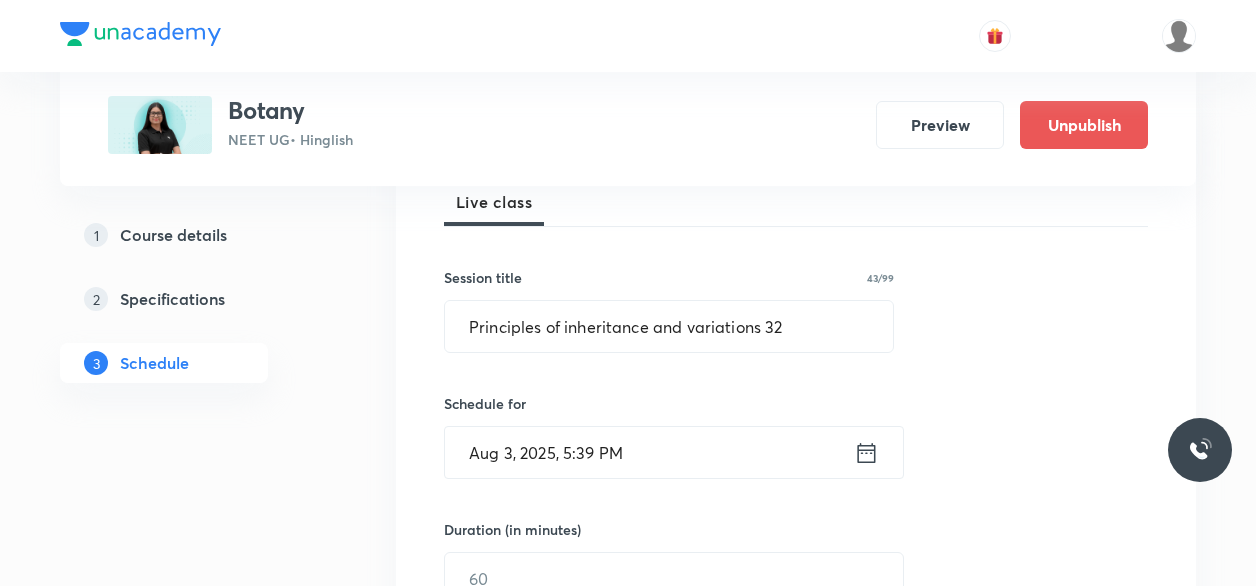 click on "Aug 3, 2025, 5:39 PM" at bounding box center [649, 452] 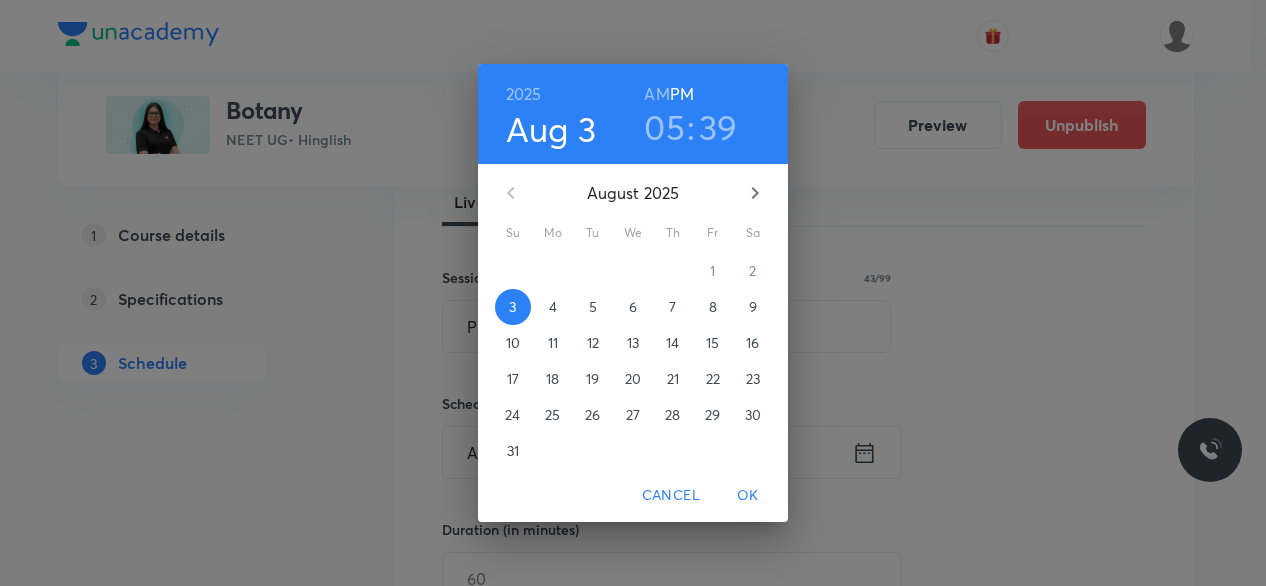 click on "5" at bounding box center (593, 307) 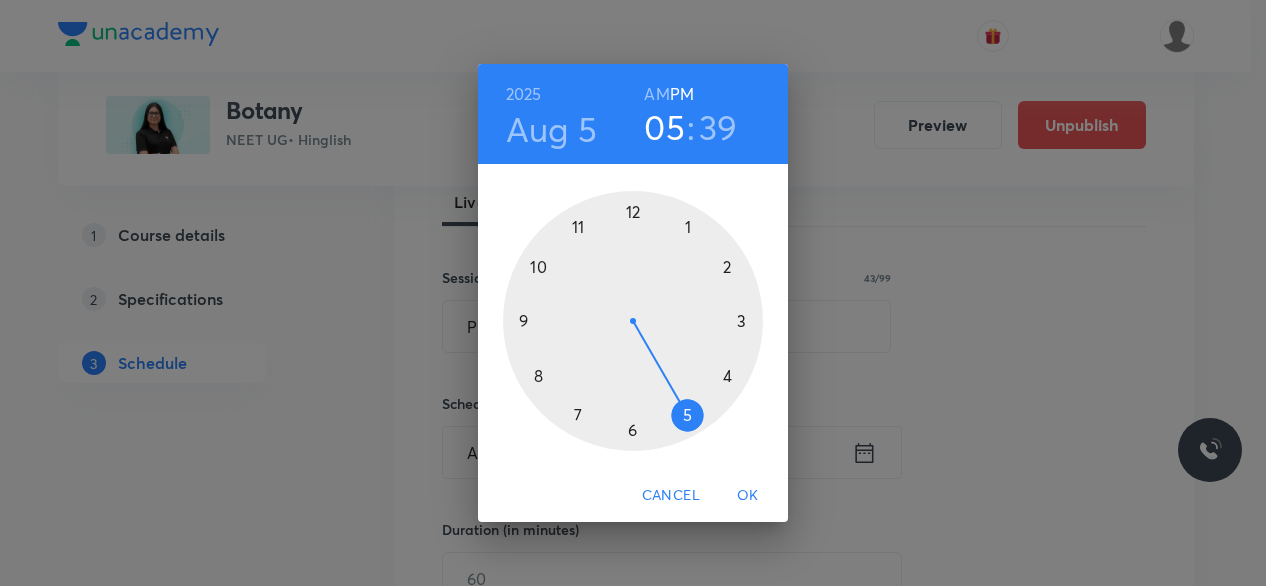 click on "AM" at bounding box center (656, 94) 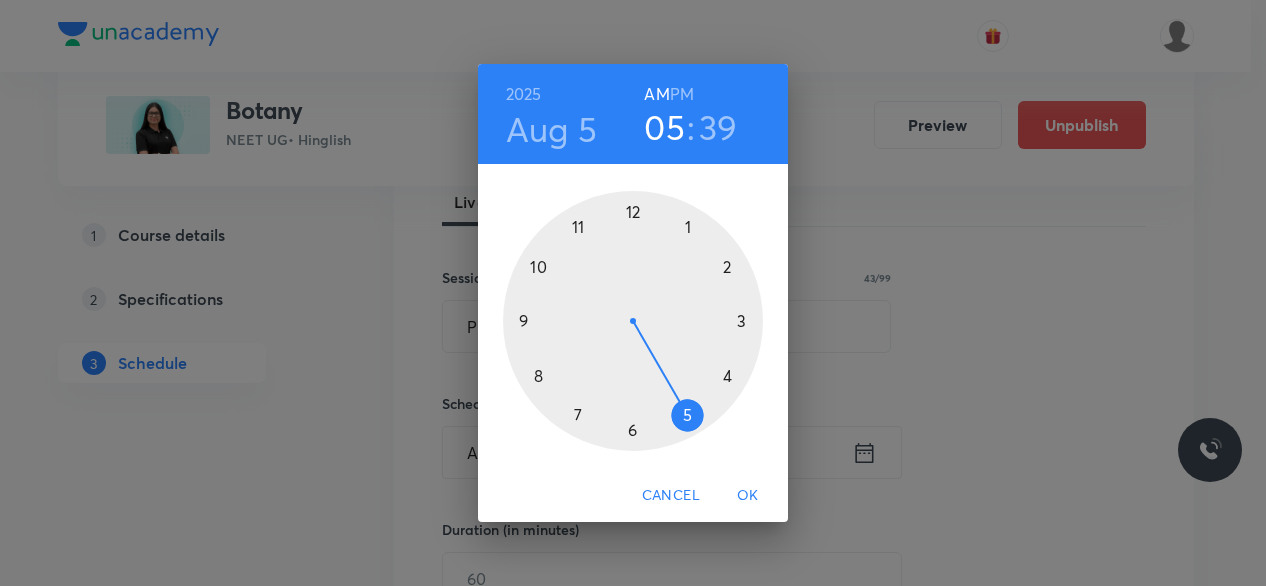 click at bounding box center [633, 321] 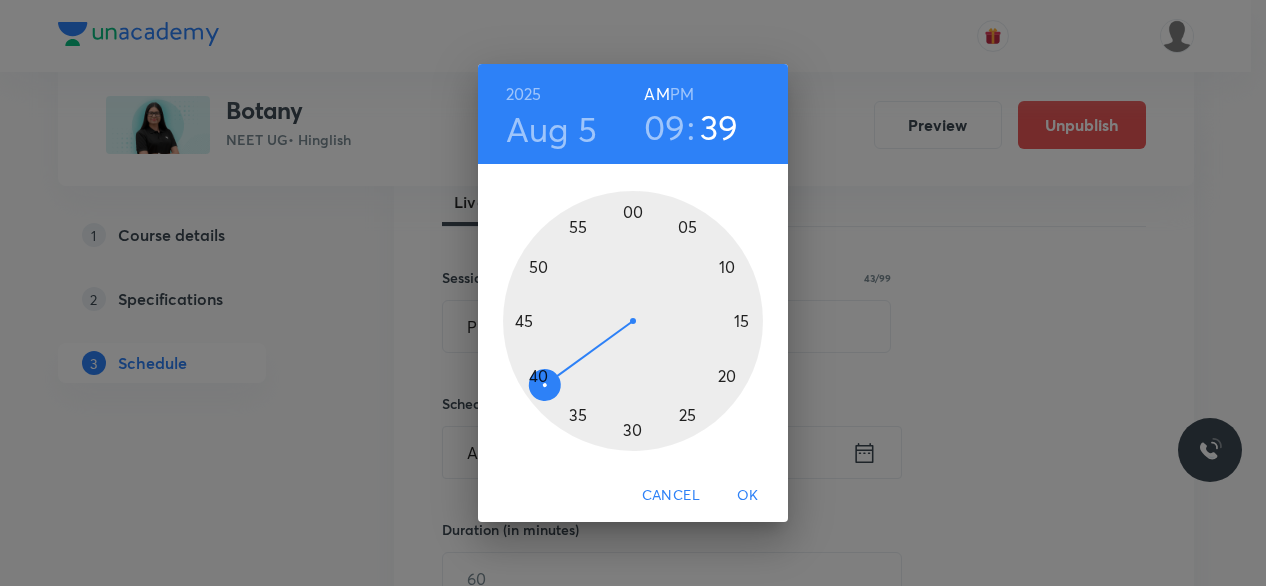 click at bounding box center (633, 321) 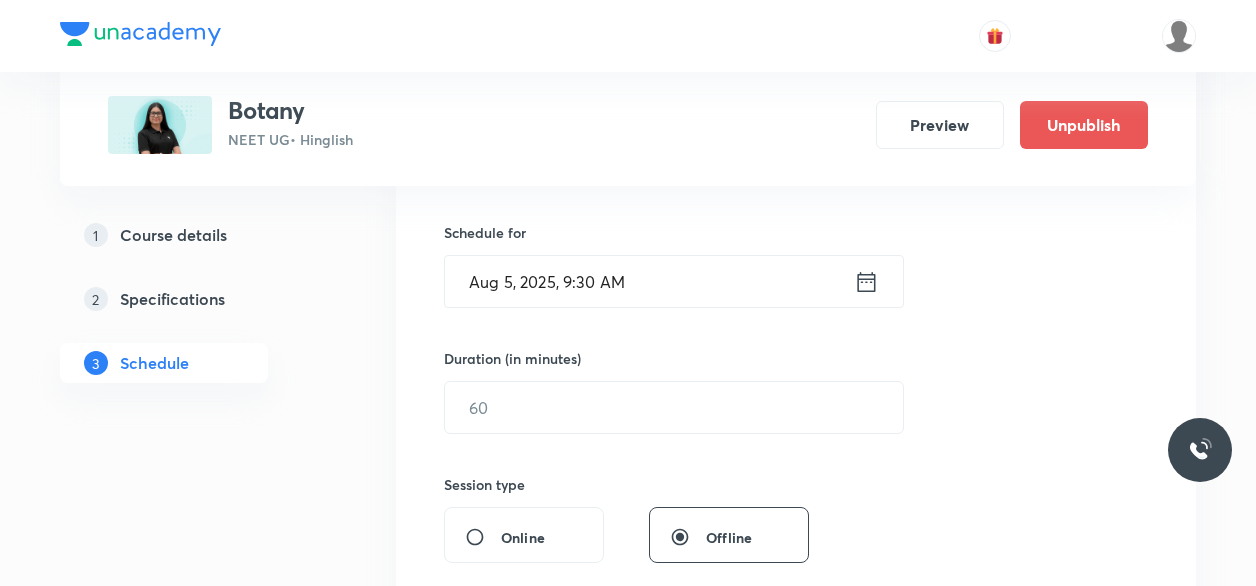scroll, scrollTop: 472, scrollLeft: 0, axis: vertical 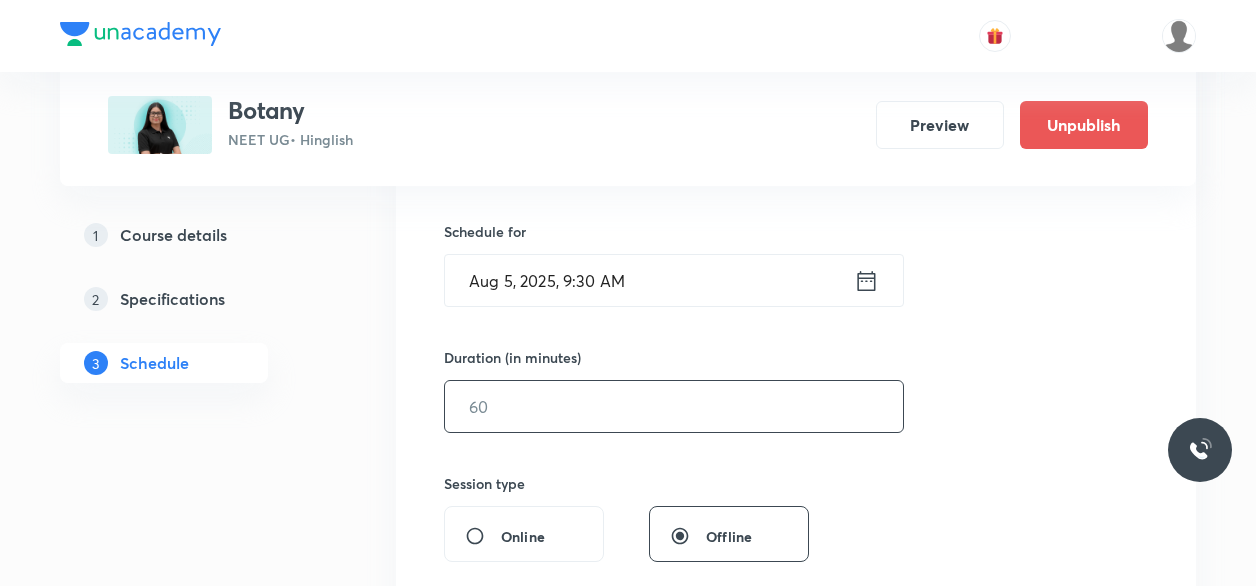 click at bounding box center (674, 406) 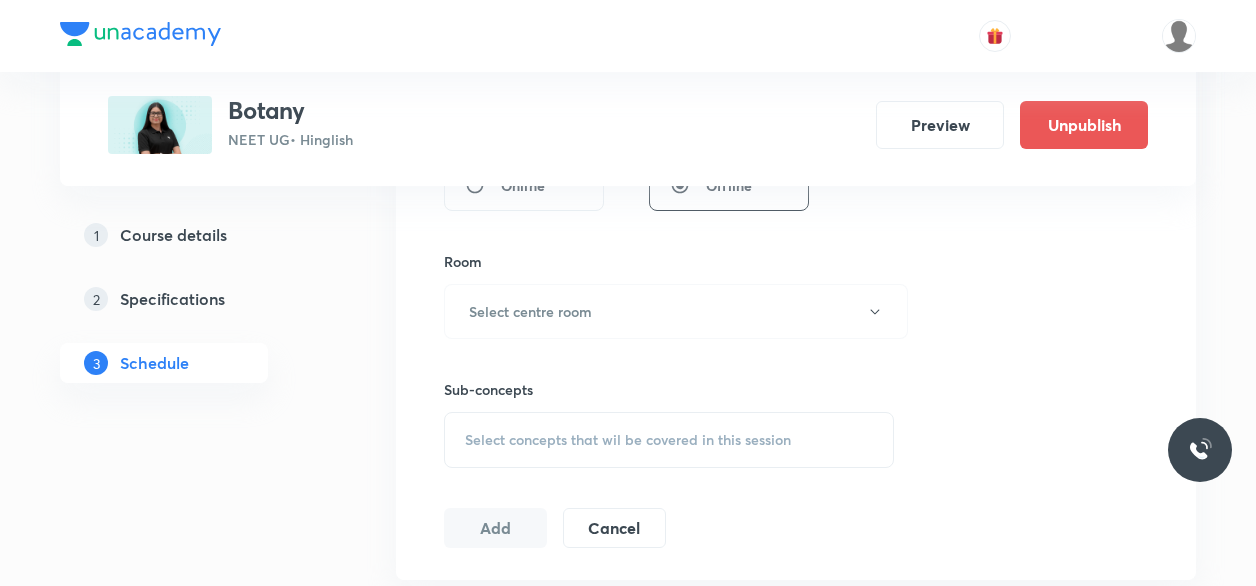 scroll, scrollTop: 841, scrollLeft: 0, axis: vertical 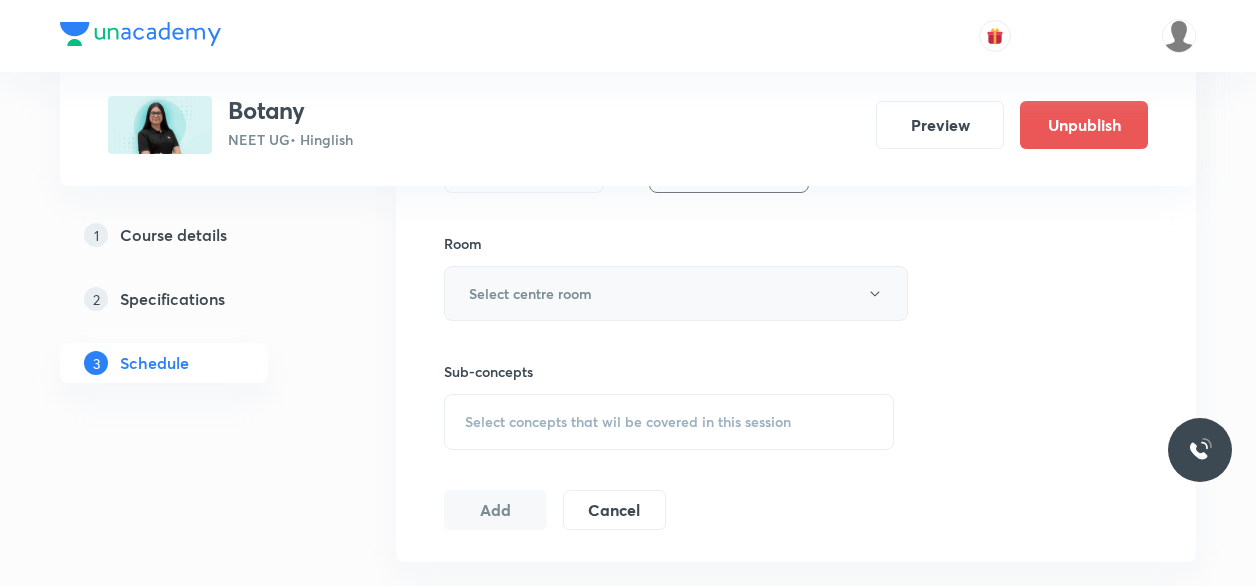 type on "80" 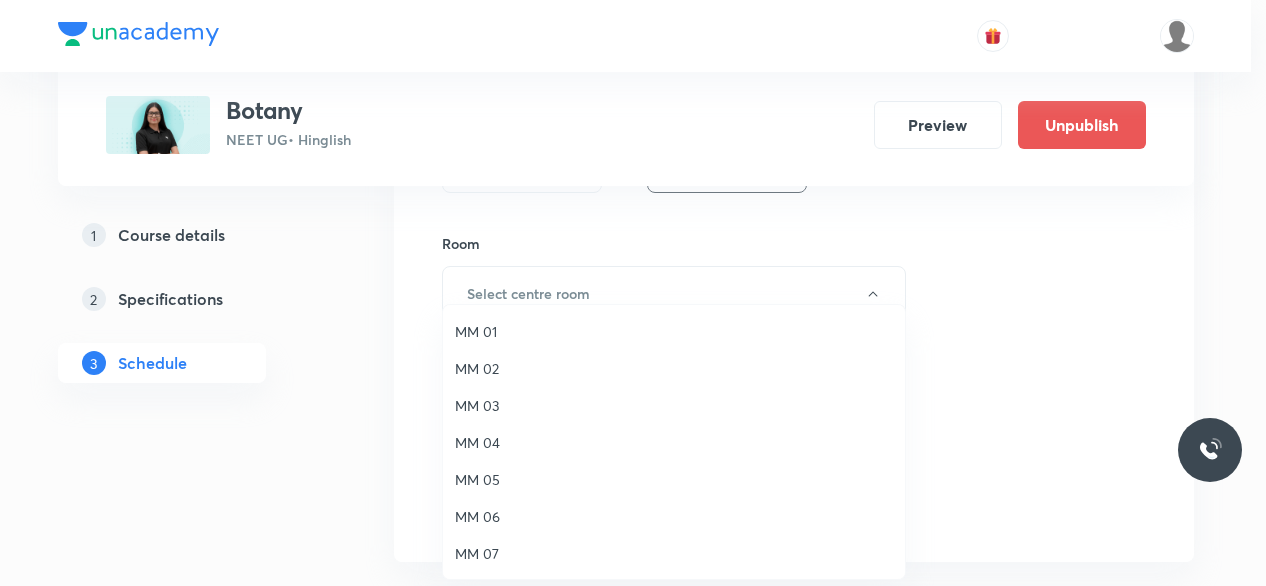 click on "MM 02" at bounding box center [674, 368] 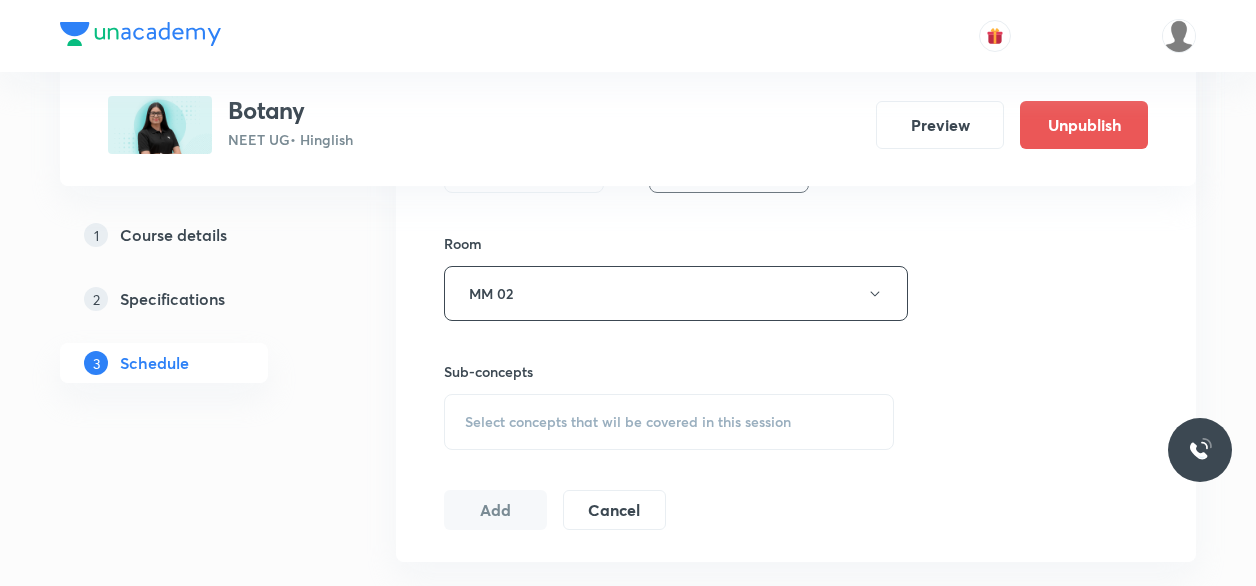 scroll, scrollTop: 944, scrollLeft: 0, axis: vertical 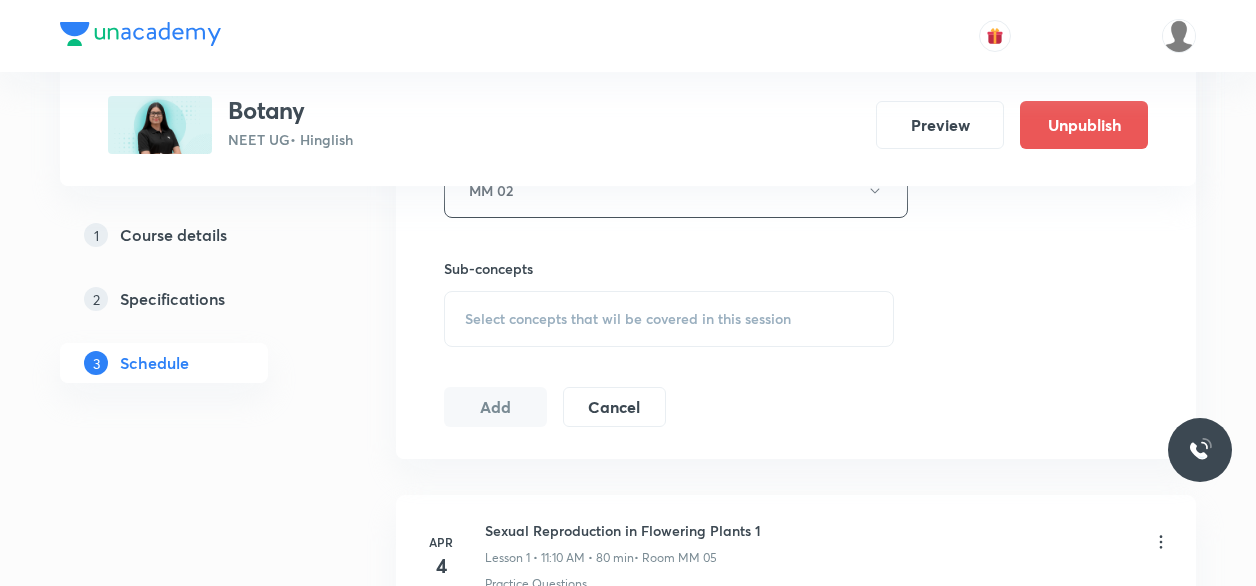 click on "Select concepts that wil be covered in this session" at bounding box center [669, 319] 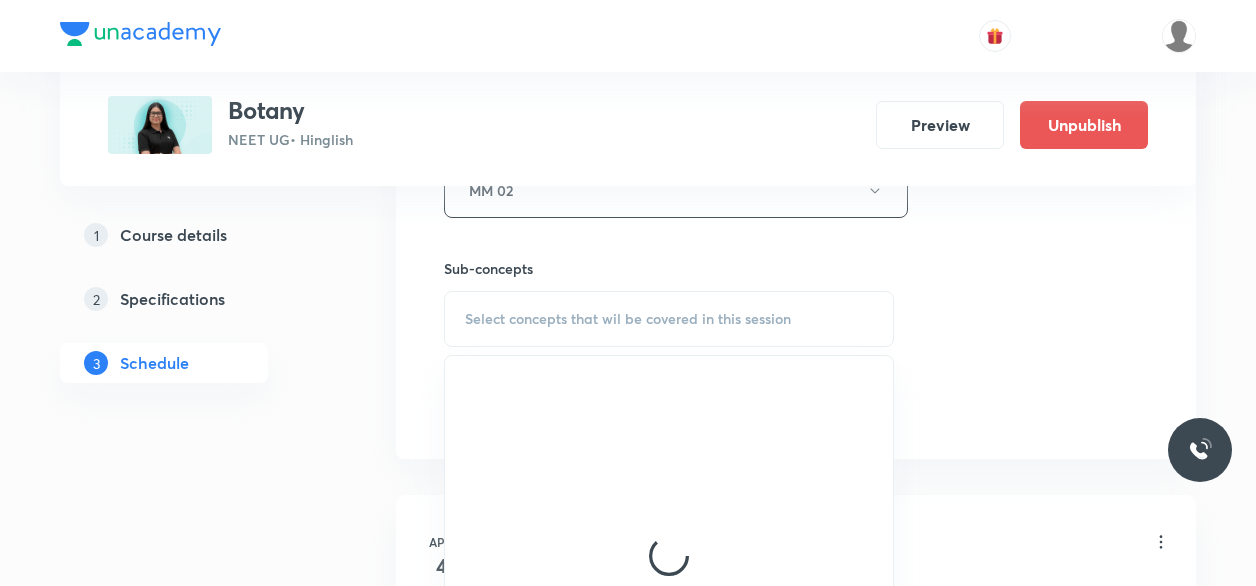 scroll, scrollTop: 1074, scrollLeft: 0, axis: vertical 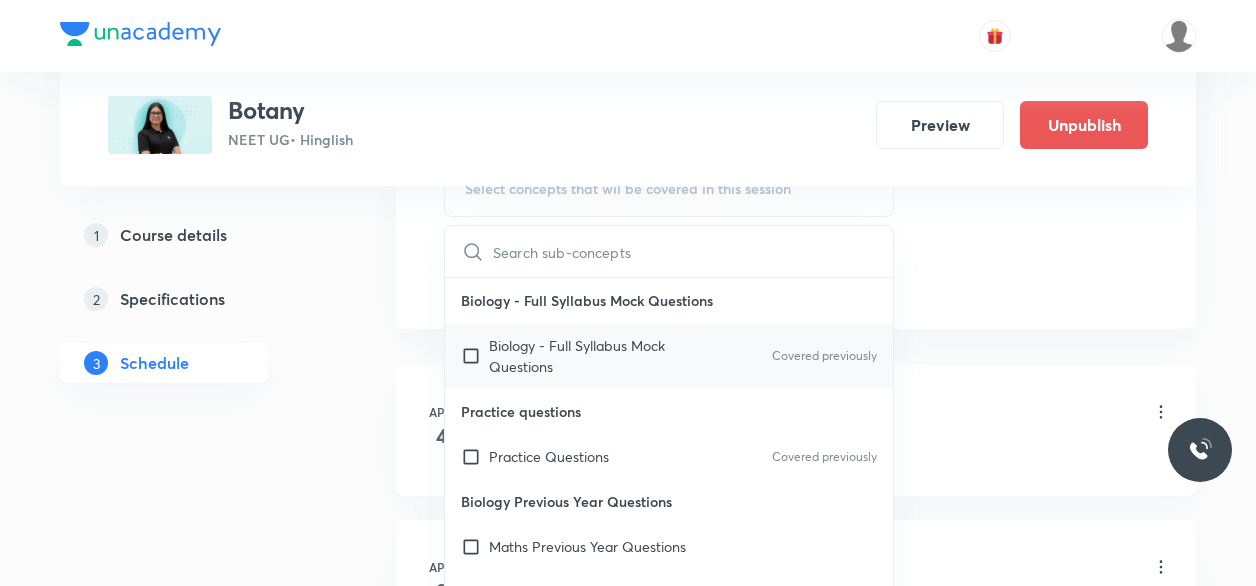 click on "Biology - Full Syllabus Mock Questions" at bounding box center (590, 356) 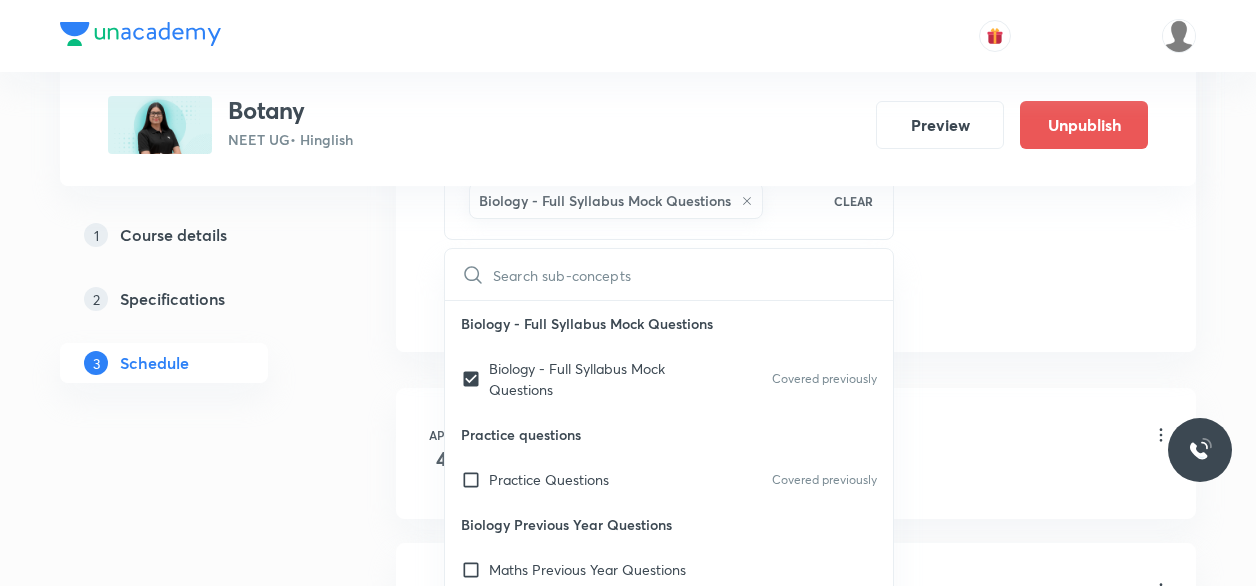 click on "Session  50 Live class Session title 43/99 Principles of inheritance and variations 32 ​ Schedule for Aug 5, 2025, 9:30 AM ​ Duration (in minutes) 80 ​   Session type Online Offline Room MM 02 Sub-concepts Biology - Full Syllabus Mock Questions CLEAR ​ Biology - Full Syllabus Mock Questions Biology - Full Syllabus Mock Questions Covered previously Practice questions Practice Questions Covered previously Biology Previous Year Questions Maths Previous Year Questions Living World and Biological Classifications  Living World and Biological Classifications  Plant Kingdom and  Morphology Plant Kingdom and  Morphology Principle of Inheritance &  Variation Principle of Inheritance &  Variation Molecular Basis of Inheritance, Molecular Basis of Inheritance Anatomy of Flowering Plants, Photosynthesis, Anatomy of Flowering Plants, Photosynthesis, Respiration, Plant Growth & Development Respiration, Plant Growth & Development Biological Classification, Plant Kingdom, Morphology of Flowering Plants Add Cancel" at bounding box center (796, -161) 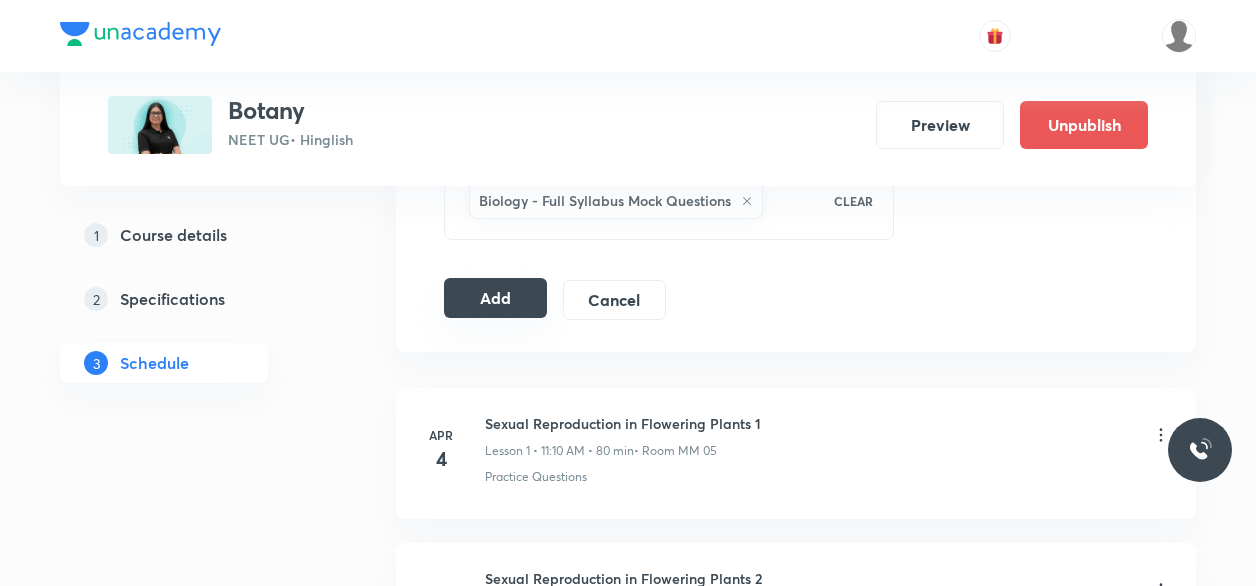 click on "Add" at bounding box center (495, 298) 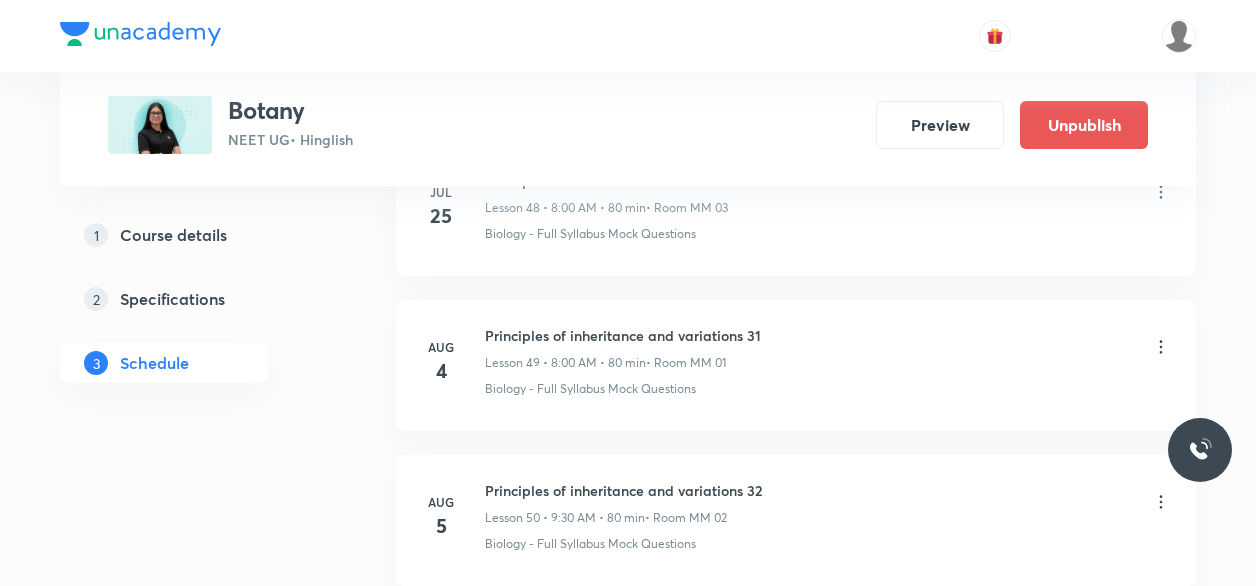 scroll, scrollTop: 7814, scrollLeft: 0, axis: vertical 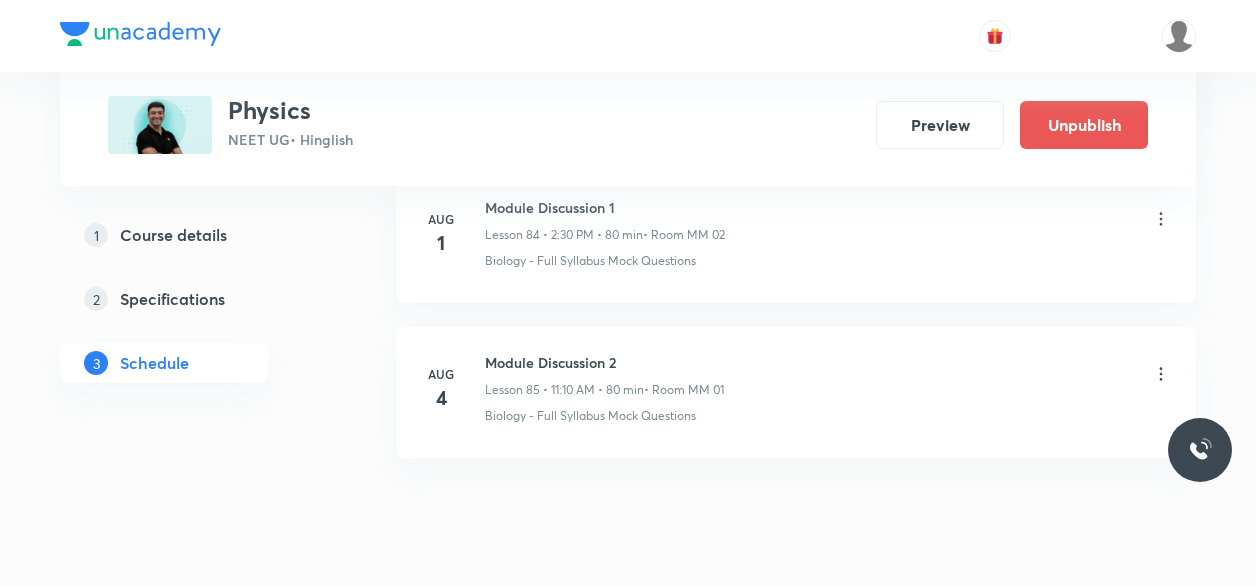 click on "Module Discussion 2" at bounding box center (604, 362) 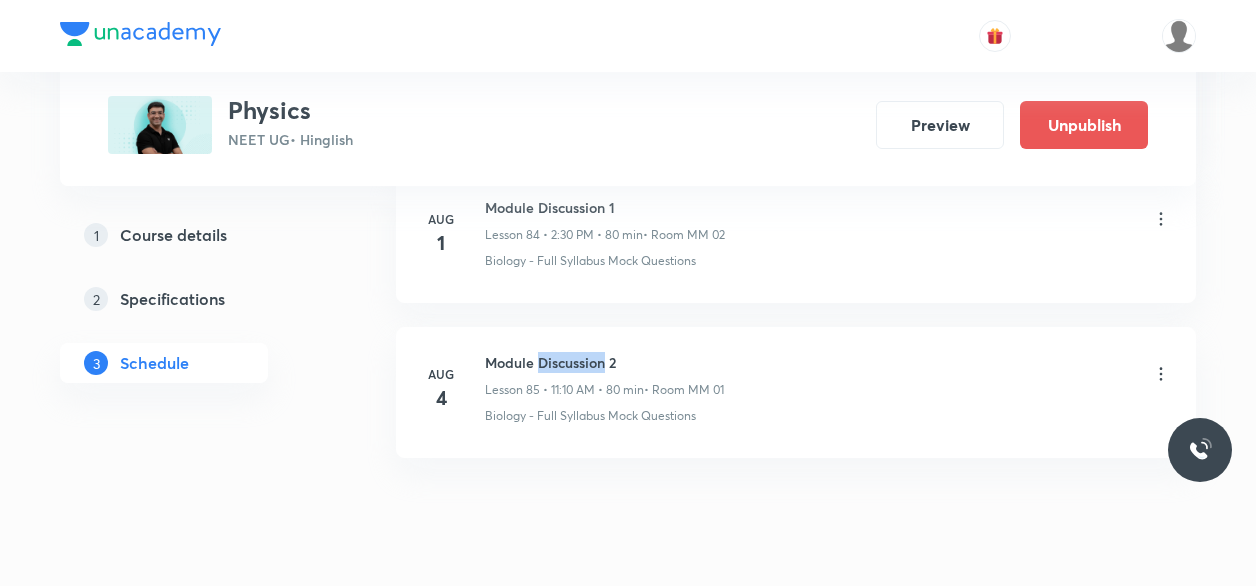click on "Module Discussion 2" at bounding box center (604, 362) 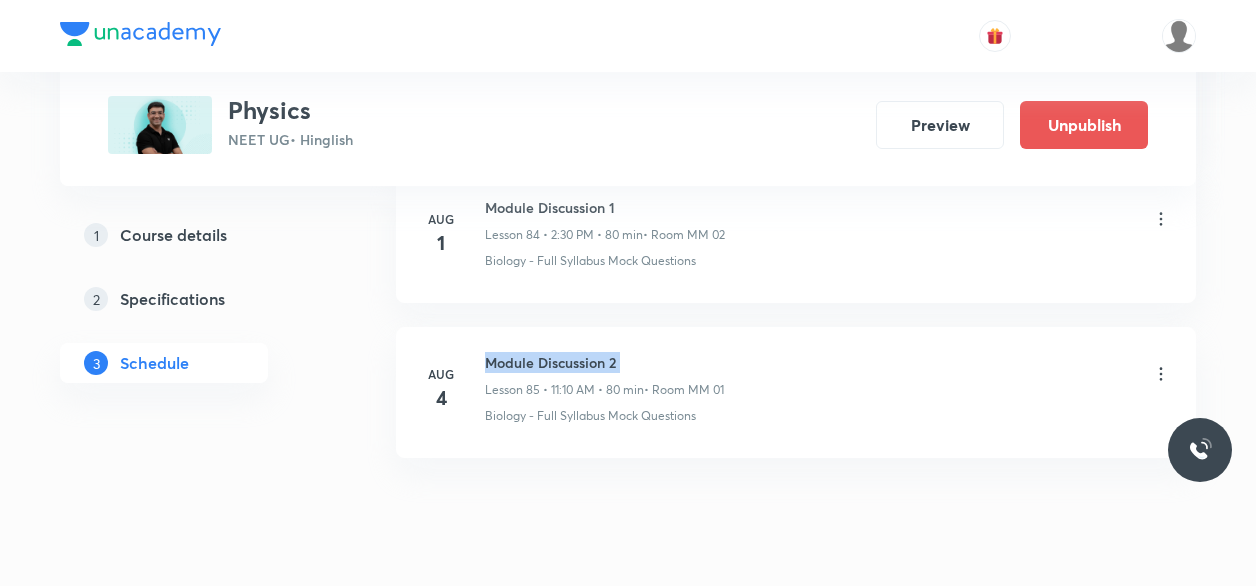 click on "Module Discussion 2" at bounding box center [604, 362] 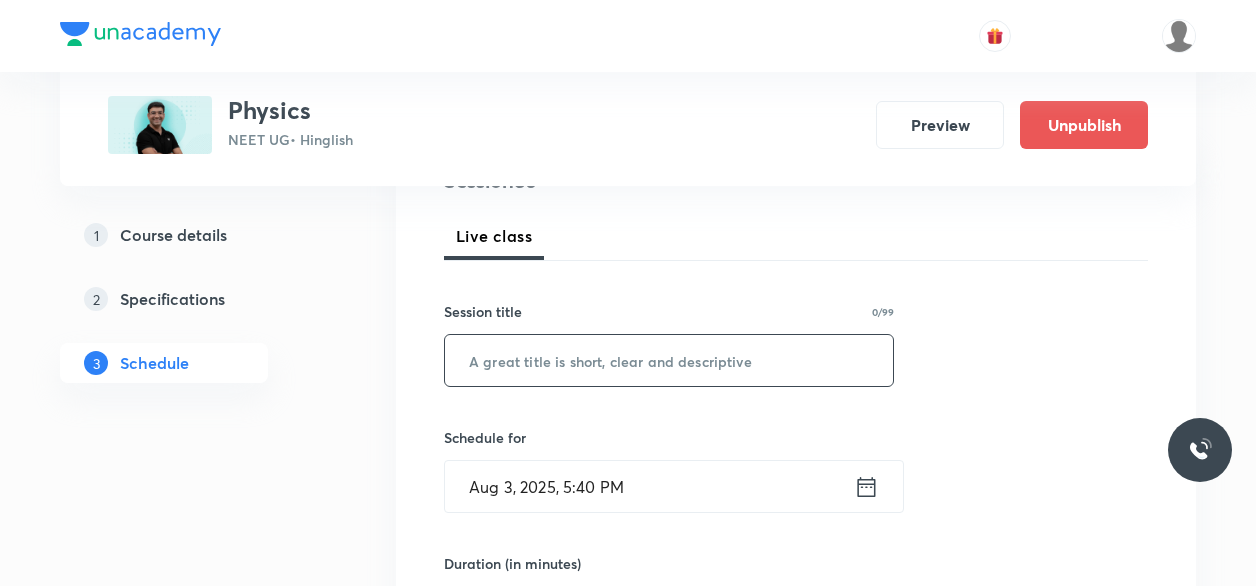 scroll, scrollTop: 267, scrollLeft: 0, axis: vertical 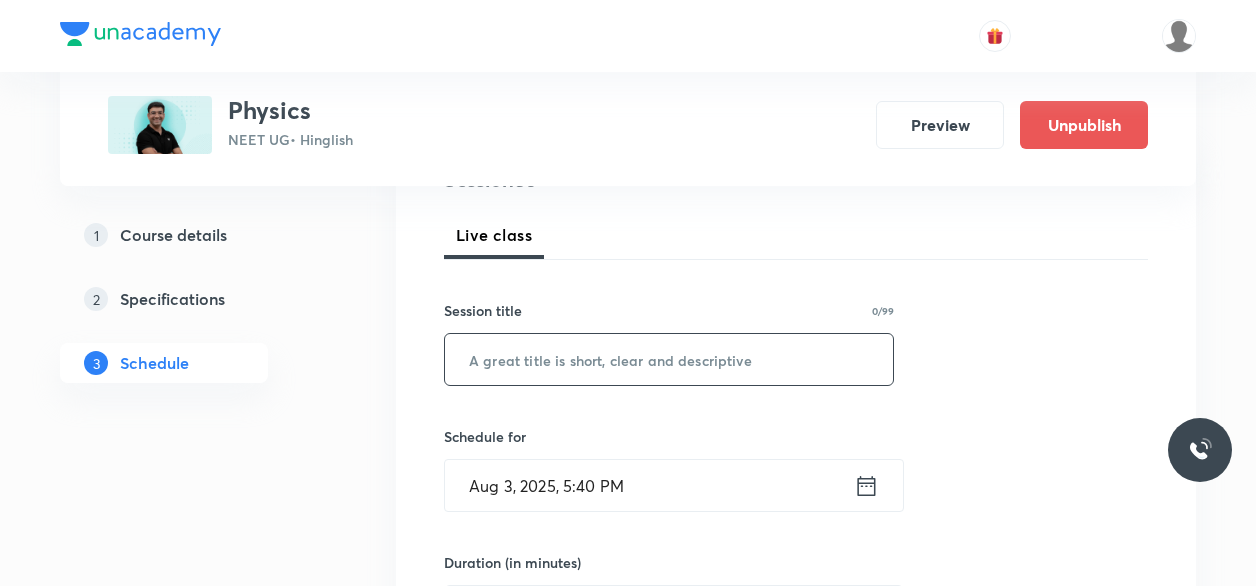 click at bounding box center [669, 359] 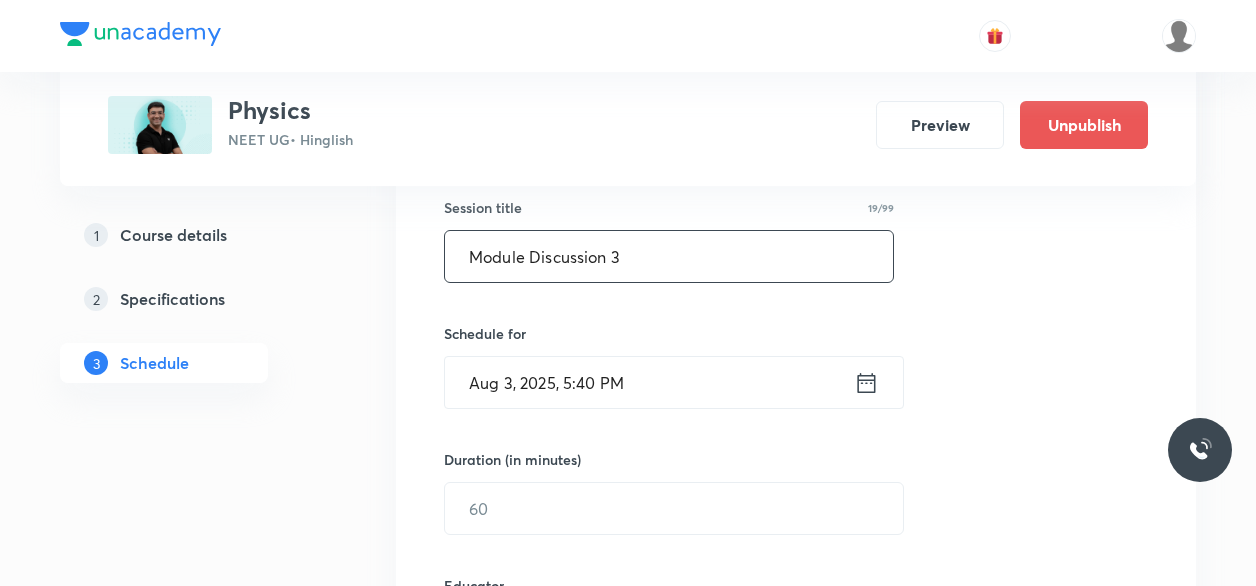 scroll, scrollTop: 369, scrollLeft: 0, axis: vertical 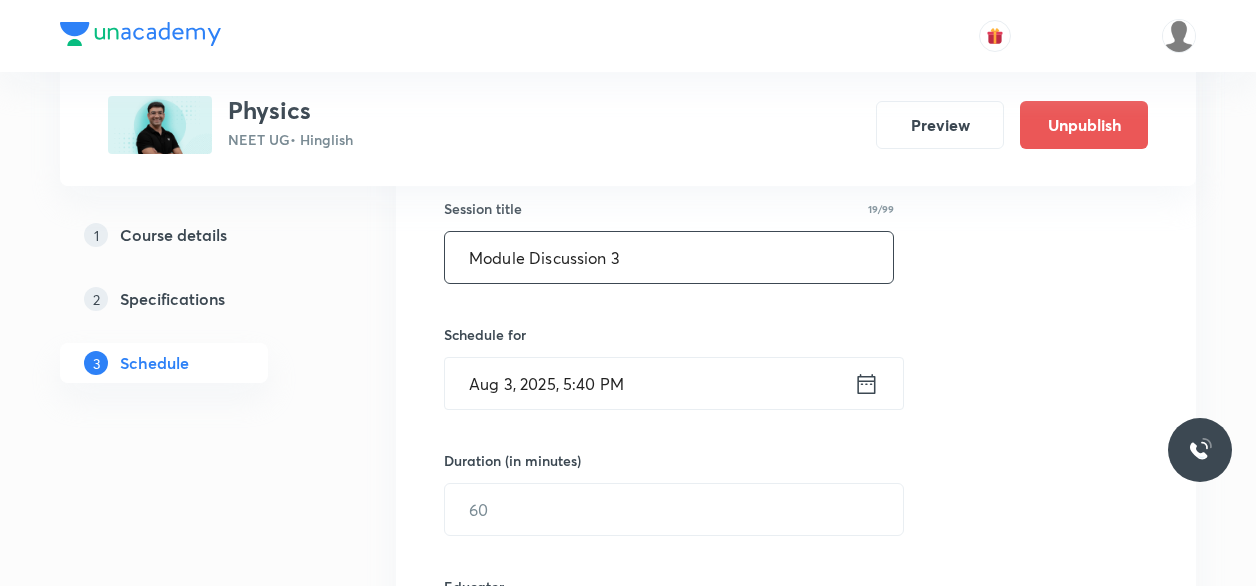 type on "Module Discussion 3" 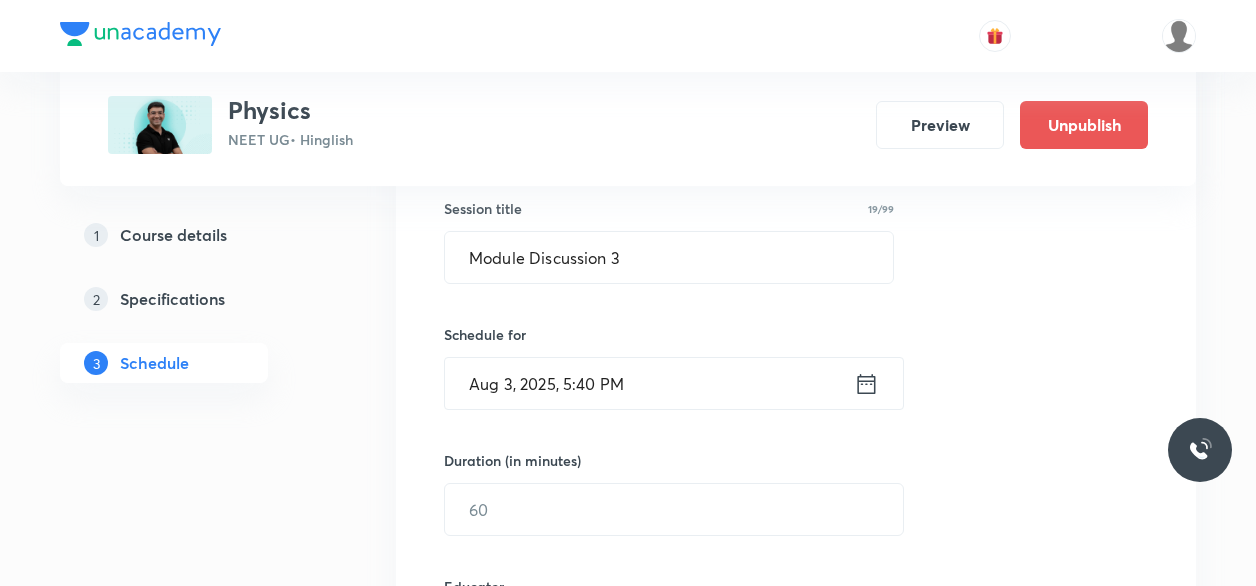 click on "Aug 3, 2025, 5:40 PM" at bounding box center [649, 383] 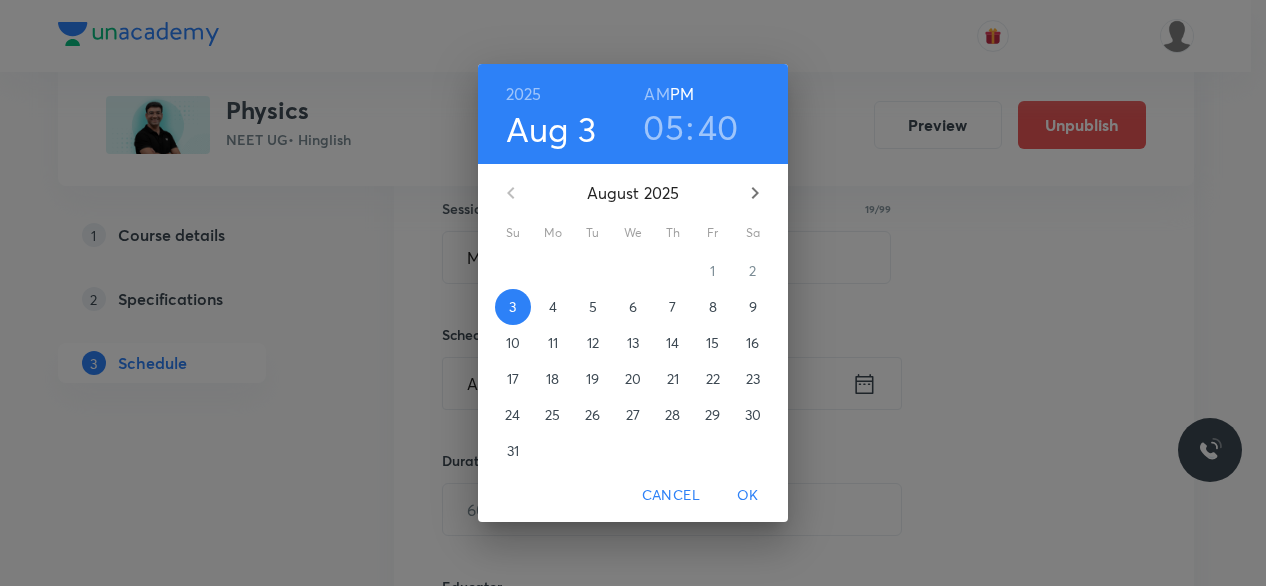 click on "5" at bounding box center (593, 307) 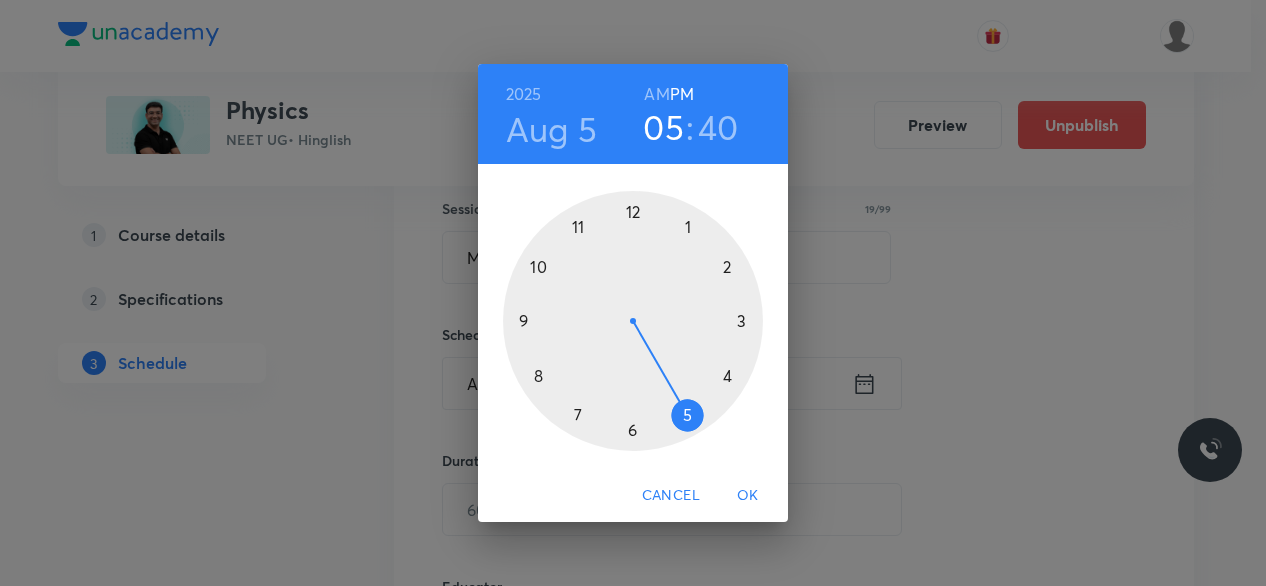click at bounding box center (633, 321) 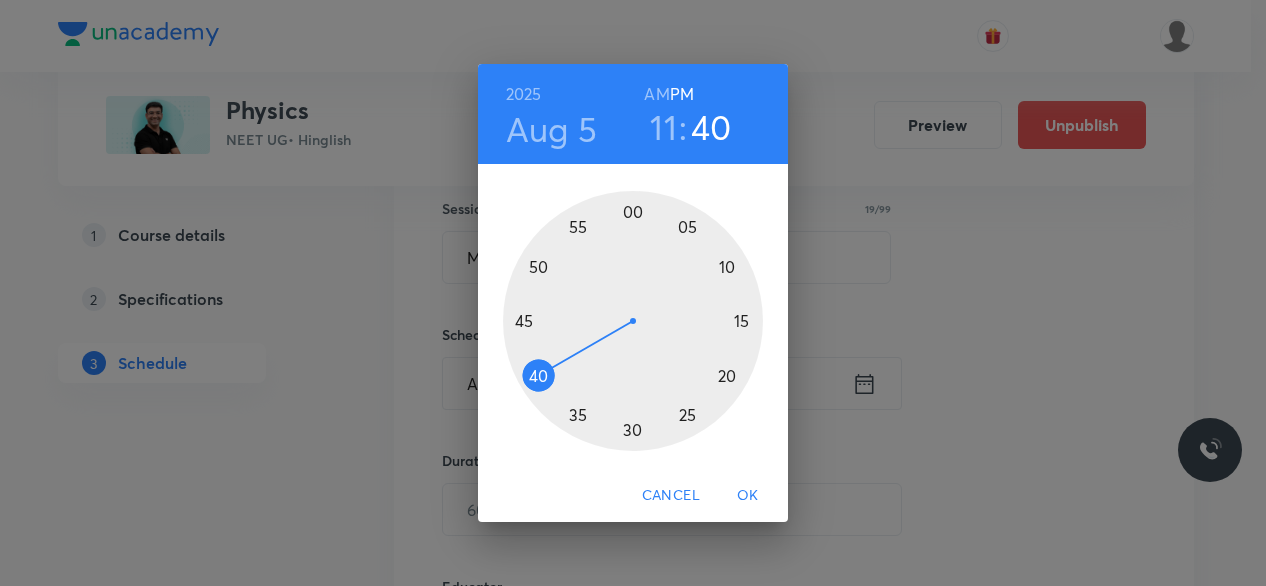 click on "AM" at bounding box center (656, 94) 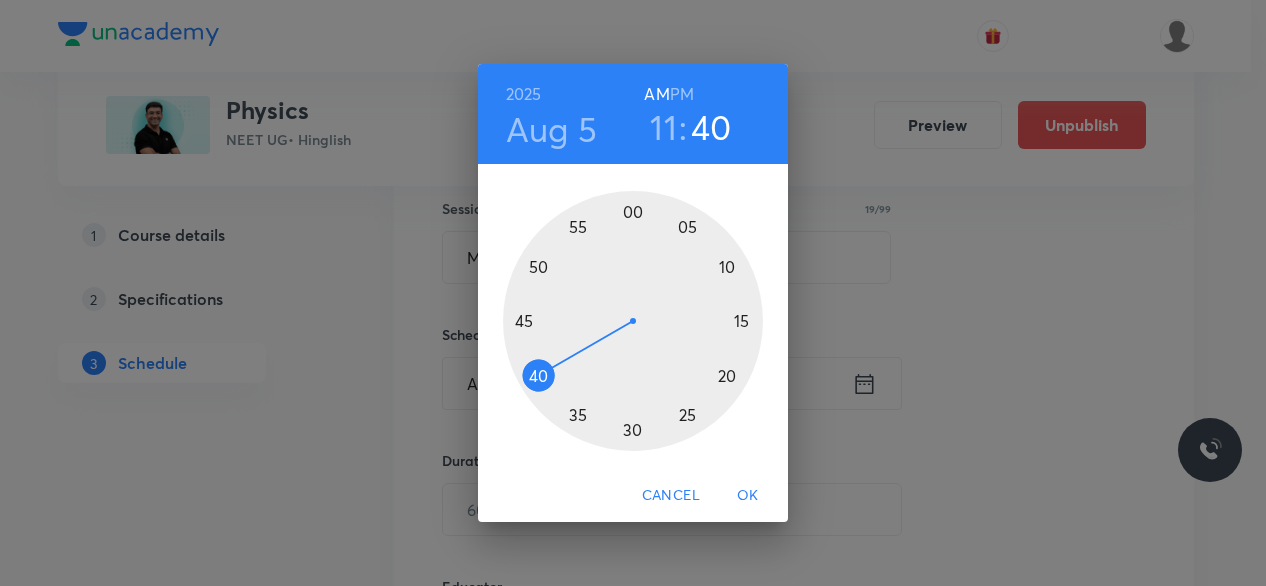 click at bounding box center [633, 321] 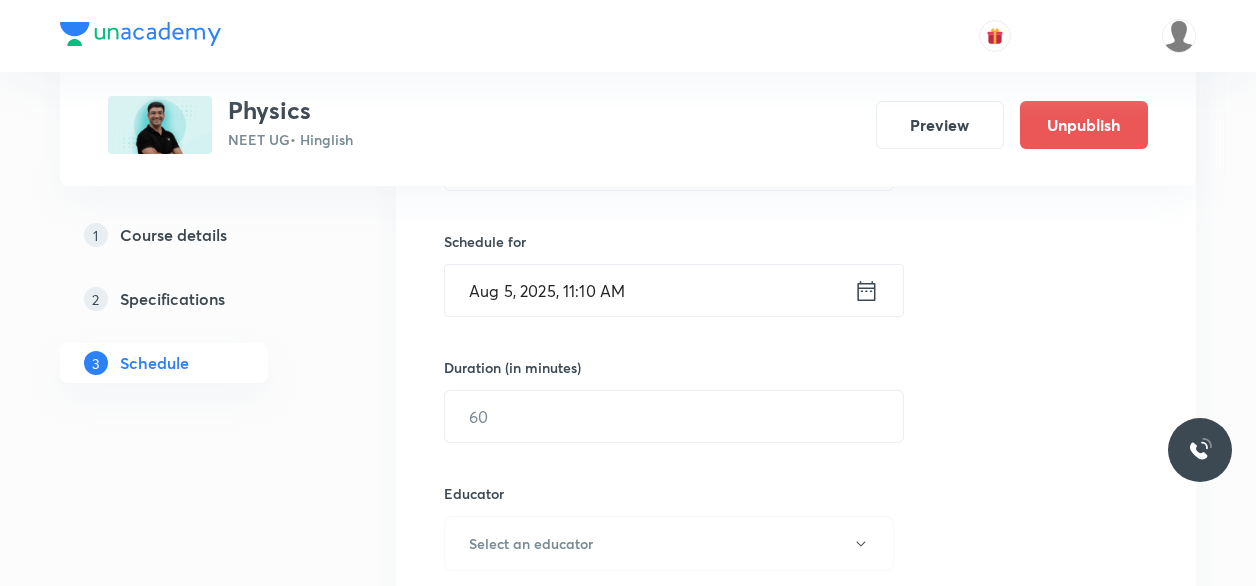 scroll, scrollTop: 469, scrollLeft: 0, axis: vertical 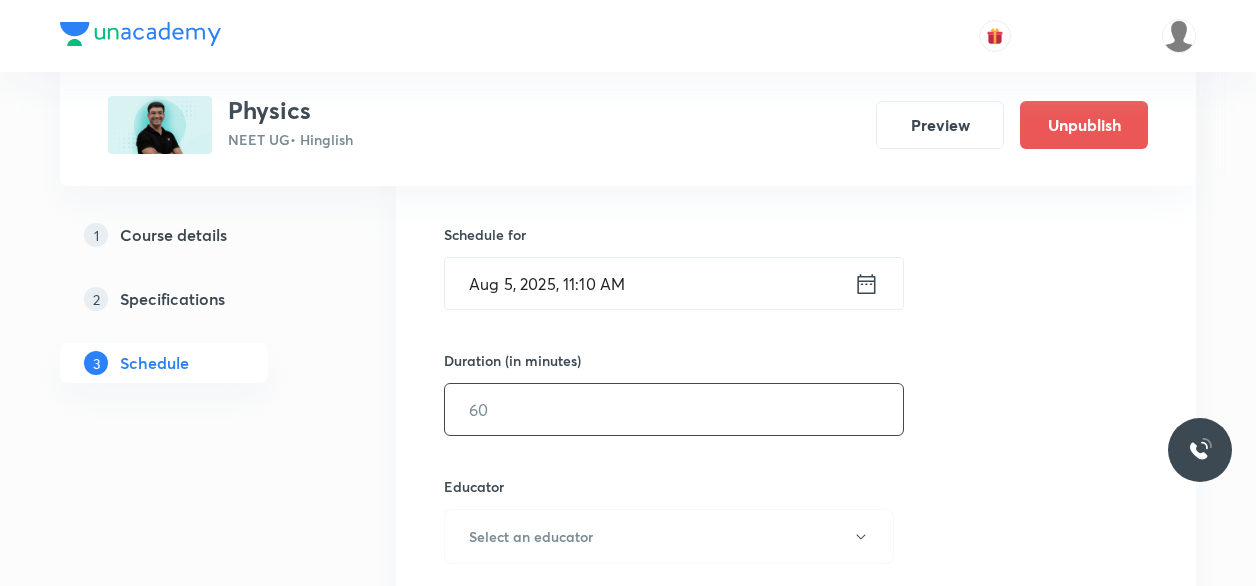 click at bounding box center (674, 409) 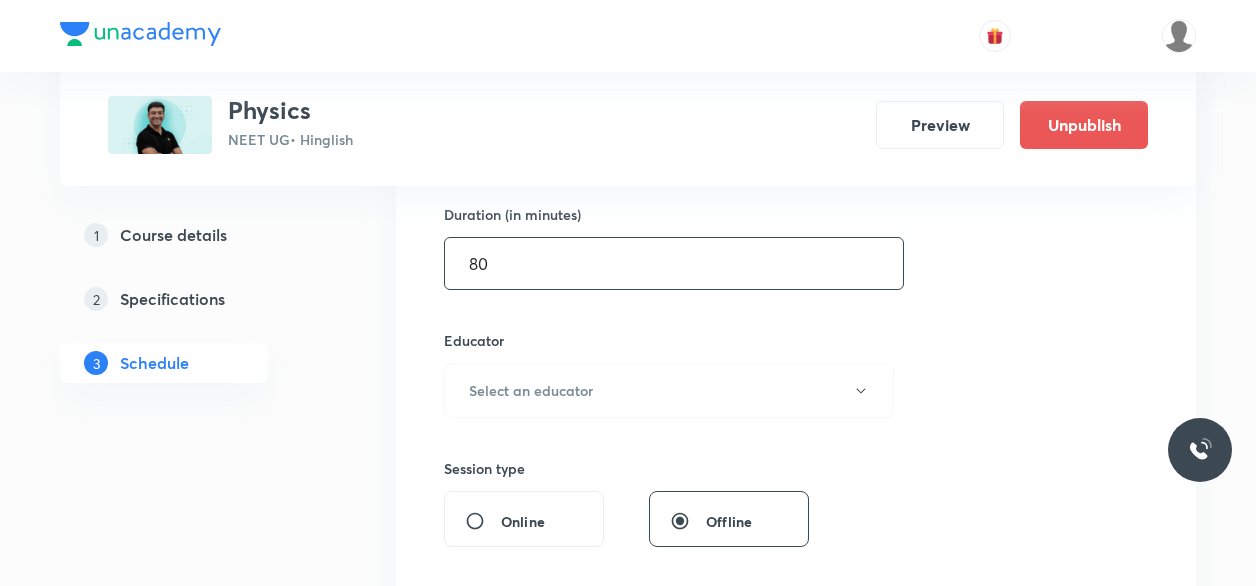 scroll, scrollTop: 626, scrollLeft: 0, axis: vertical 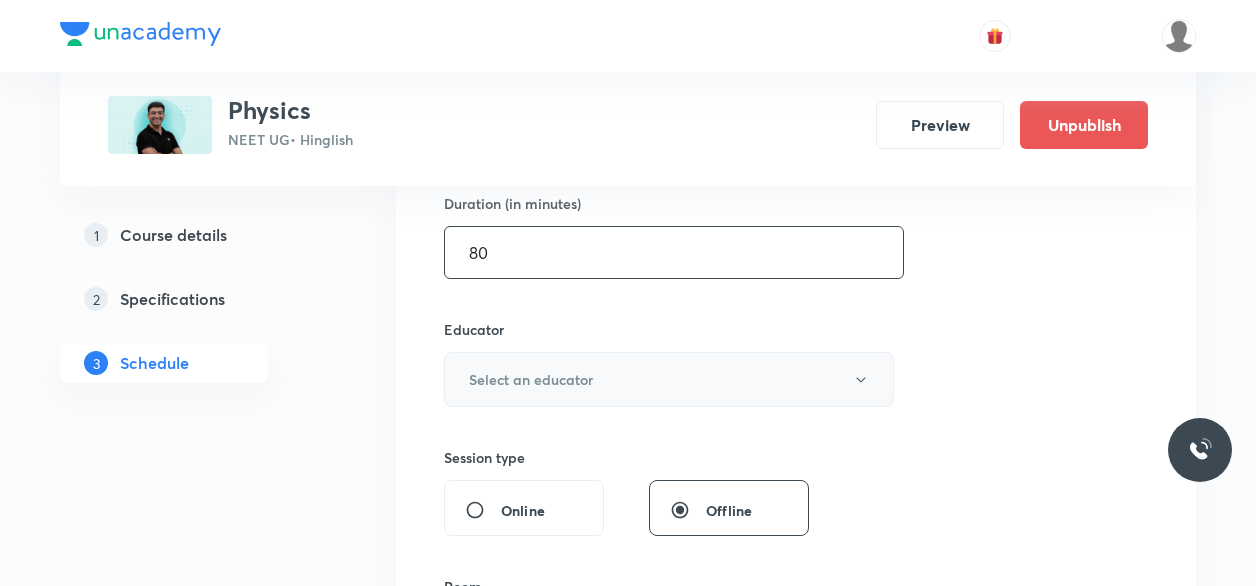 type on "80" 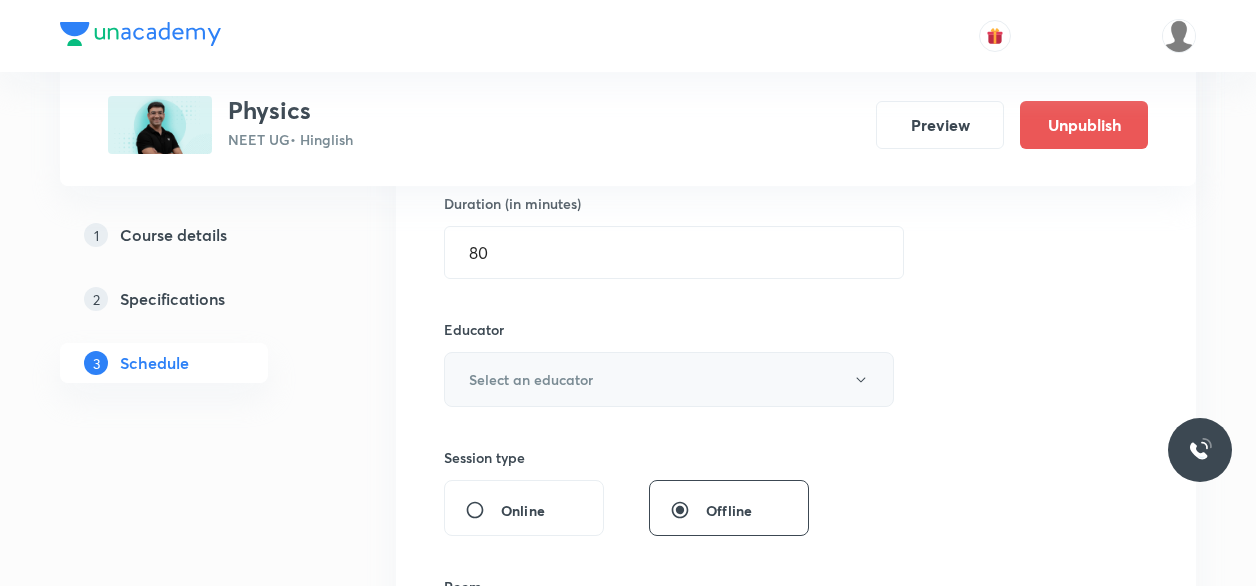 click on "Select an educator" at bounding box center [669, 379] 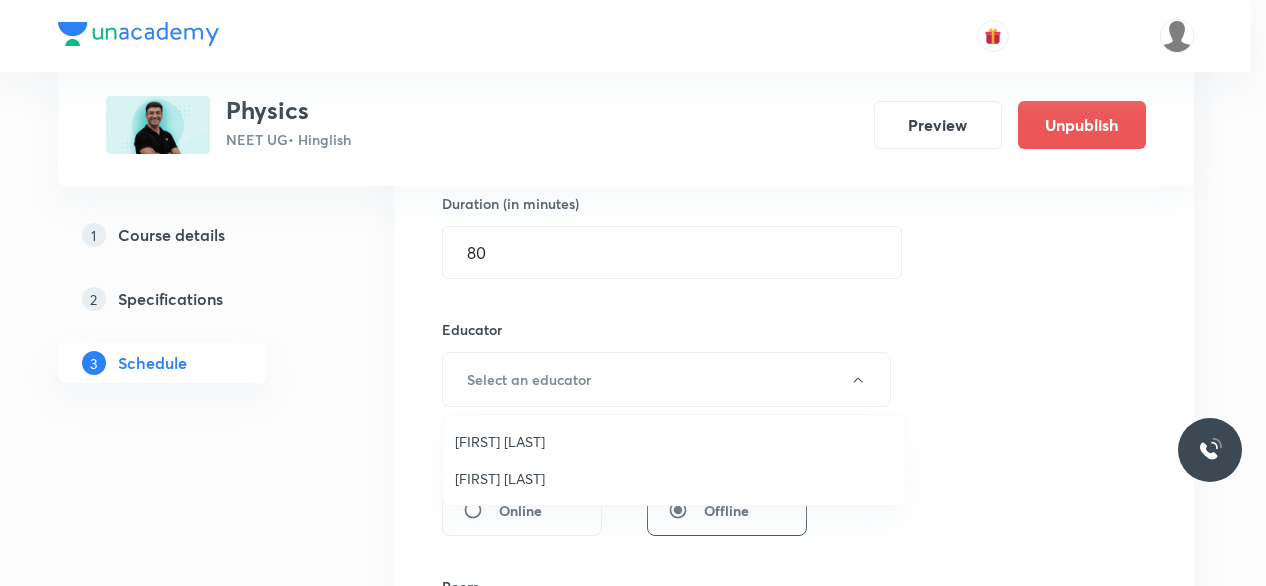 click on "Mahendra Singh" at bounding box center [674, 478] 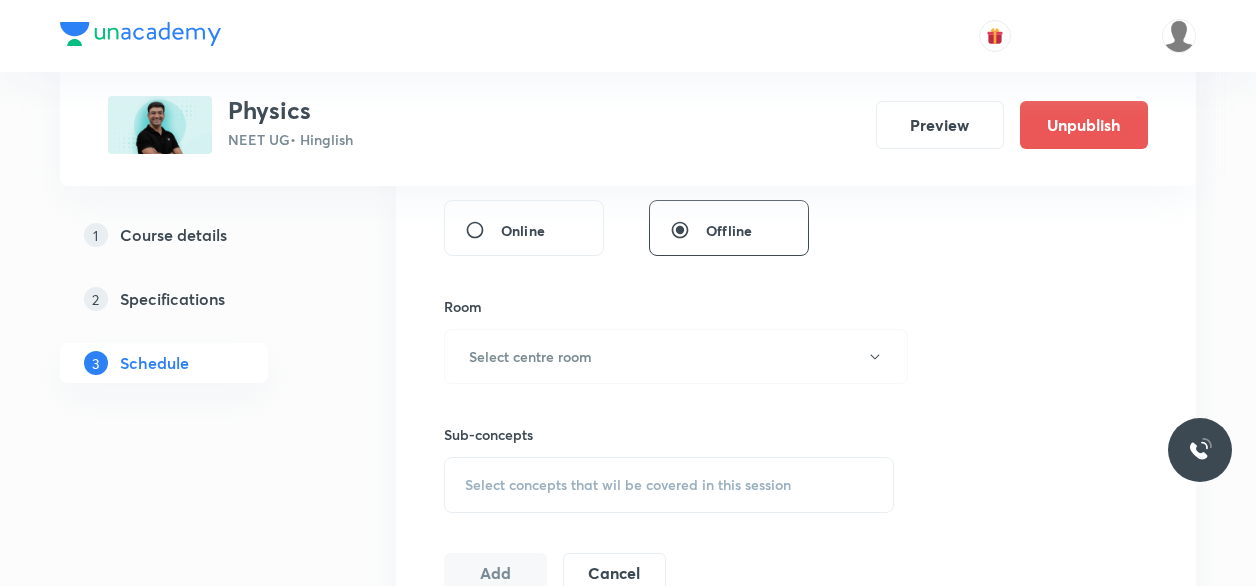 scroll, scrollTop: 913, scrollLeft: 0, axis: vertical 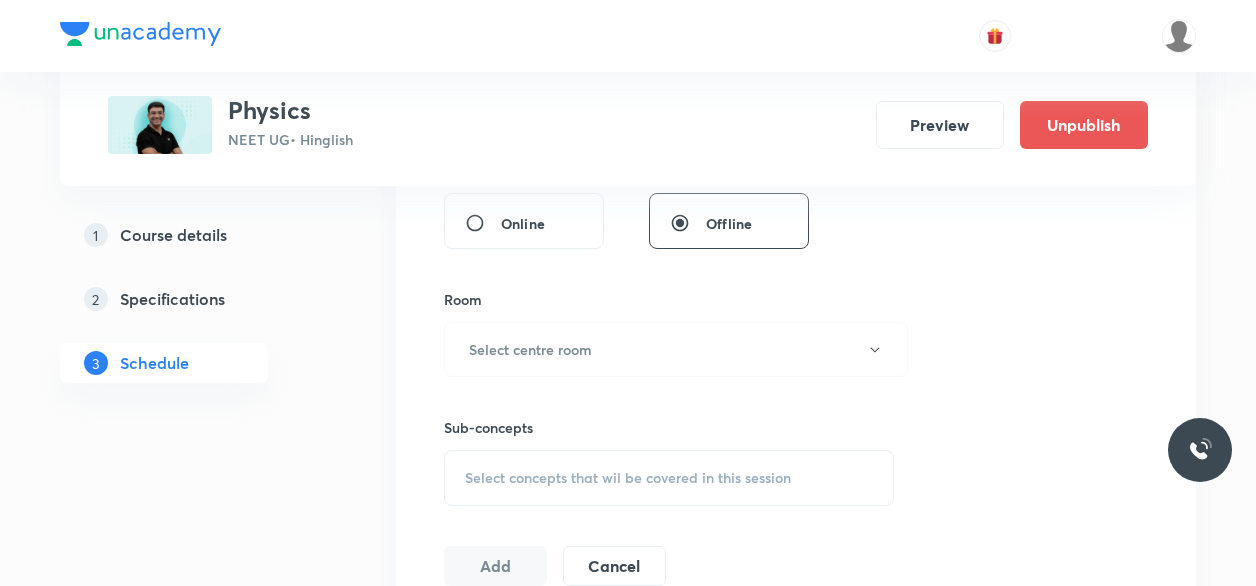 click on "Room Select centre room" at bounding box center (669, 333) 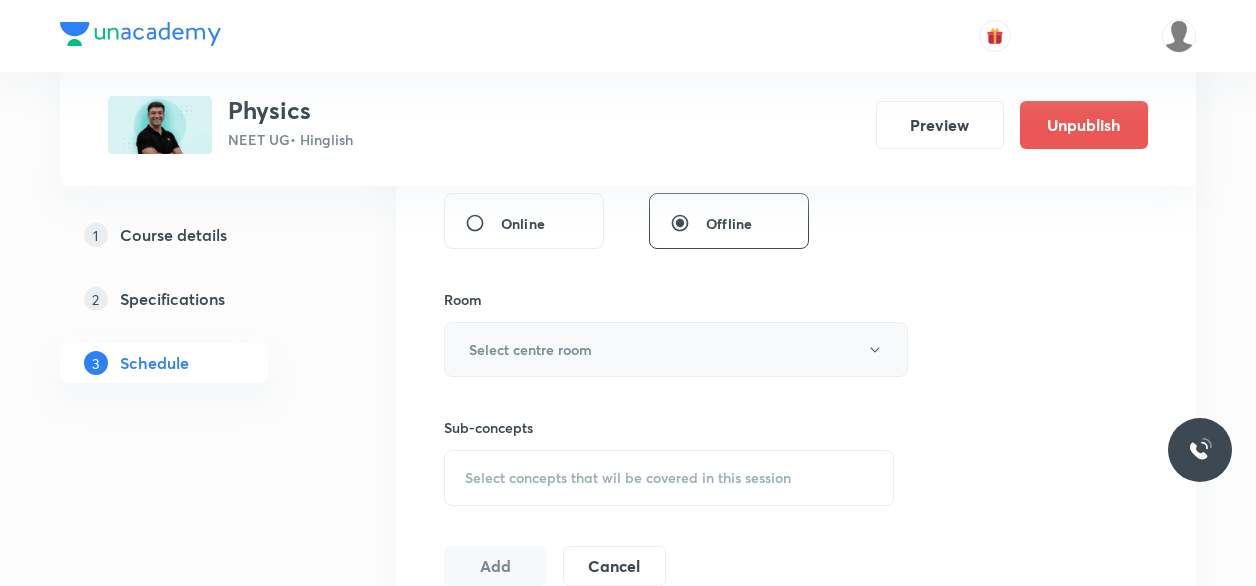 click on "Select centre room" at bounding box center [676, 349] 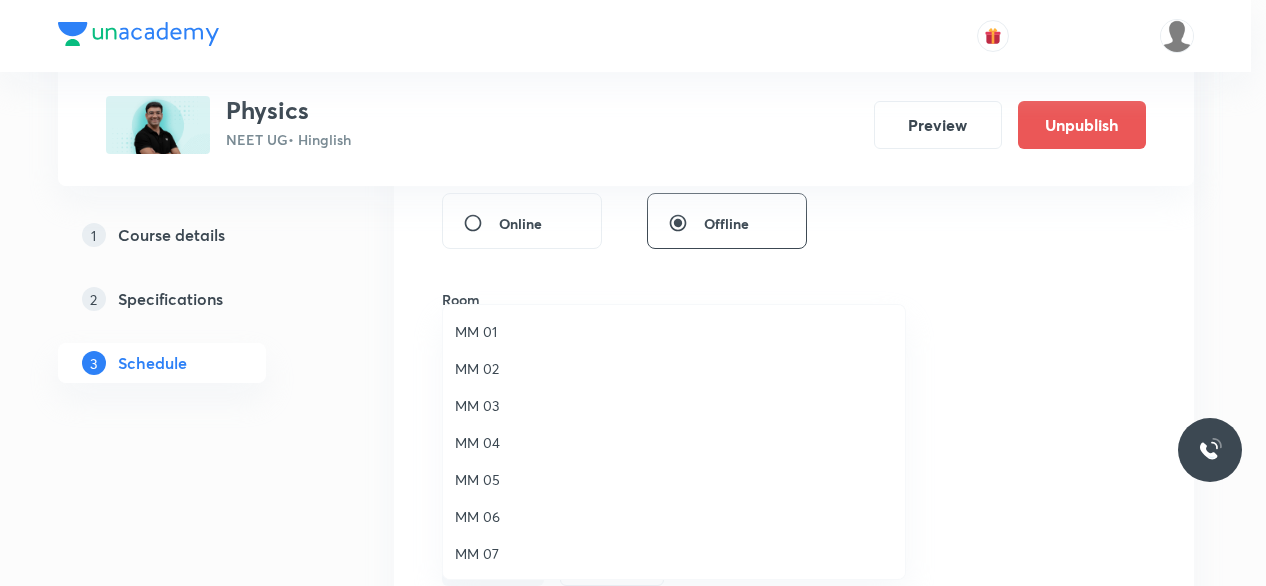 click on "MM 01" at bounding box center [674, 331] 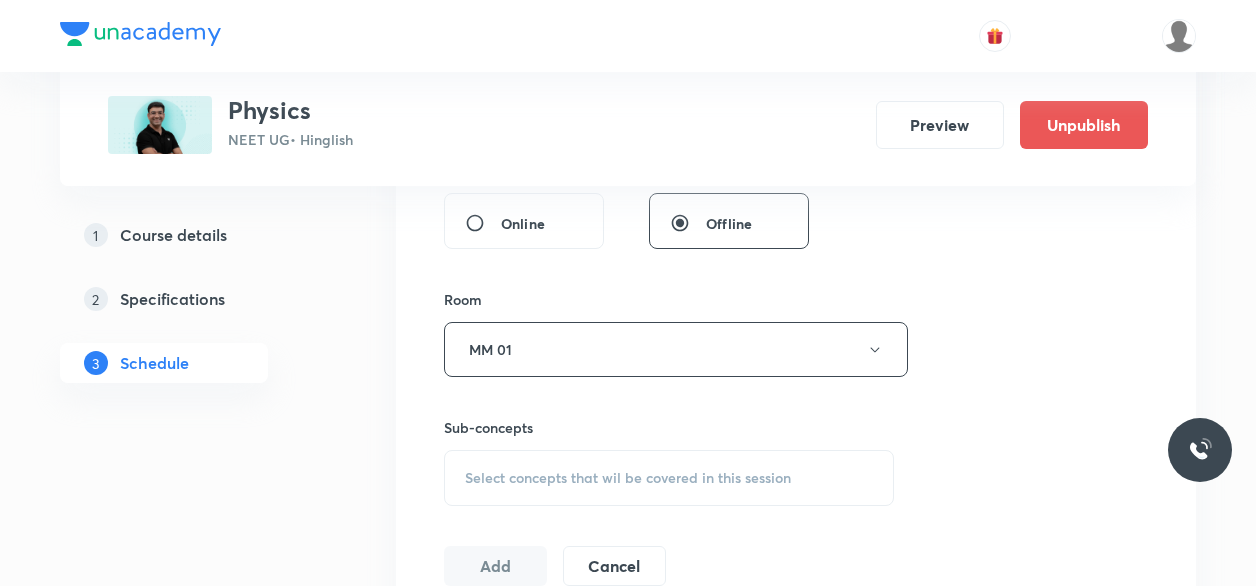 scroll, scrollTop: 979, scrollLeft: 0, axis: vertical 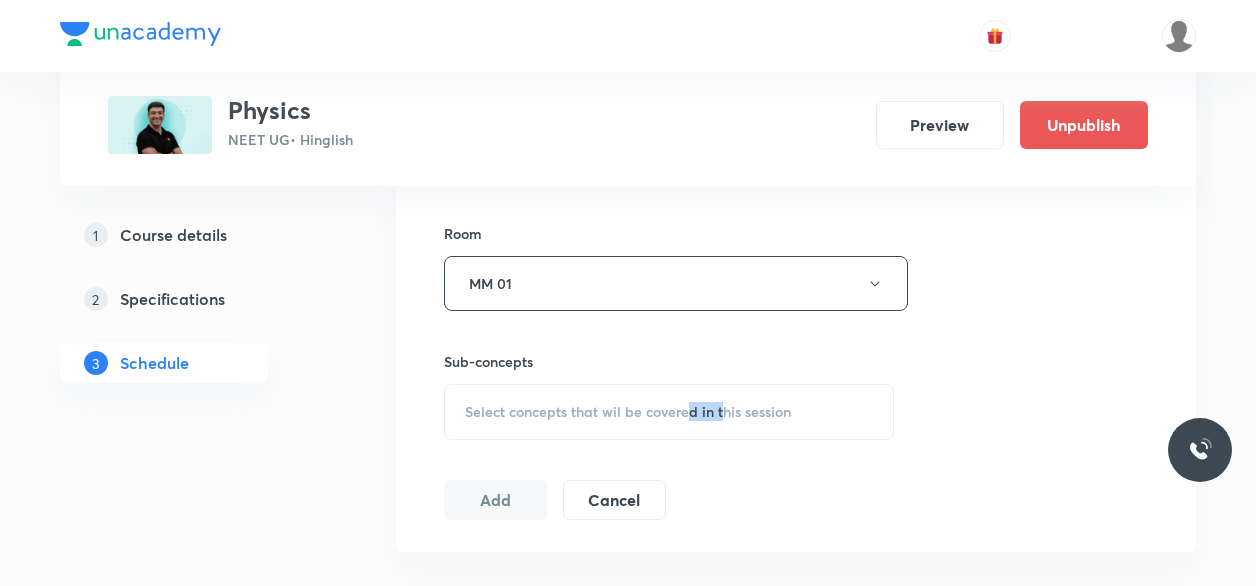 drag, startPoint x: 723, startPoint y: 373, endPoint x: 689, endPoint y: 424, distance: 61.294373 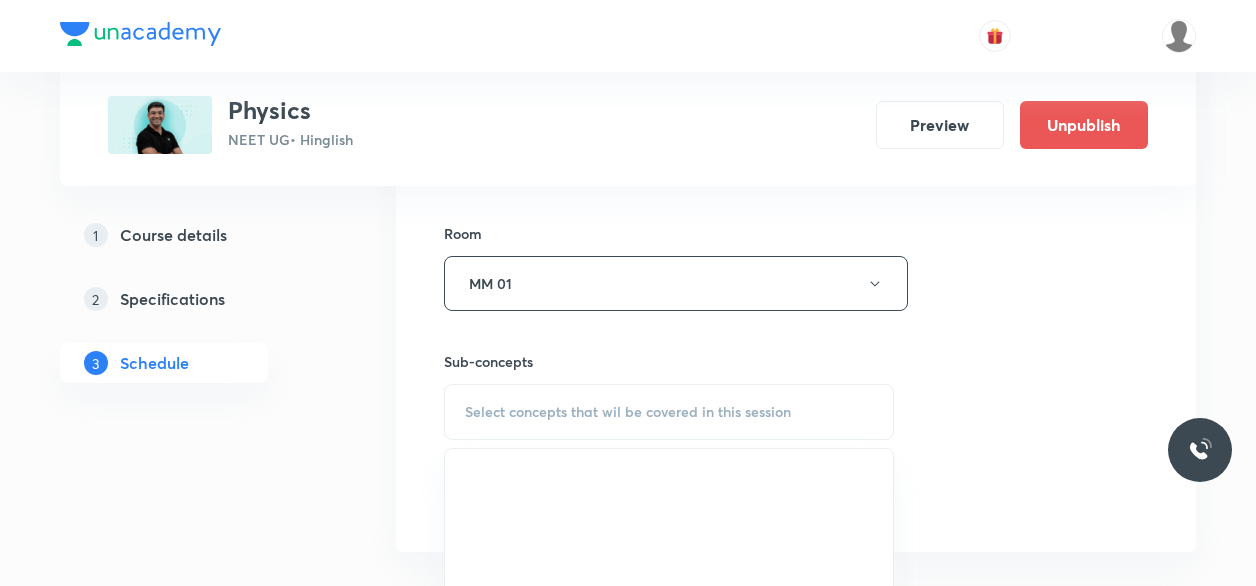 scroll, scrollTop: 1151, scrollLeft: 0, axis: vertical 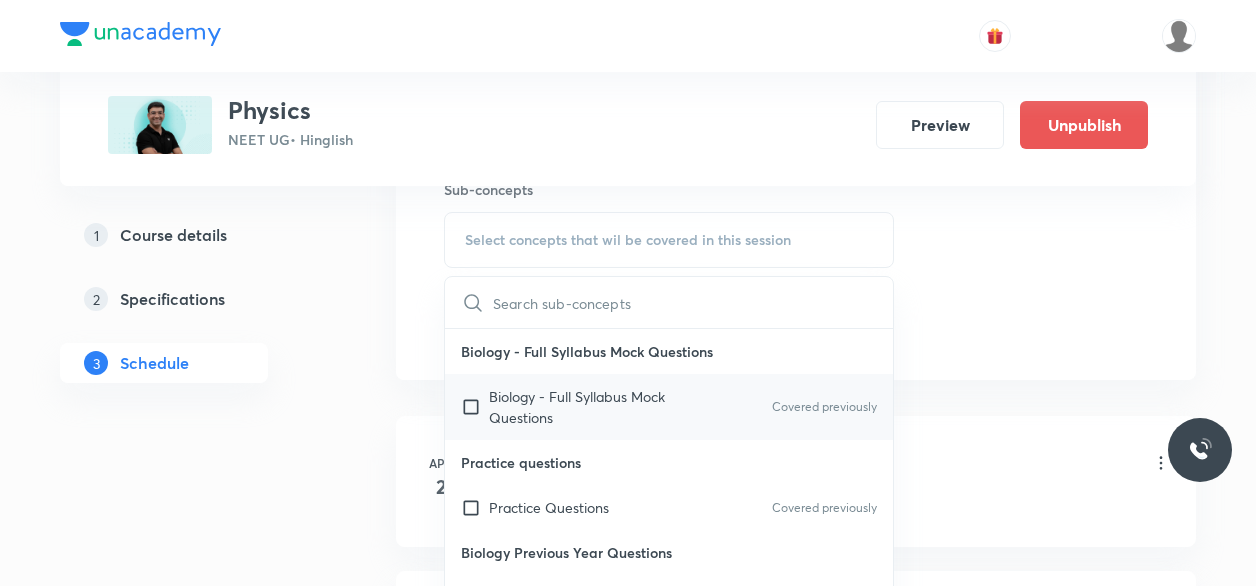 click on "Biology - Full Syllabus Mock Questions Covered previously" at bounding box center [669, 407] 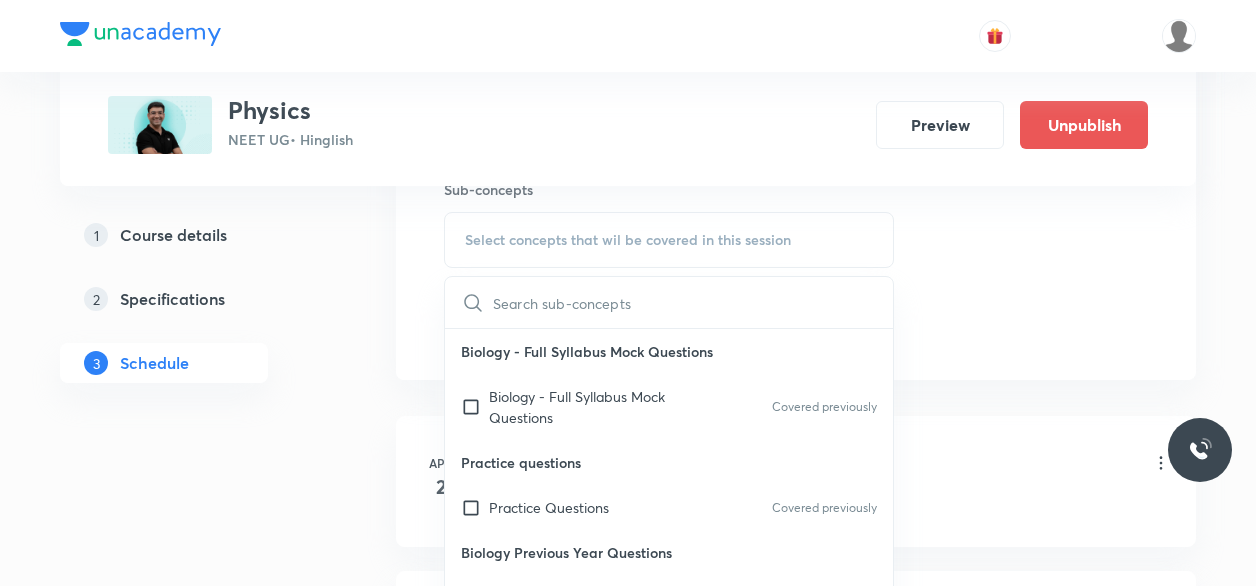 checkbox on "true" 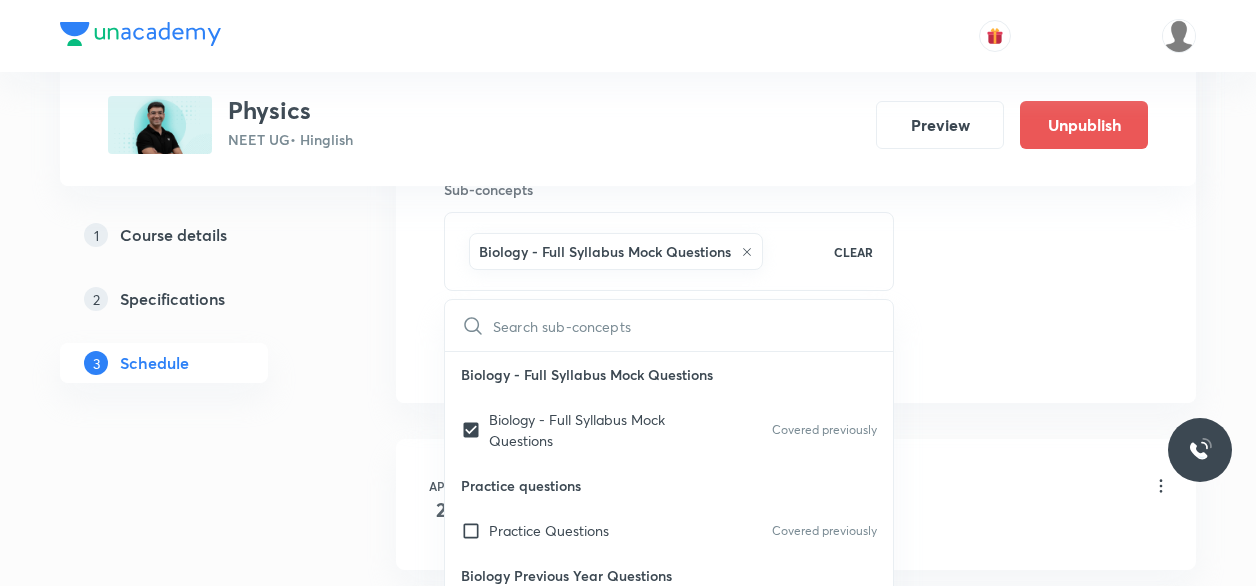click on "Session  86 Live class Session title 19/99 Module Discussion 3 ​ Schedule for Aug 5, 2025, 11:10 AM ​ Duration (in minutes) 80 ​ Educator Mahendra Singh   Session type Online Offline Room MM 01 Sub-concepts Biology - Full Syllabus Mock Questions CLEAR ​ Biology - Full Syllabus Mock Questions Biology - Full Syllabus Mock Questions Covered previously Practice questions Practice Questions Covered previously Biology Previous Year Questions Maths Previous Year Questions Covered previously Coulomb's Law & Electric Field Electric Charge Conductors and Insulators Electroscope Charging of a Body Coulomb's Law Coulomb's Law in Vector Form Superposition Principle Electric Field  Electric Field Due to an Isolated Point Charge  Electric Field Due to Continuous Distribution of Charge Field of Ring Charge  Electric Field Due to an Infinite Line Charge Field of Uniformly Charged Disk Field of Two Oppositely Charged Sheets Lines of Force  Different Patterns of Electric Field Lines Motion of Charge Particle in Uniform" at bounding box center [796, -174] 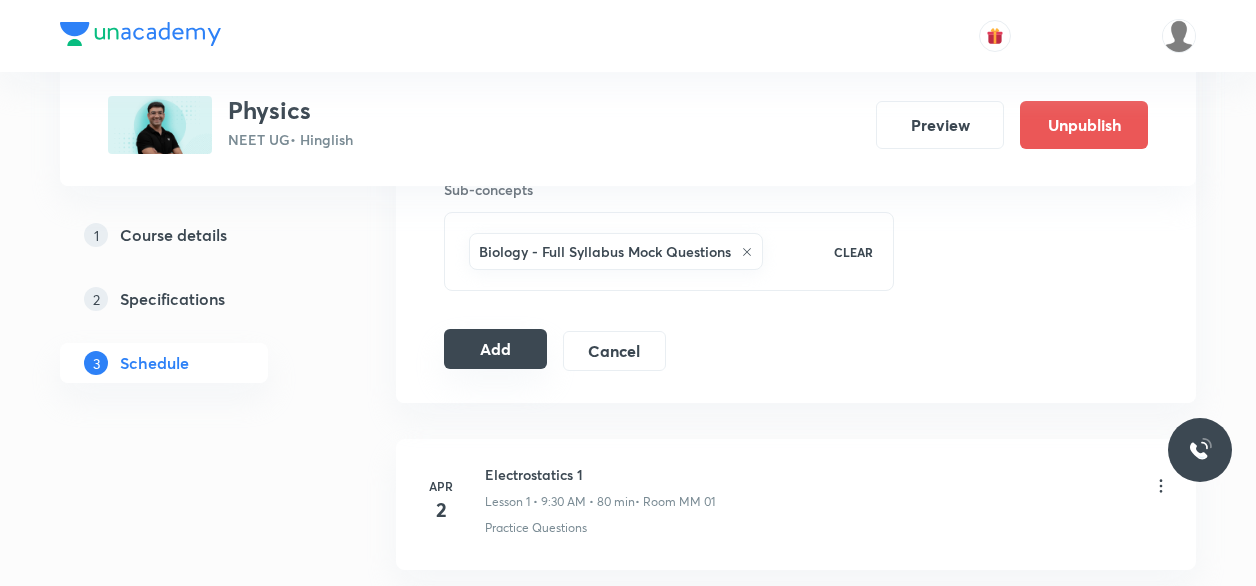 click on "Add" at bounding box center [495, 349] 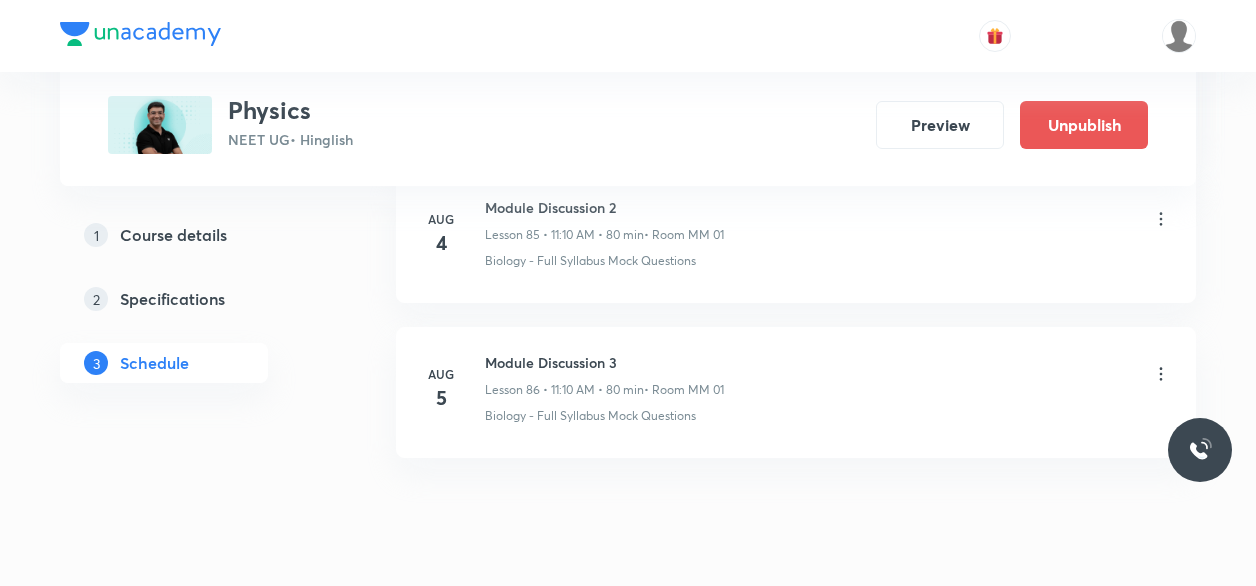 scroll, scrollTop: 13370, scrollLeft: 0, axis: vertical 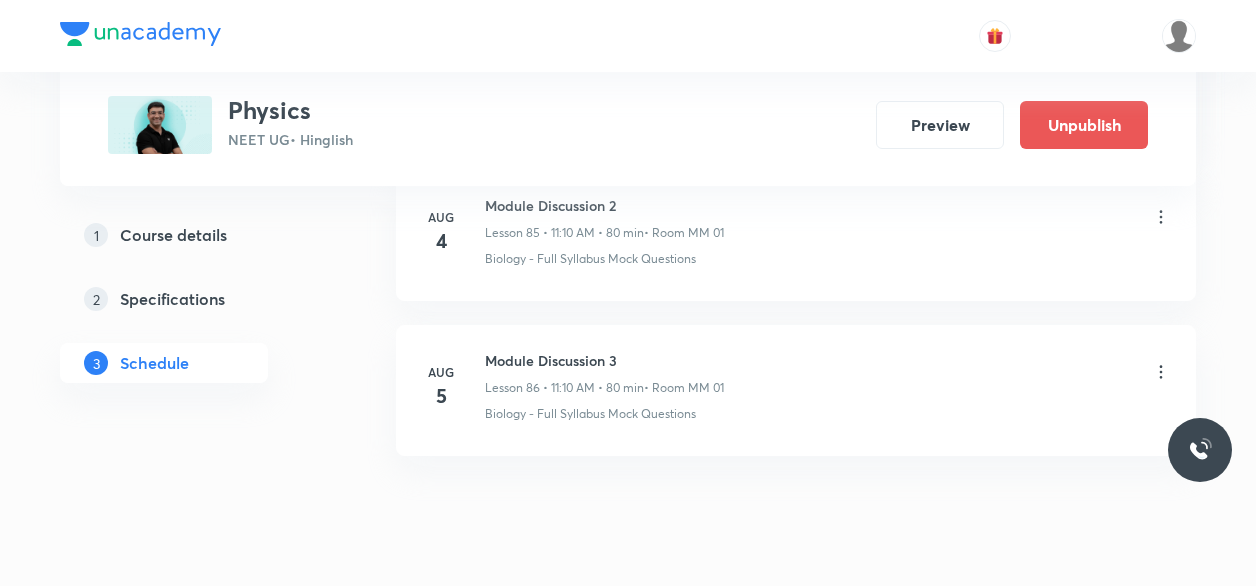 click on "Module Discussion 3" at bounding box center (604, 360) 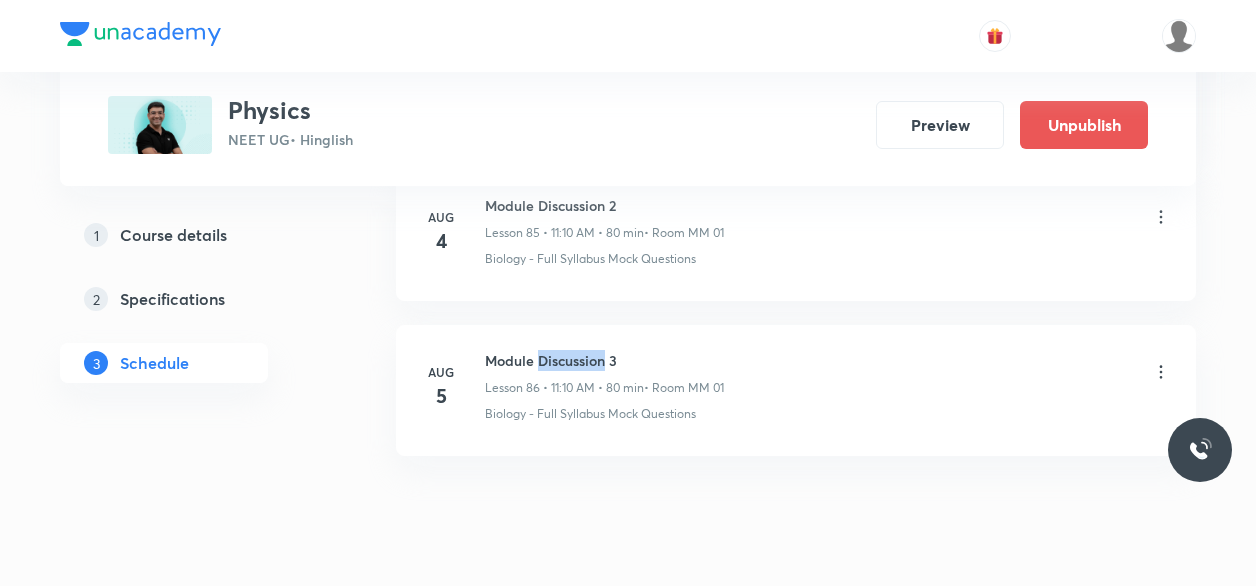 click on "Module Discussion 3" at bounding box center (604, 360) 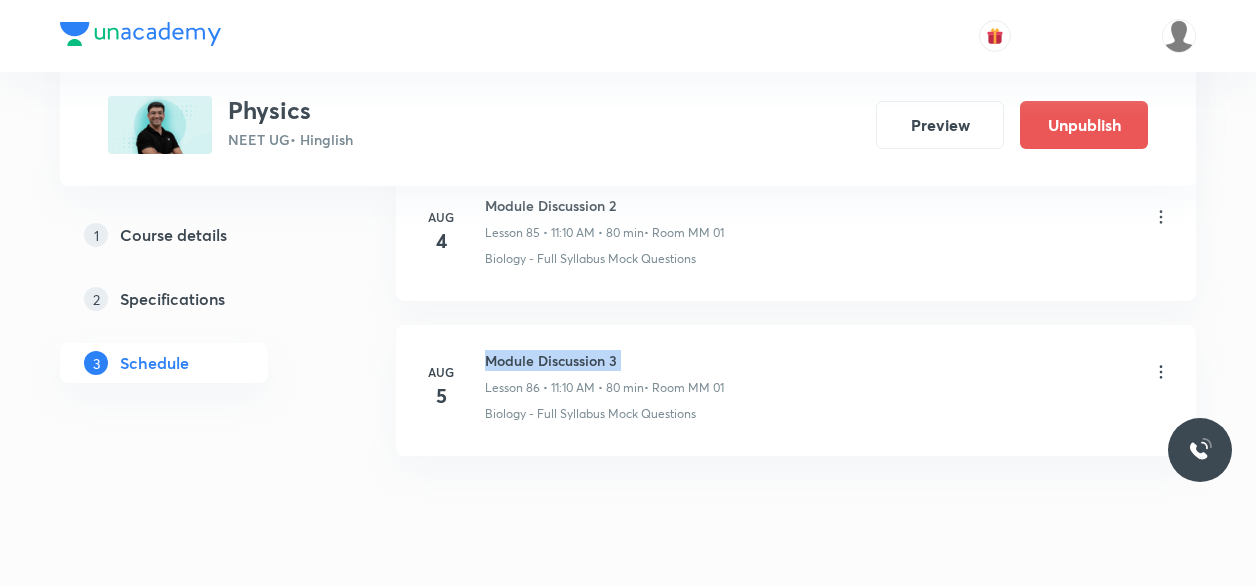 click on "Module Discussion 3" at bounding box center [604, 360] 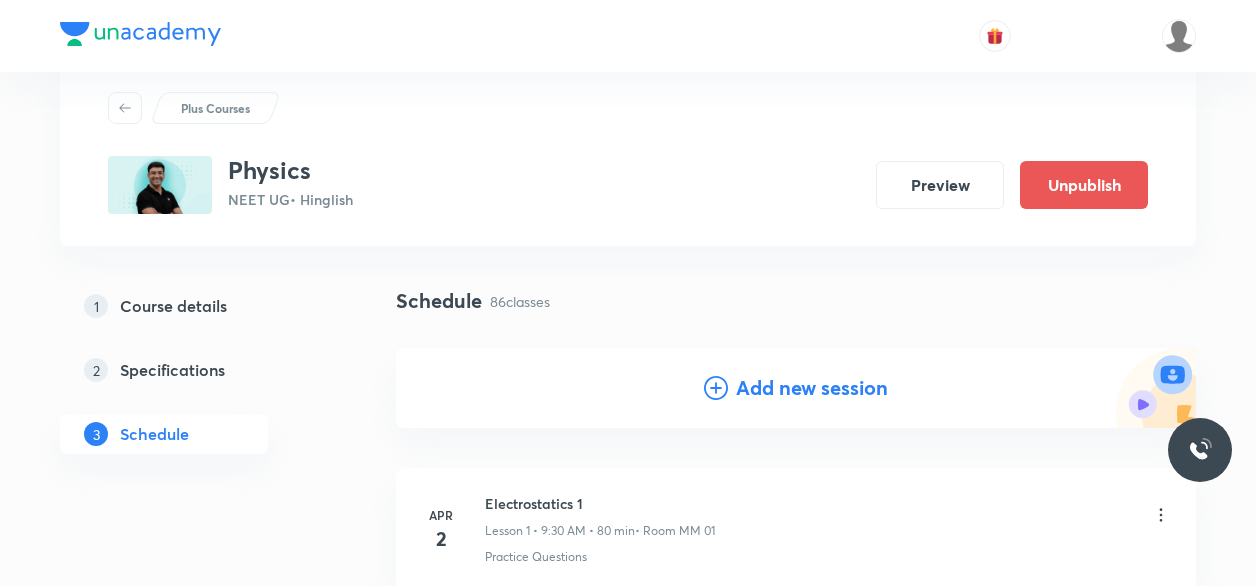 scroll, scrollTop: 57, scrollLeft: 0, axis: vertical 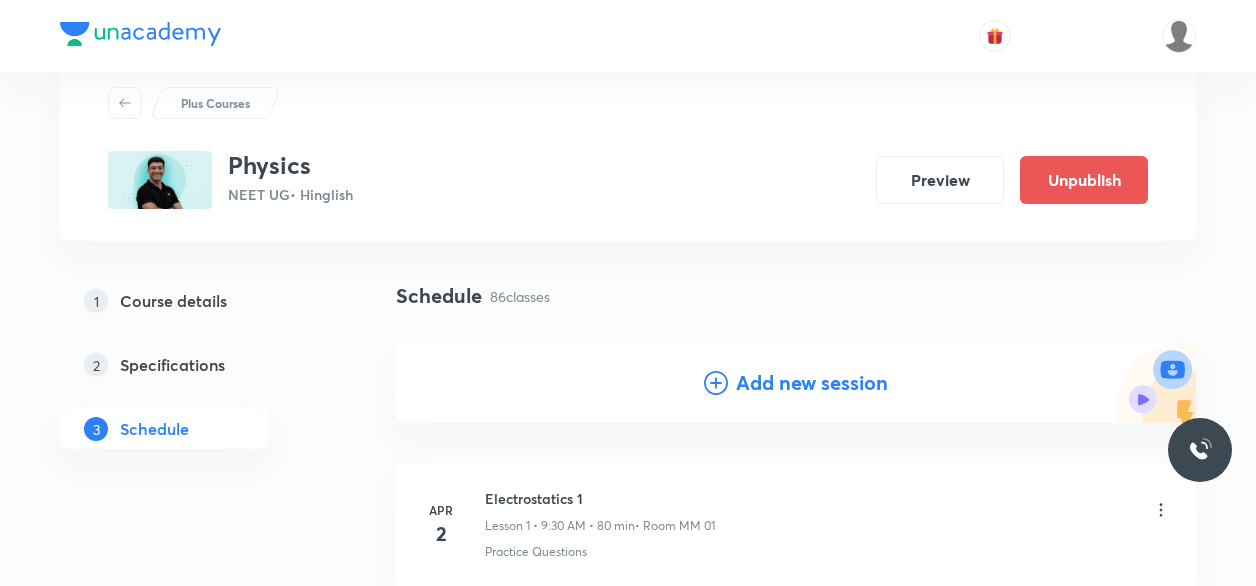 click 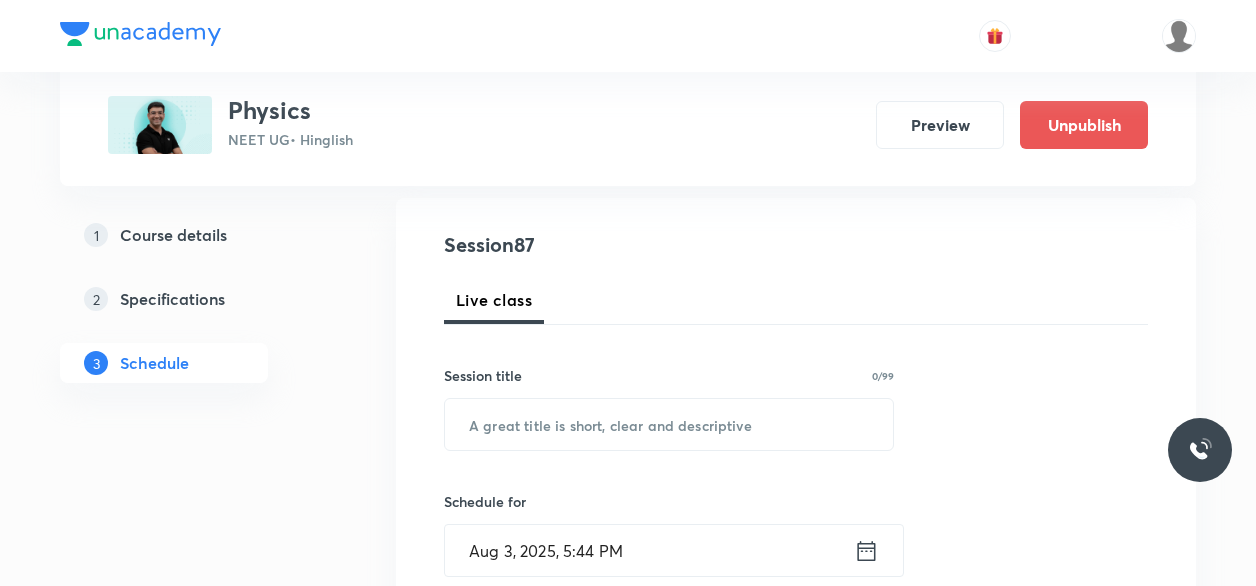 scroll, scrollTop: 235, scrollLeft: 0, axis: vertical 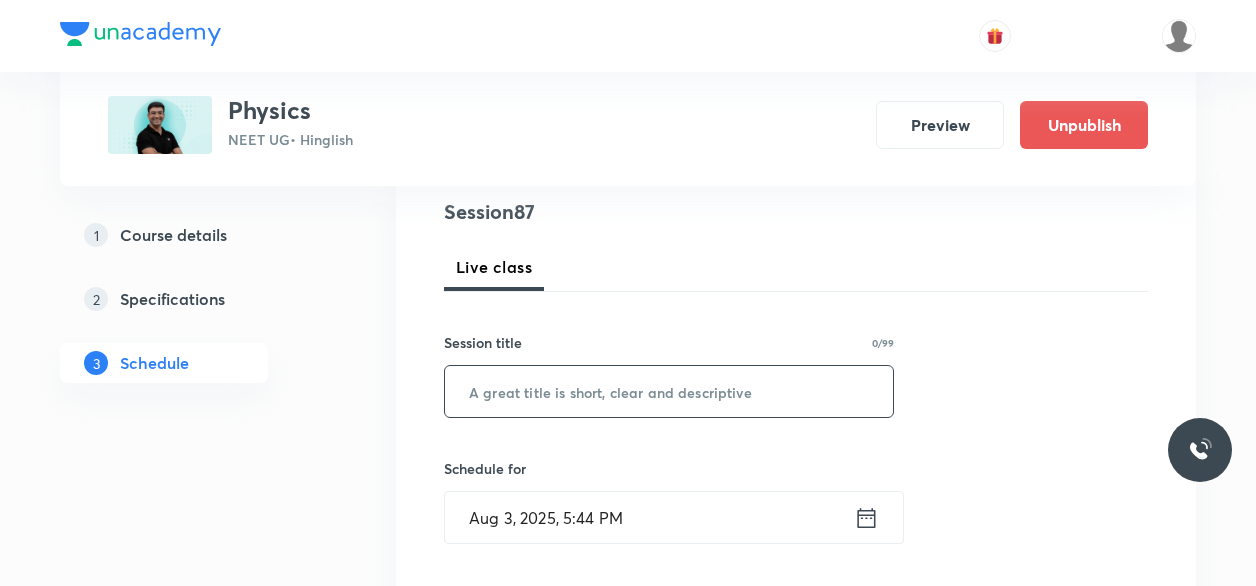 click at bounding box center (669, 391) 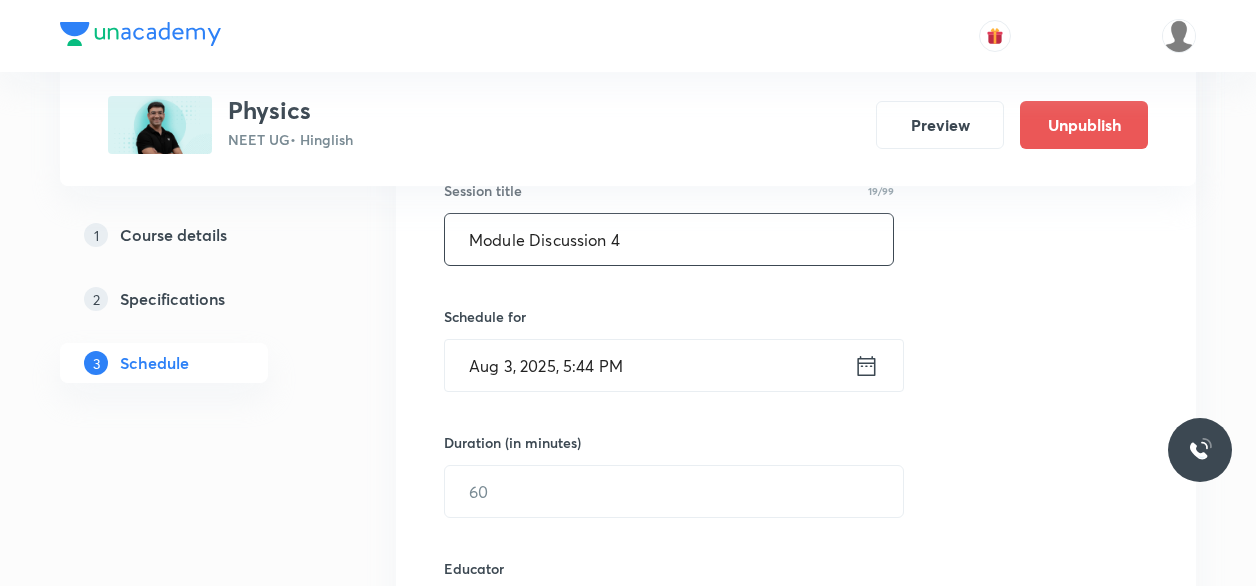 scroll, scrollTop: 389, scrollLeft: 0, axis: vertical 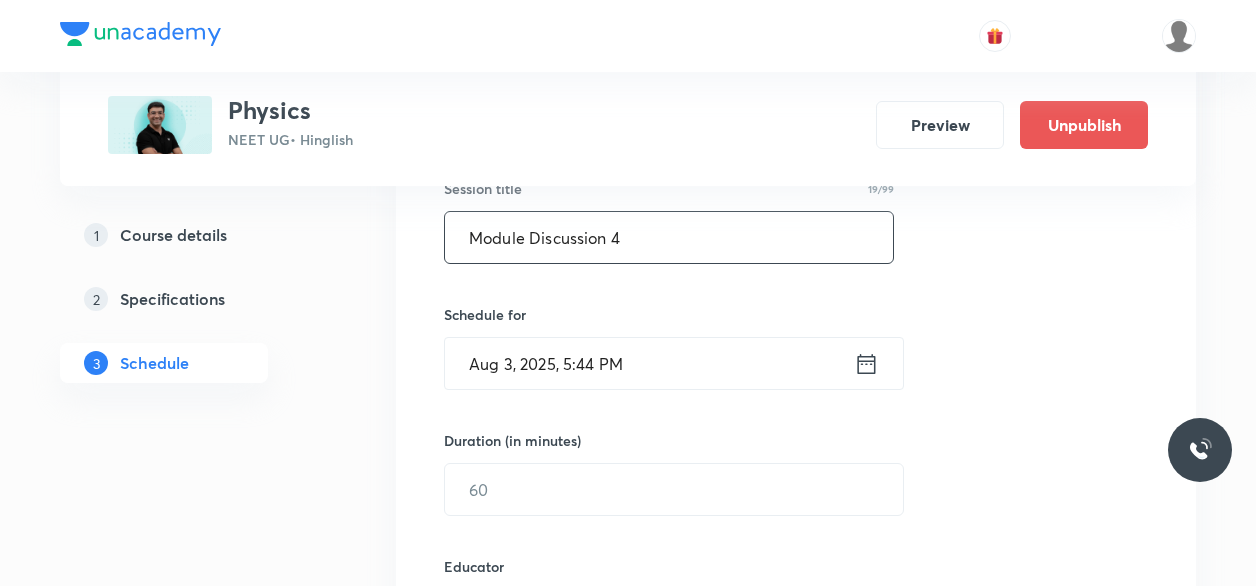 type on "Module Discussion 4" 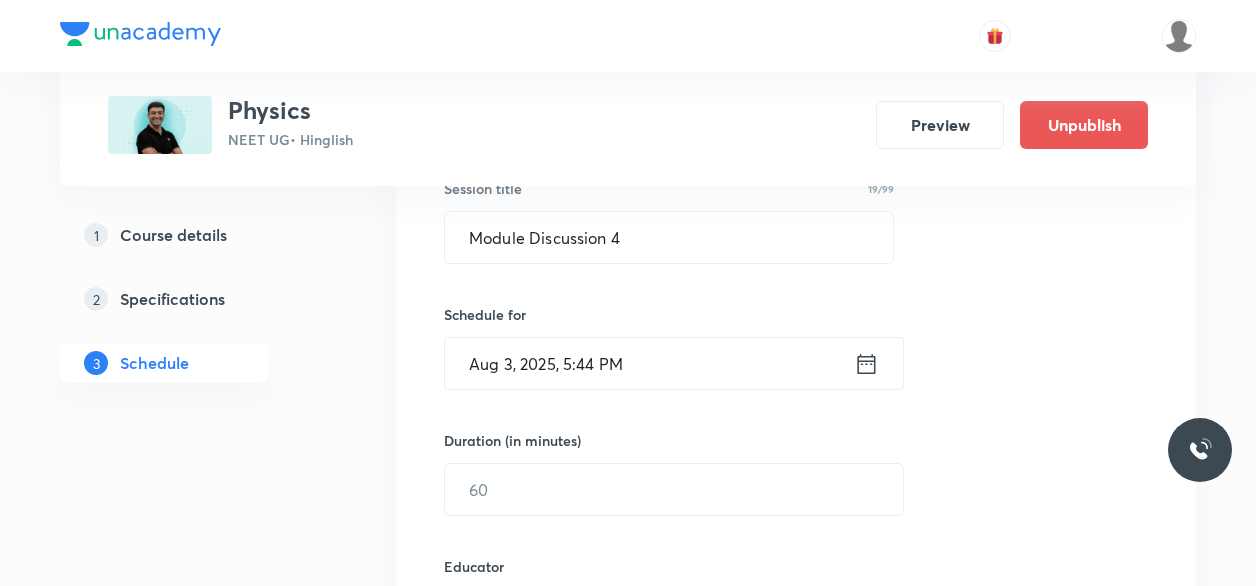 click on "Aug 3, 2025, 5:44 PM" at bounding box center [649, 363] 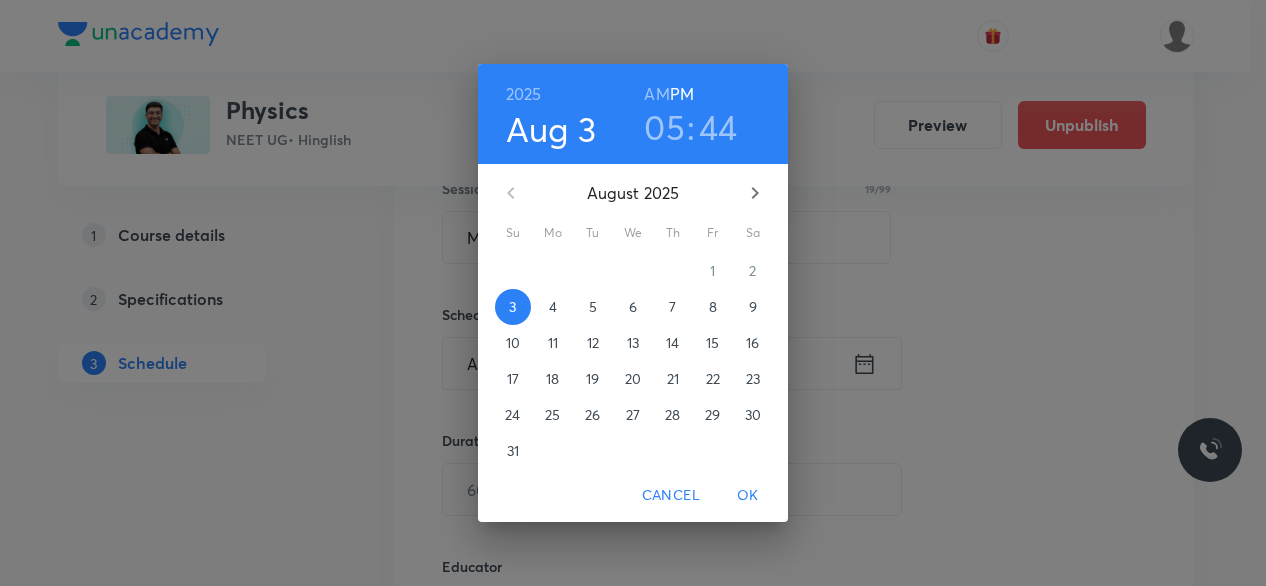 click on "5" at bounding box center [593, 307] 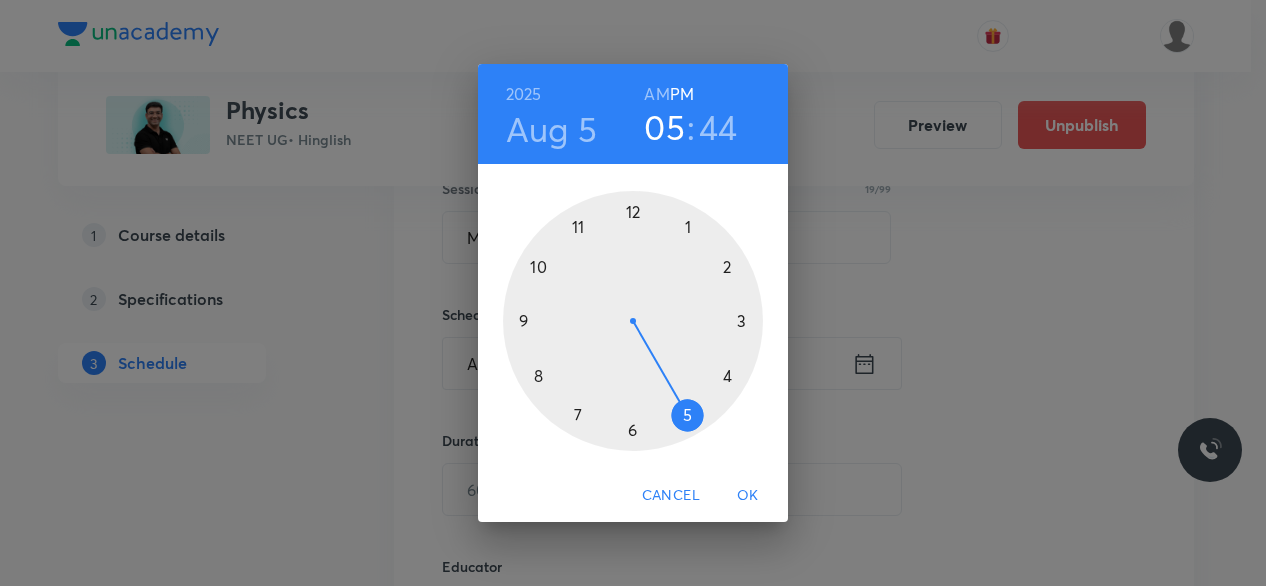 click at bounding box center (633, 321) 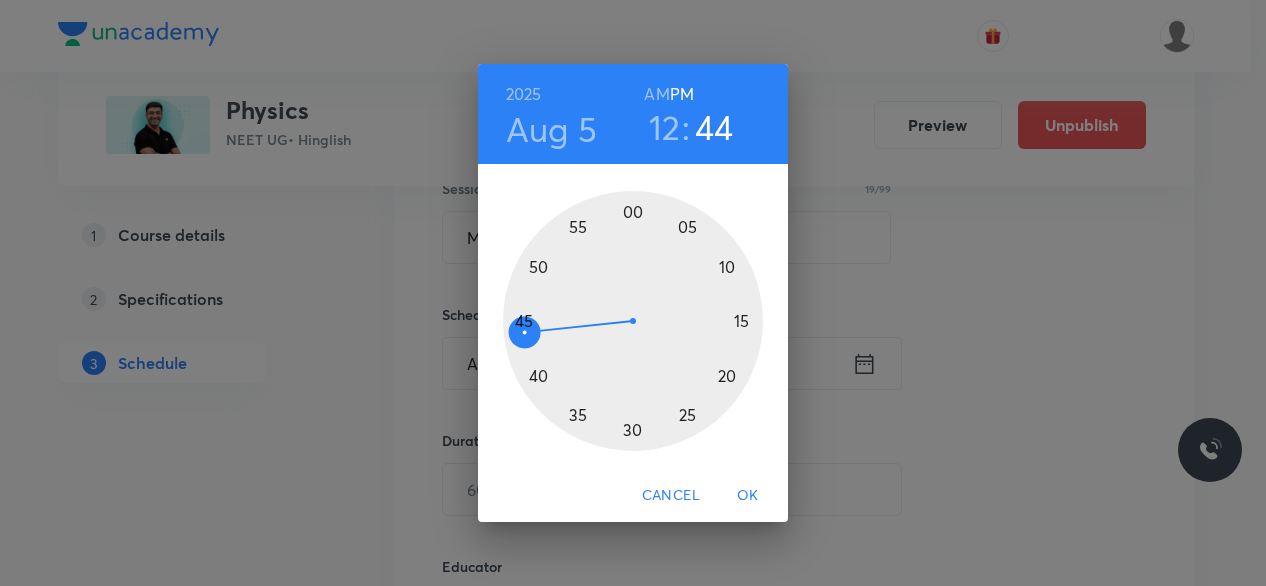click at bounding box center (633, 321) 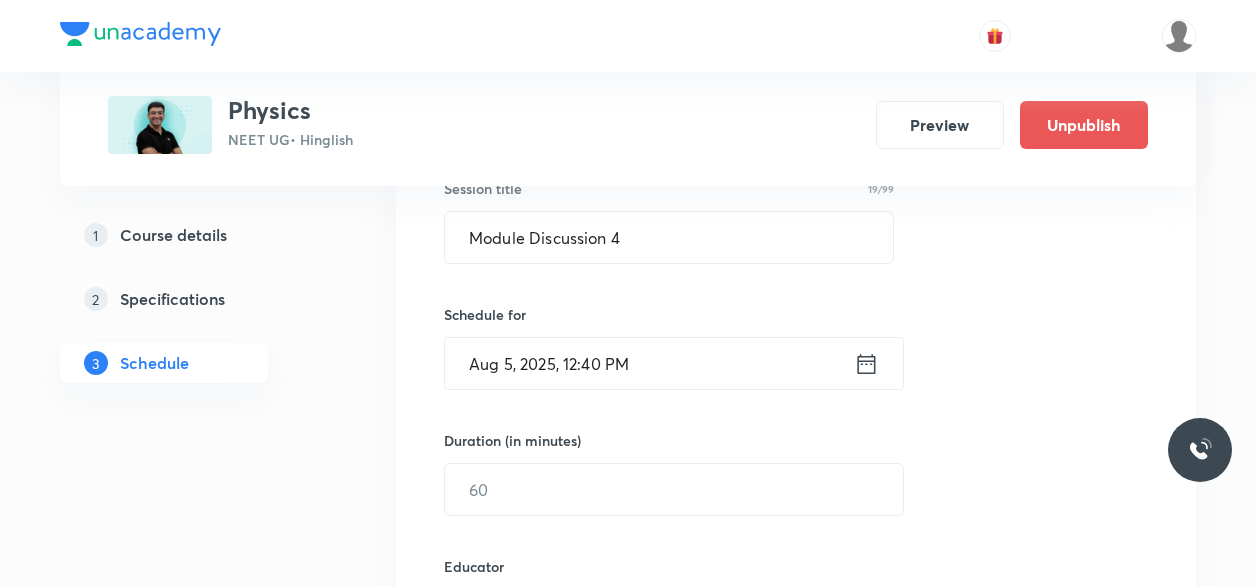 scroll, scrollTop: 469, scrollLeft: 0, axis: vertical 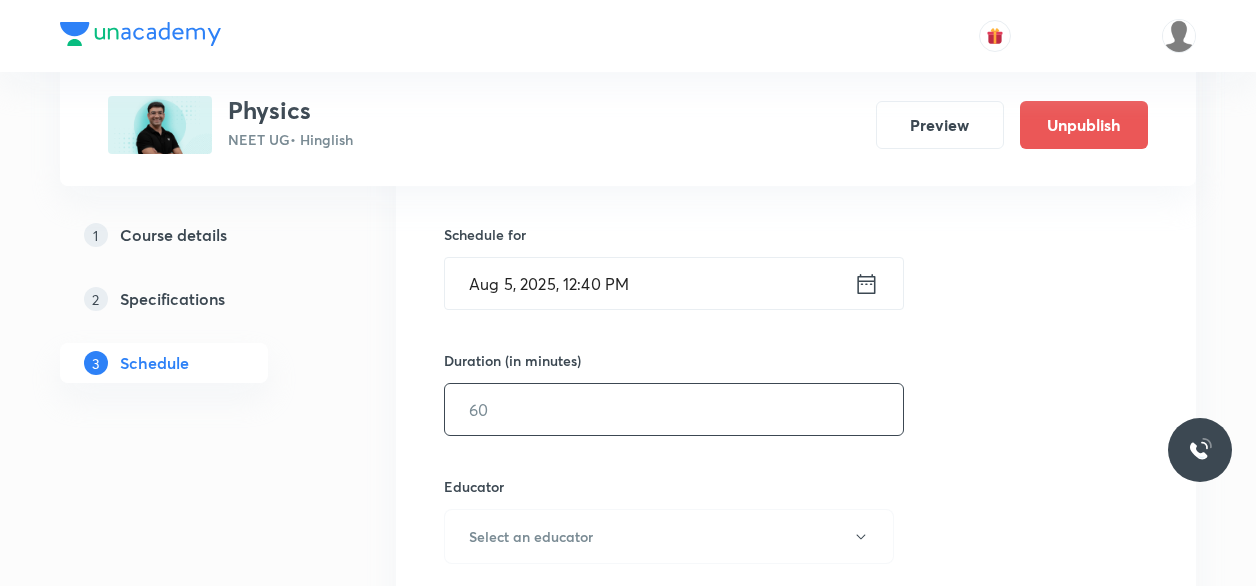 click at bounding box center [674, 409] 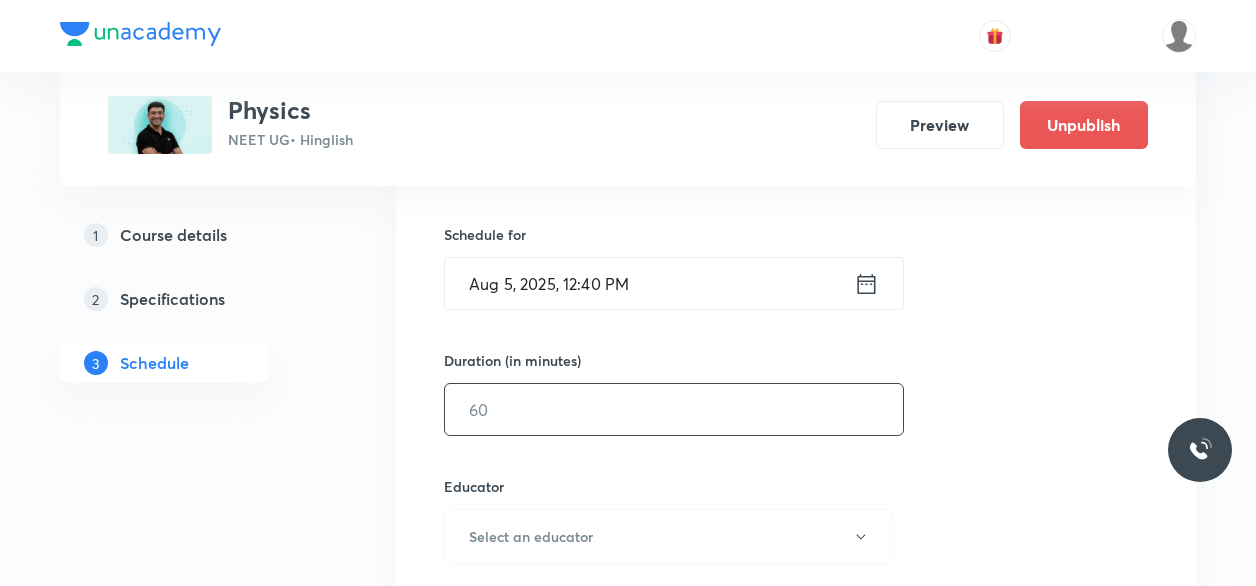 type on "4" 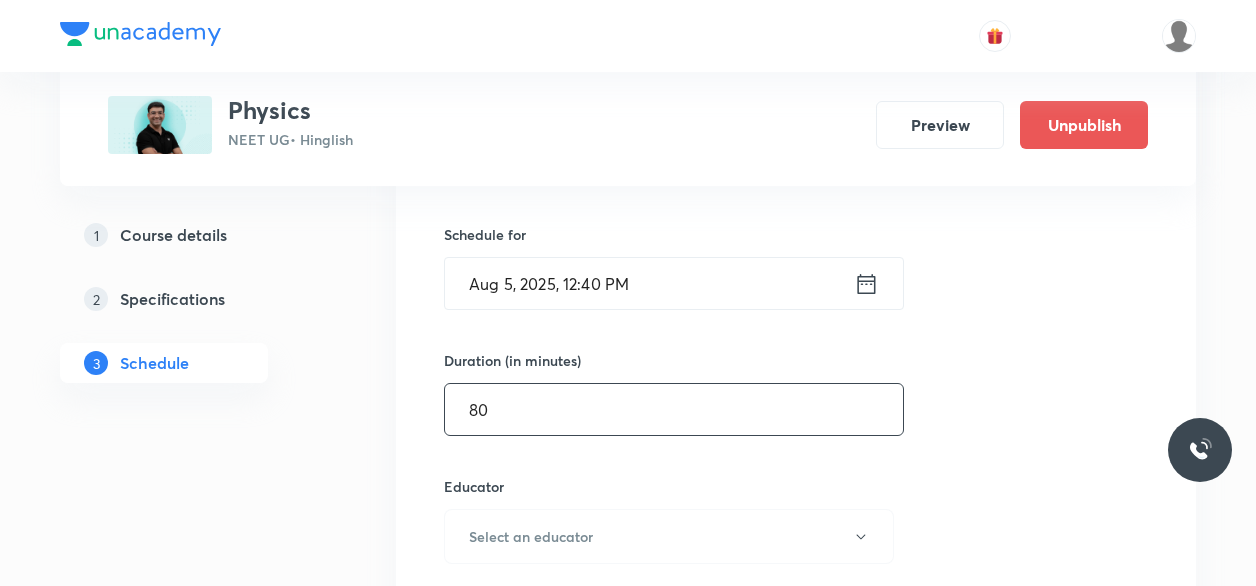 scroll, scrollTop: 597, scrollLeft: 0, axis: vertical 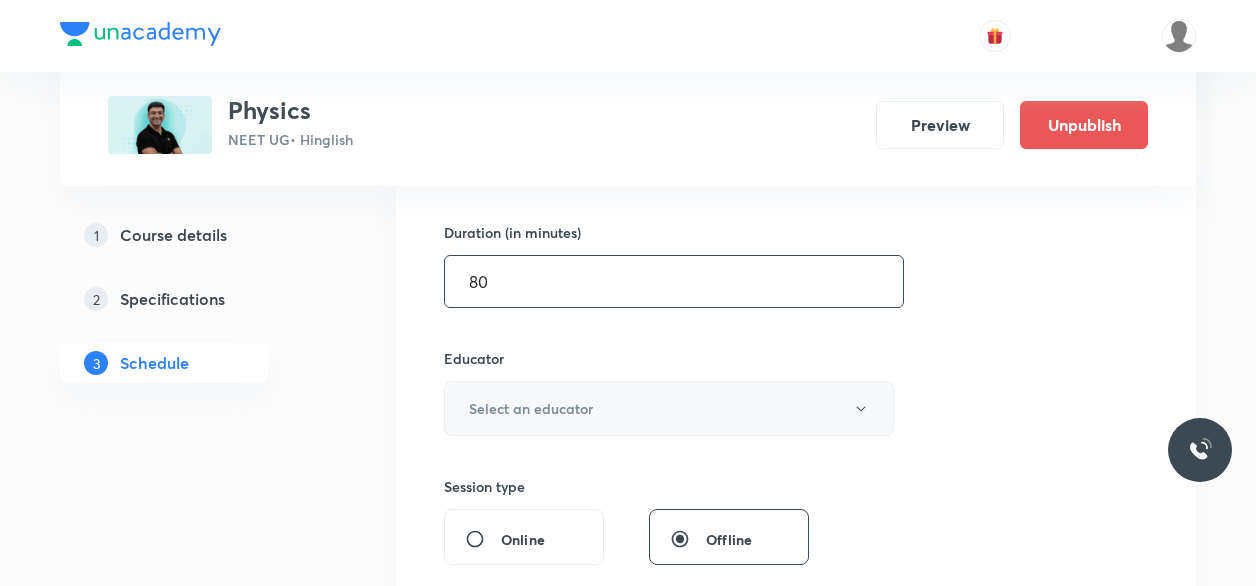type on "80" 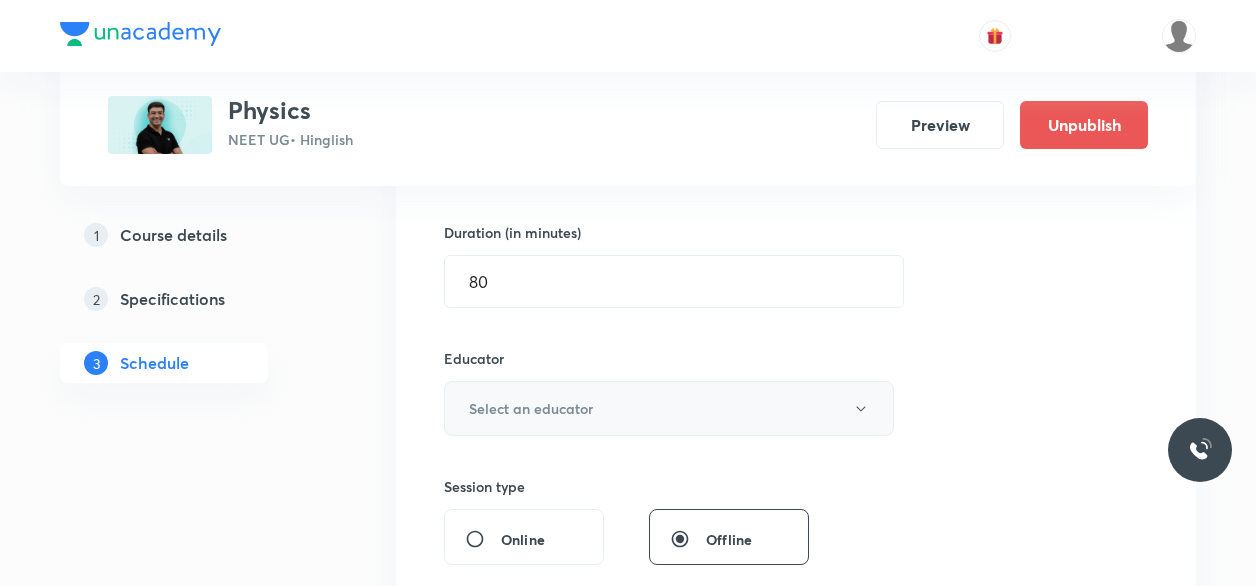 click on "Select an educator" at bounding box center [531, 408] 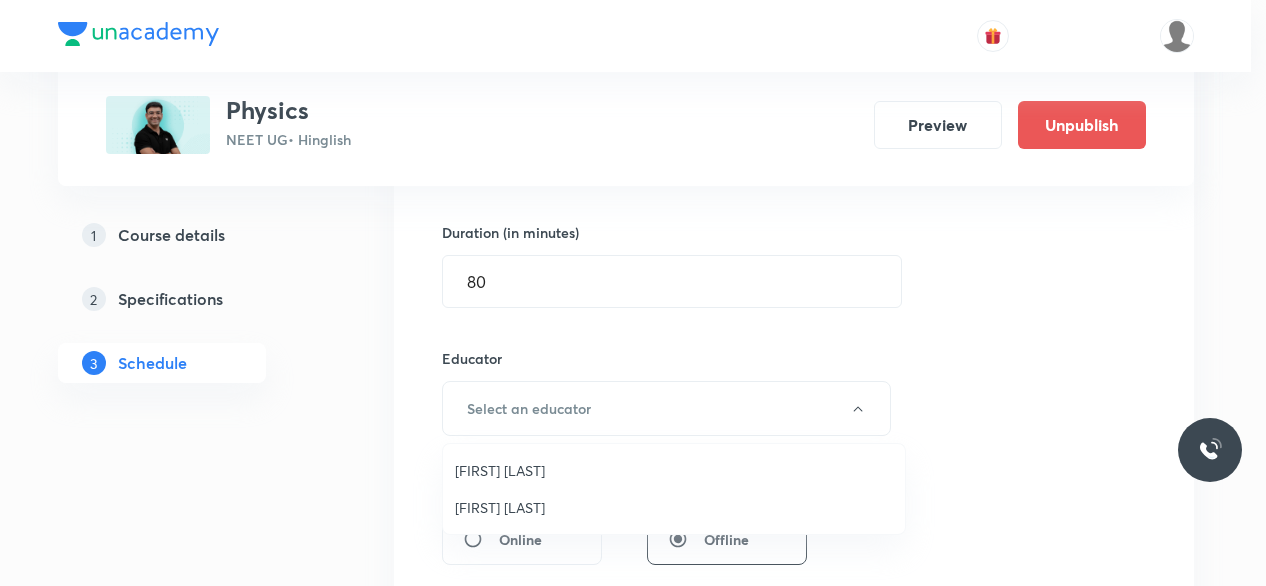 click on "Mahendra Singh" at bounding box center (674, 507) 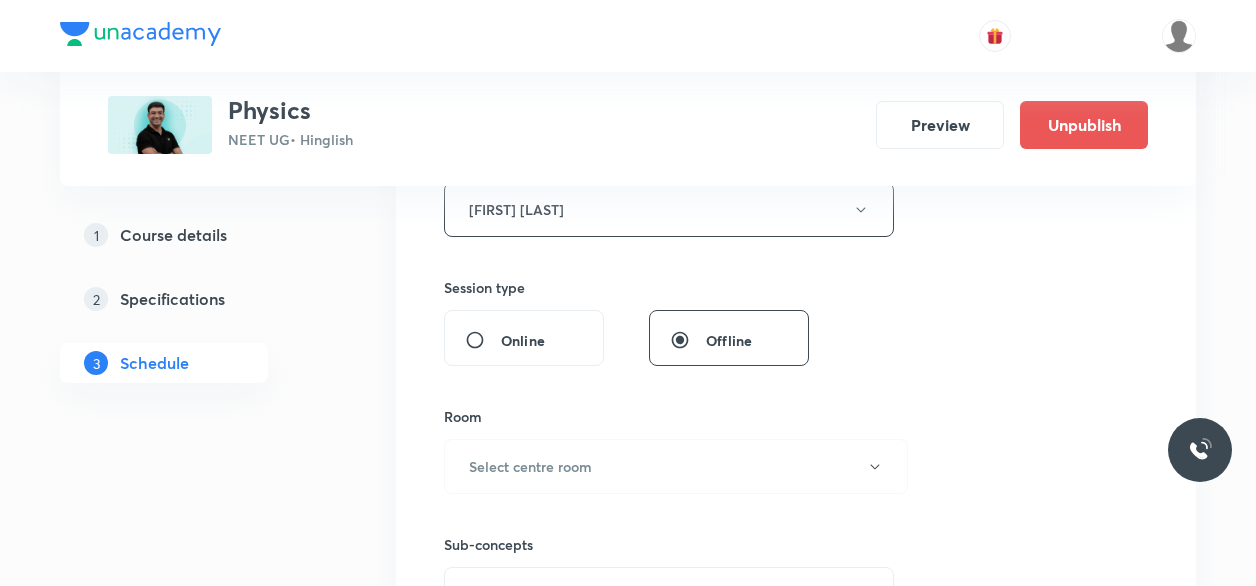 scroll, scrollTop: 797, scrollLeft: 0, axis: vertical 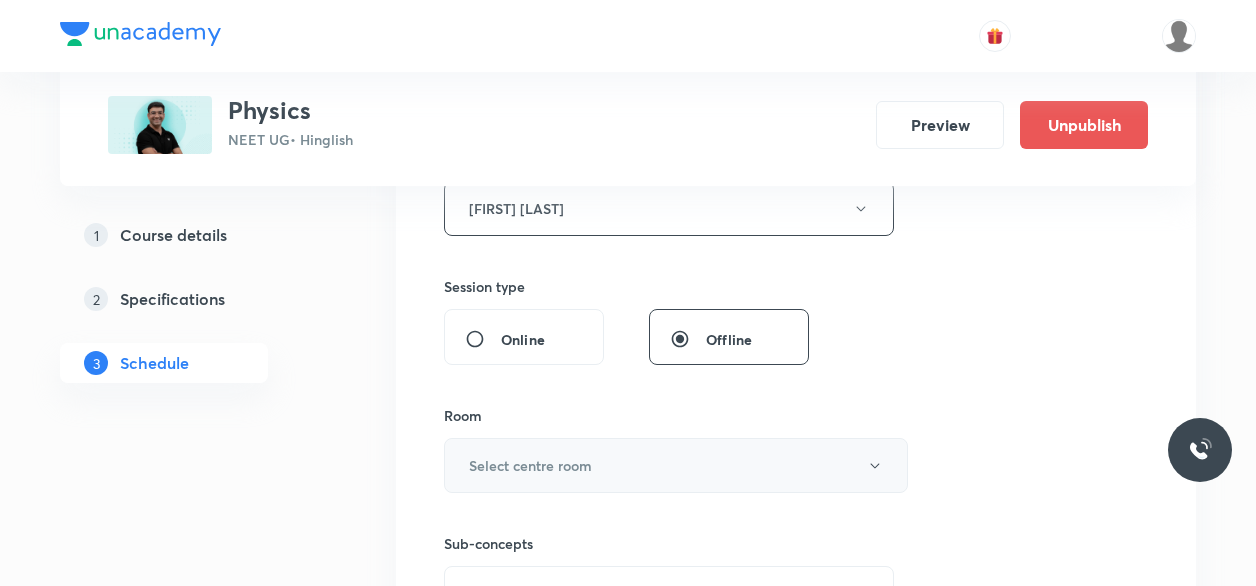 click on "Select centre room" at bounding box center [676, 465] 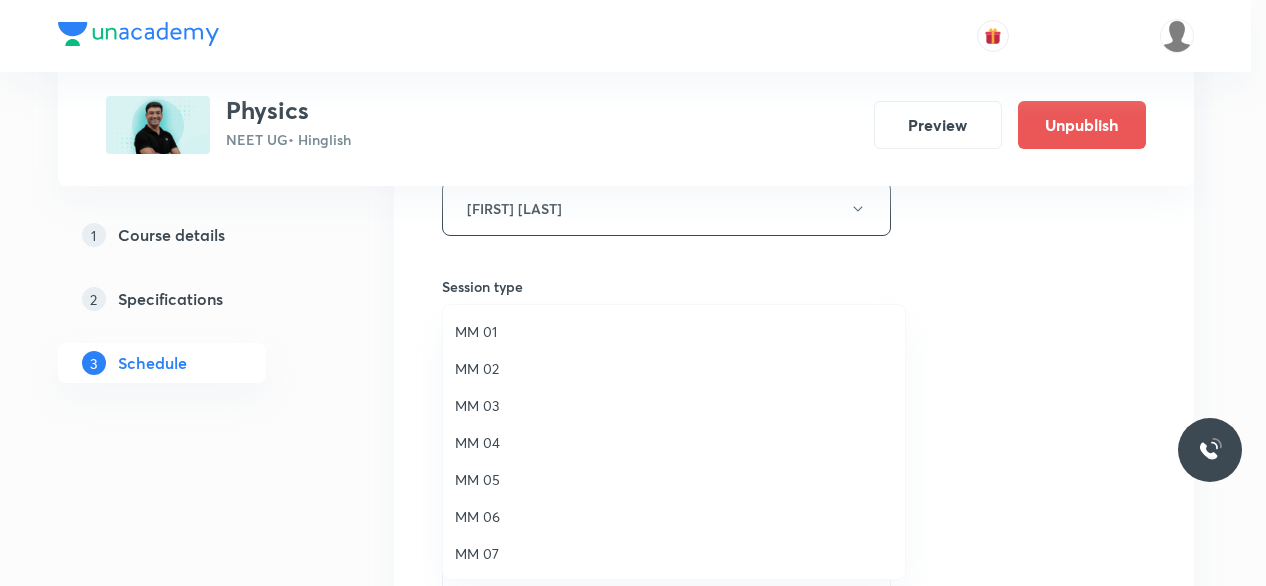 click on "MM 02" at bounding box center [674, 368] 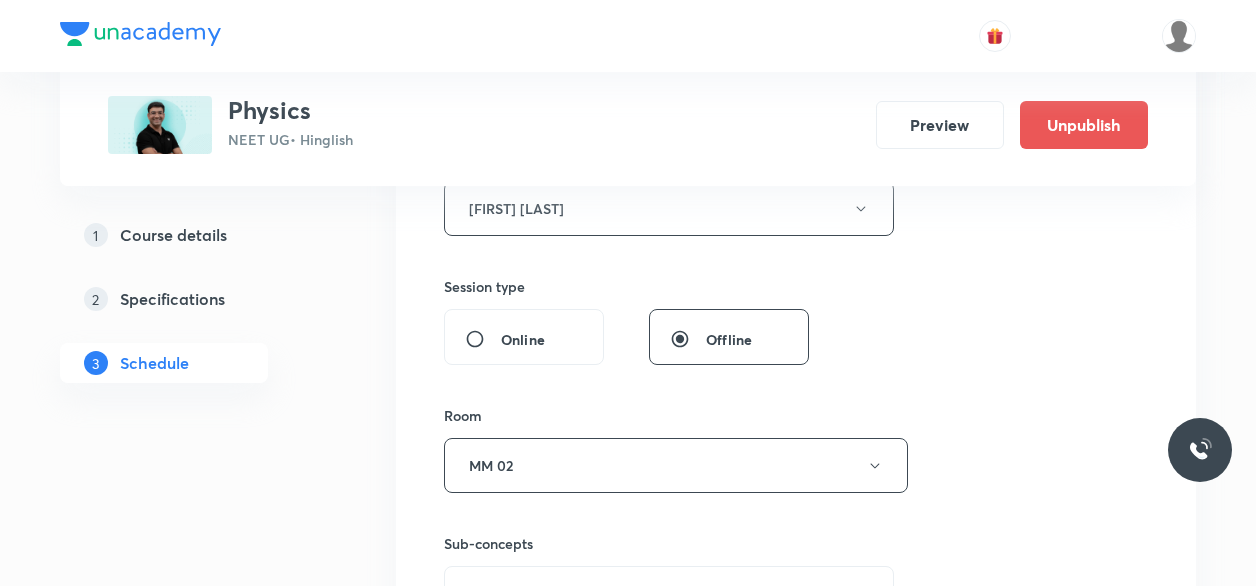 scroll, scrollTop: 976, scrollLeft: 0, axis: vertical 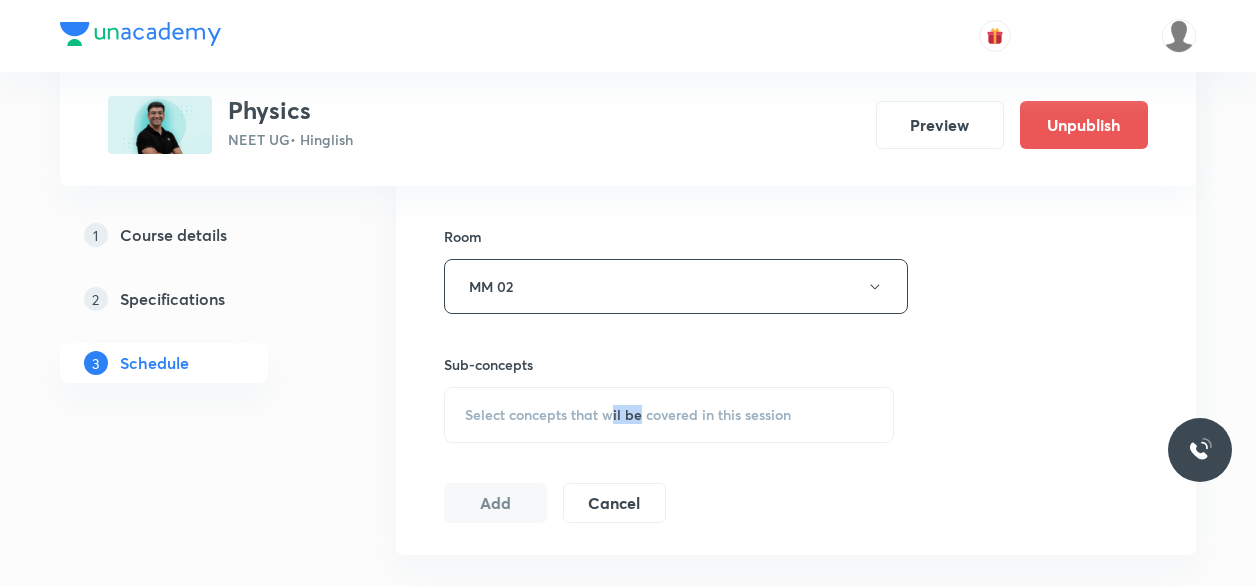 drag, startPoint x: 638, startPoint y: 380, endPoint x: 608, endPoint y: 461, distance: 86.37708 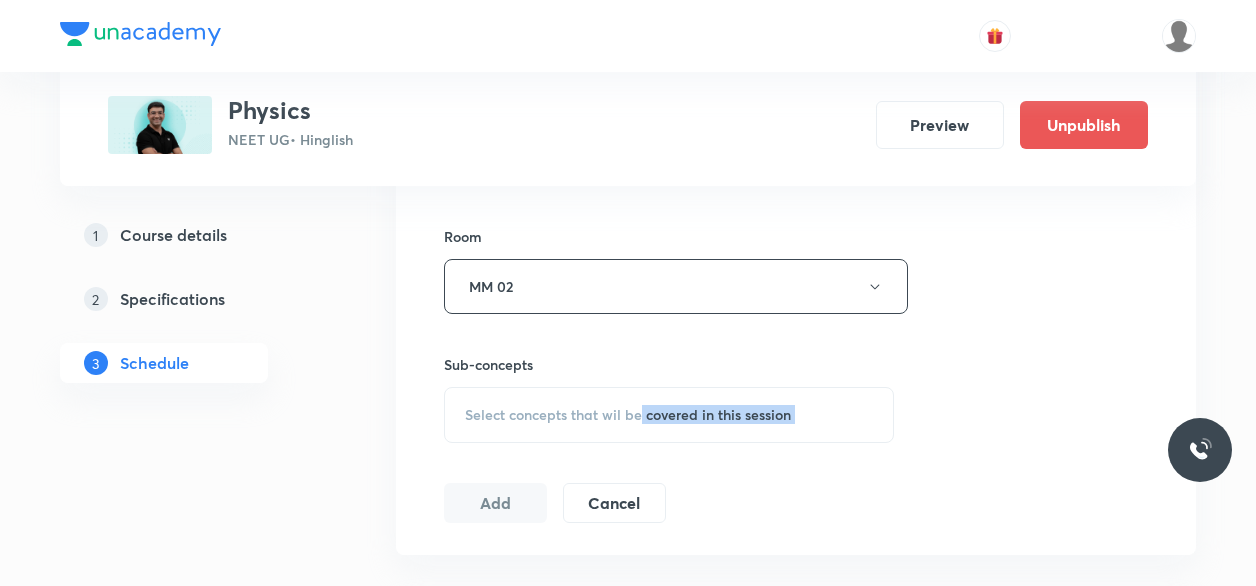 click on "Session  87 Live class Session title 19/99 Module Discussion 4 ​ Schedule for Aug 5, 2025, 12:40 PM ​ Duration (in minutes) 80 ​ Educator Mahendra Singh   Session type Online Offline Room MM 02 Sub-concepts Select concepts that wil be covered in this session Add Cancel" at bounding box center [796, -11] 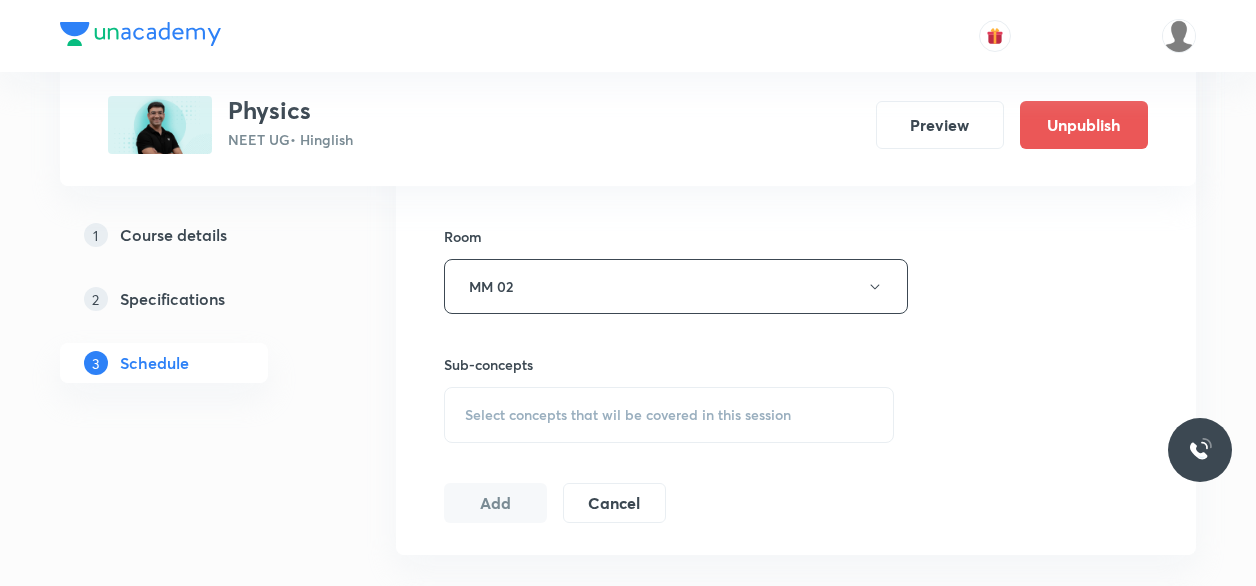 click on "Select concepts that wil be covered in this session" at bounding box center [669, 415] 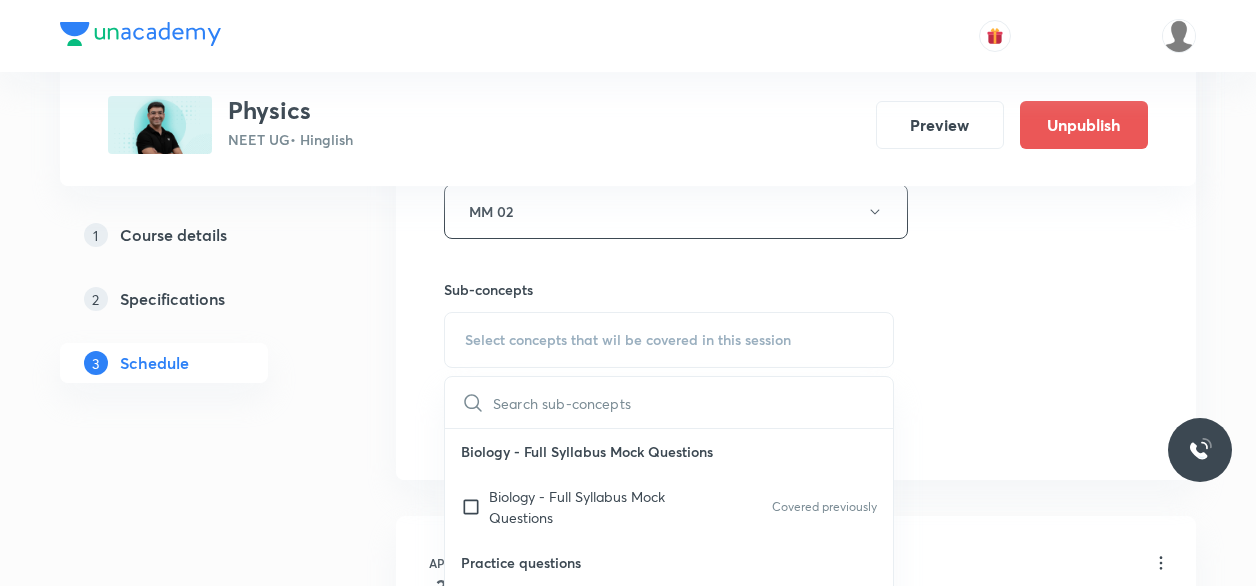 scroll, scrollTop: 1052, scrollLeft: 0, axis: vertical 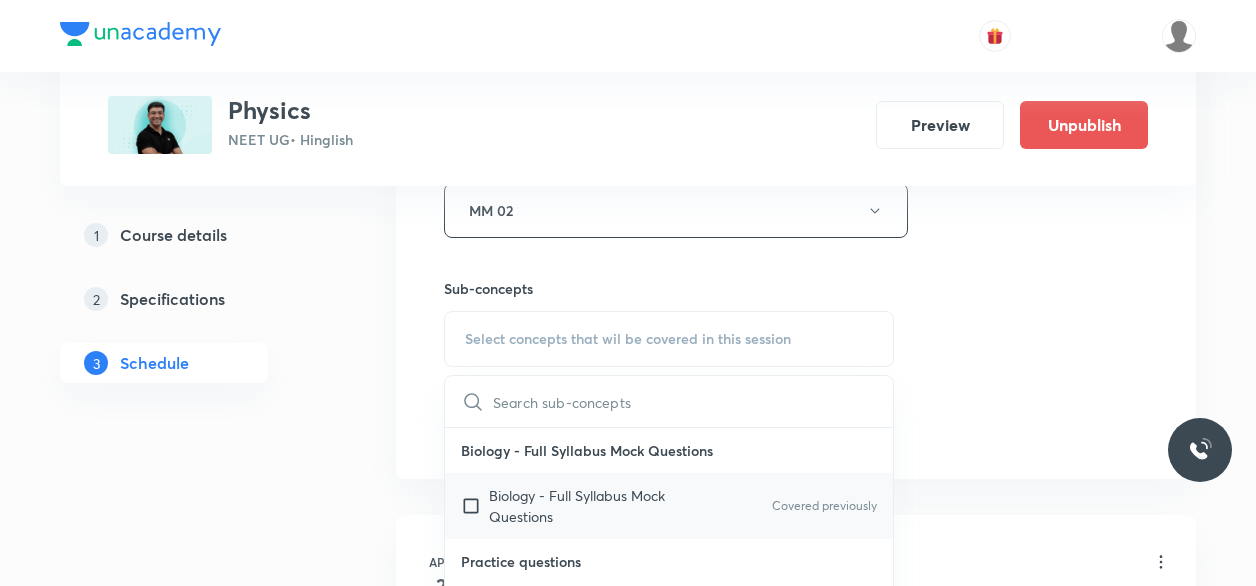 click on "Biology - Full Syllabus Mock Questions" at bounding box center (590, 506) 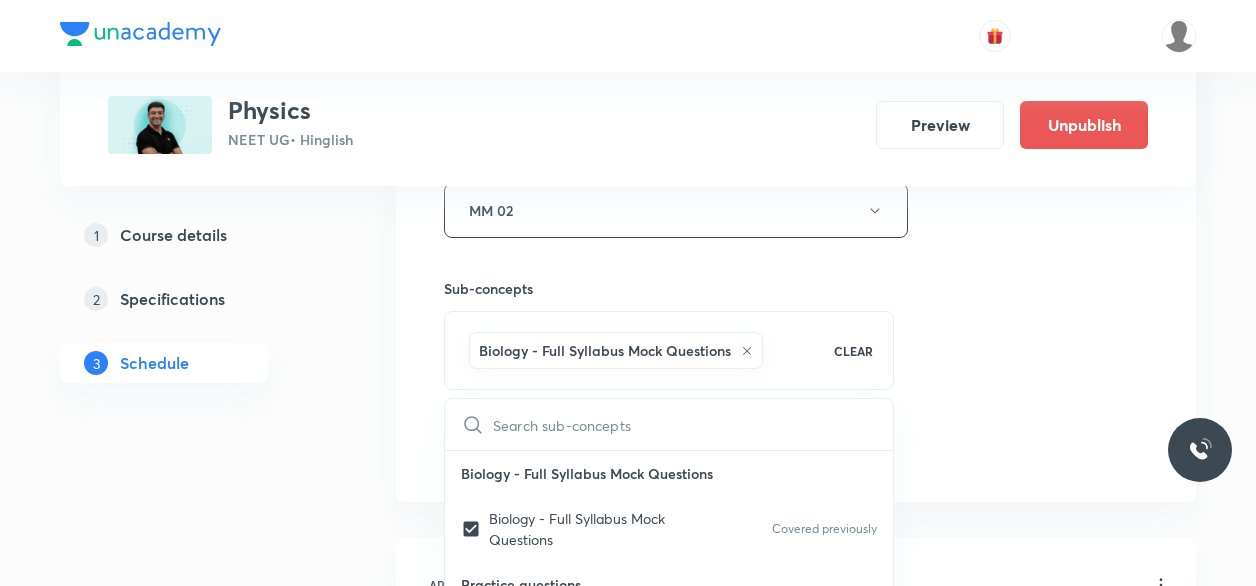click on "Session  87 Live class Session title 19/99 Module Discussion 4 ​ Schedule for Aug 5, 2025, 12:40 PM ​ Duration (in minutes) 80 ​ Educator Mahendra Singh   Session type Online Offline Room MM 02 Sub-concepts Biology - Full Syllabus Mock Questions CLEAR ​ Biology - Full Syllabus Mock Questions Biology - Full Syllabus Mock Questions Covered previously Practice questions Practice Questions Covered previously Biology Previous Year Questions Maths Previous Year Questions Covered previously Coulomb's Law & Electric Field Electric Charge Conductors and Insulators Electroscope Charging of a Body Coulomb's Law Coulomb's Law in Vector Form Superposition Principle Electric Field  Electric Field Due to an Isolated Point Charge  Electric Field Due to Continuous Distribution of Charge Field of Ring Charge  Electric Field Due to an Infinite Line Charge Field of Uniformly Charged Disk Field of Two Oppositely Charged Sheets Lines of Force  Different Patterns of Electric Field Lines Motion of Charge Particle in Uniform" at bounding box center (796, -75) 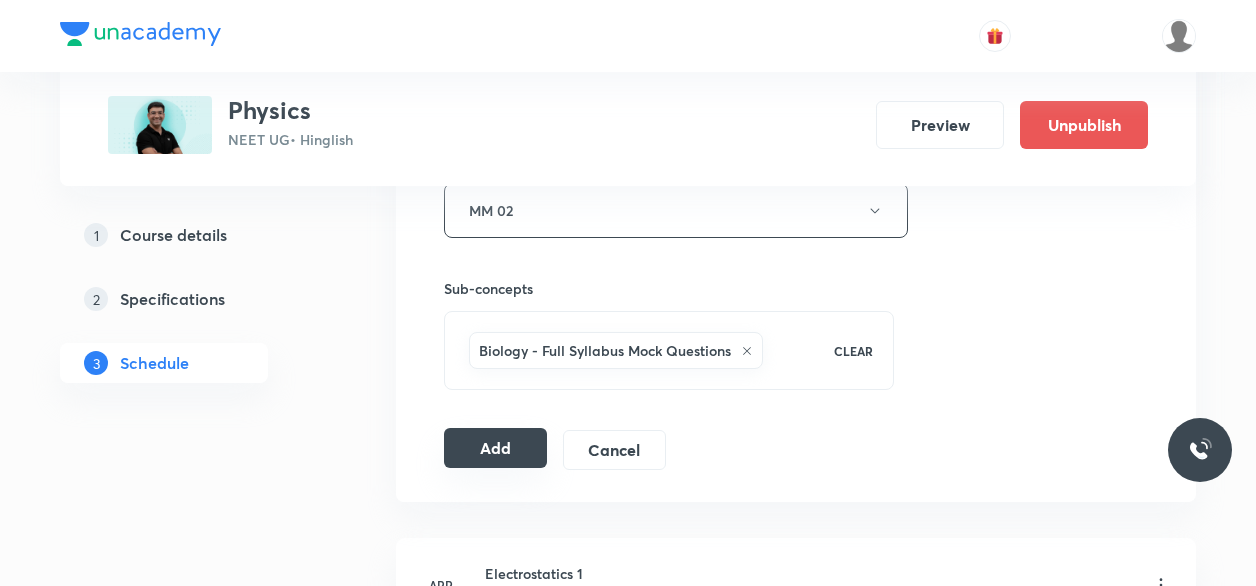 click on "Add" at bounding box center (495, 448) 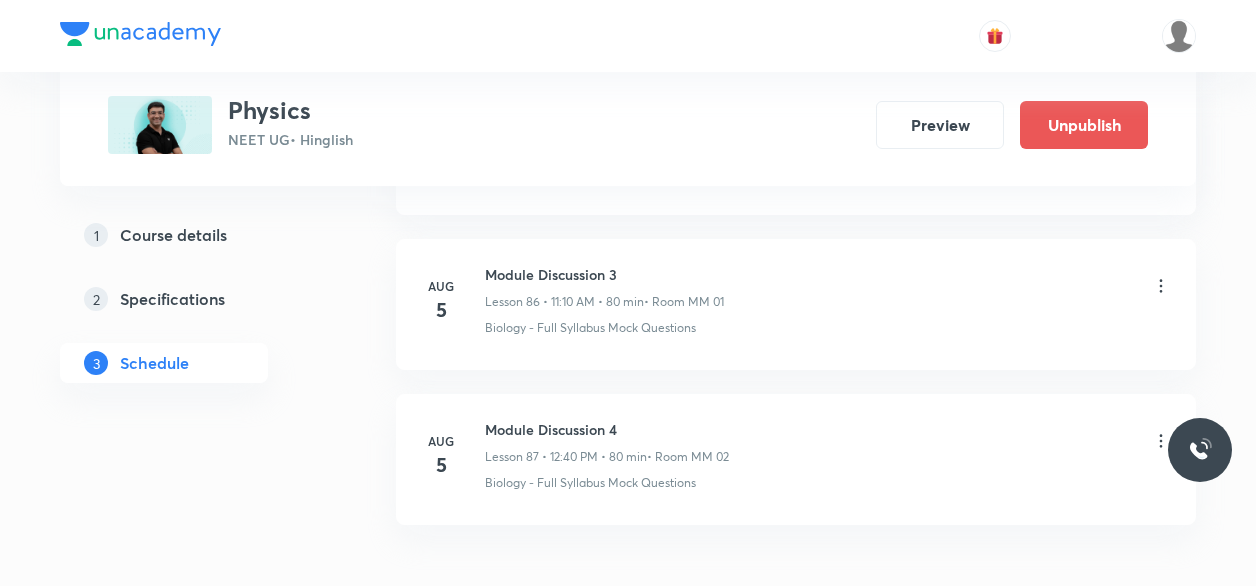 scroll, scrollTop: 13454, scrollLeft: 0, axis: vertical 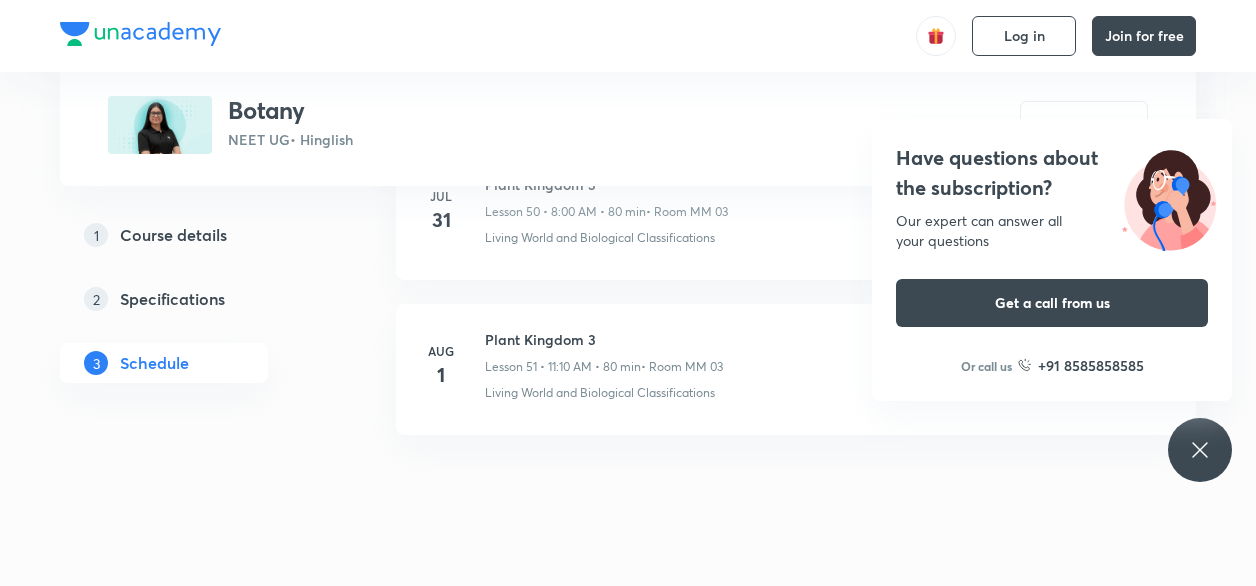 click on "Plant Kingdom 3" at bounding box center (604, 339) 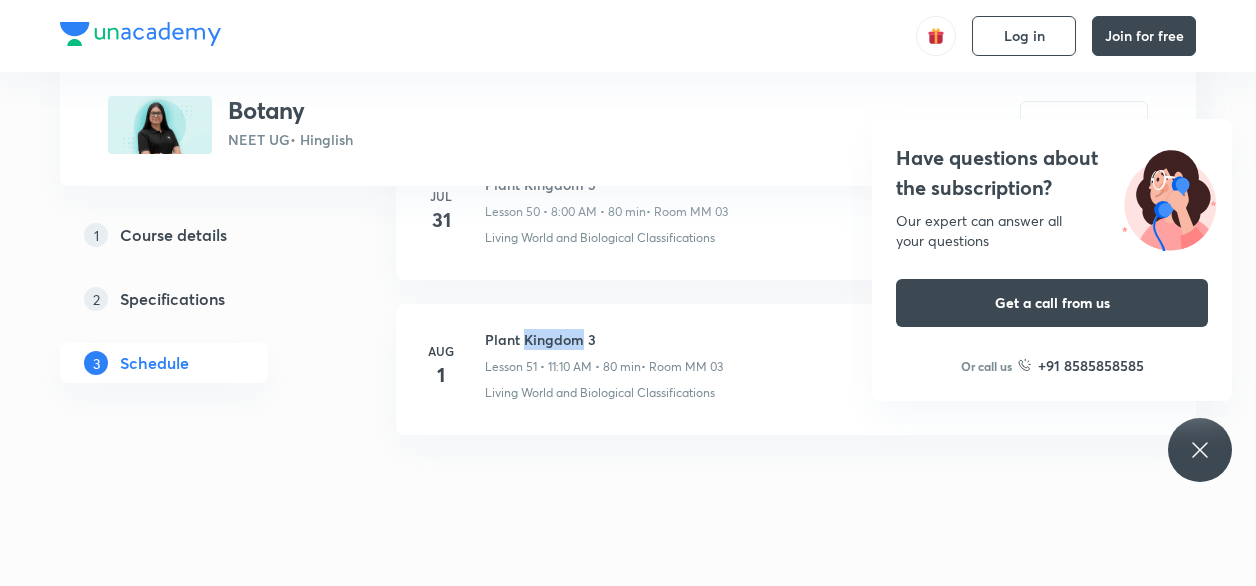 click on "Plant Kingdom 3" at bounding box center [604, 339] 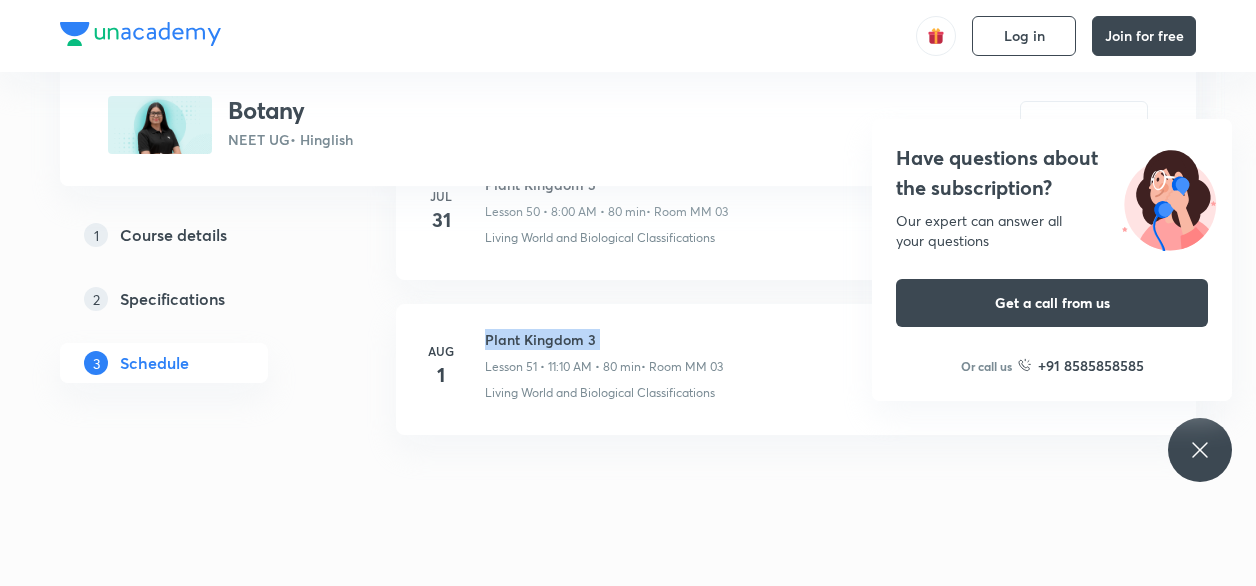 click on "Plant Kingdom 3" at bounding box center (604, 339) 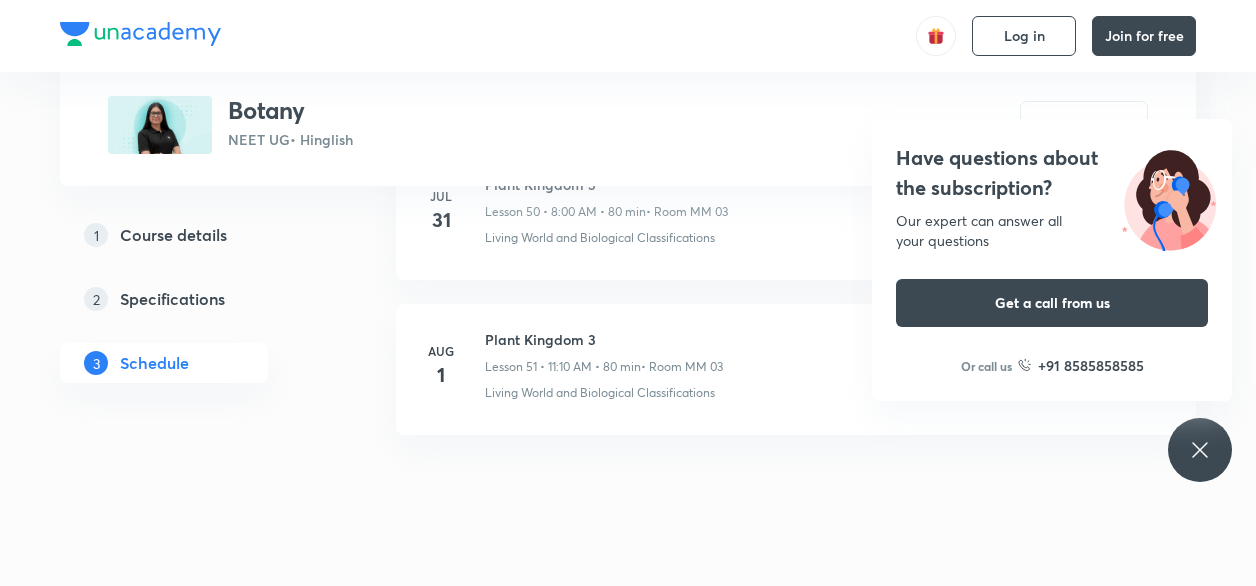 click on "Have questions about the subscription? Our expert can answer all your questions Get a call from us Or call us +91 8585858585" at bounding box center [1200, 450] 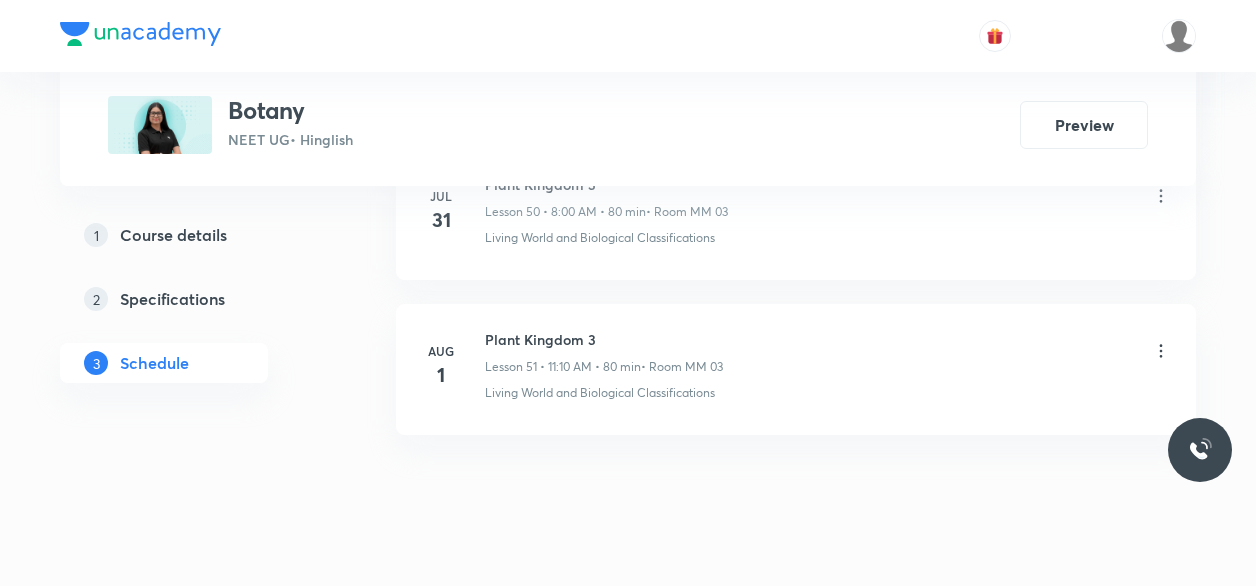 click on "Plant Kingdom 3" at bounding box center (604, 339) 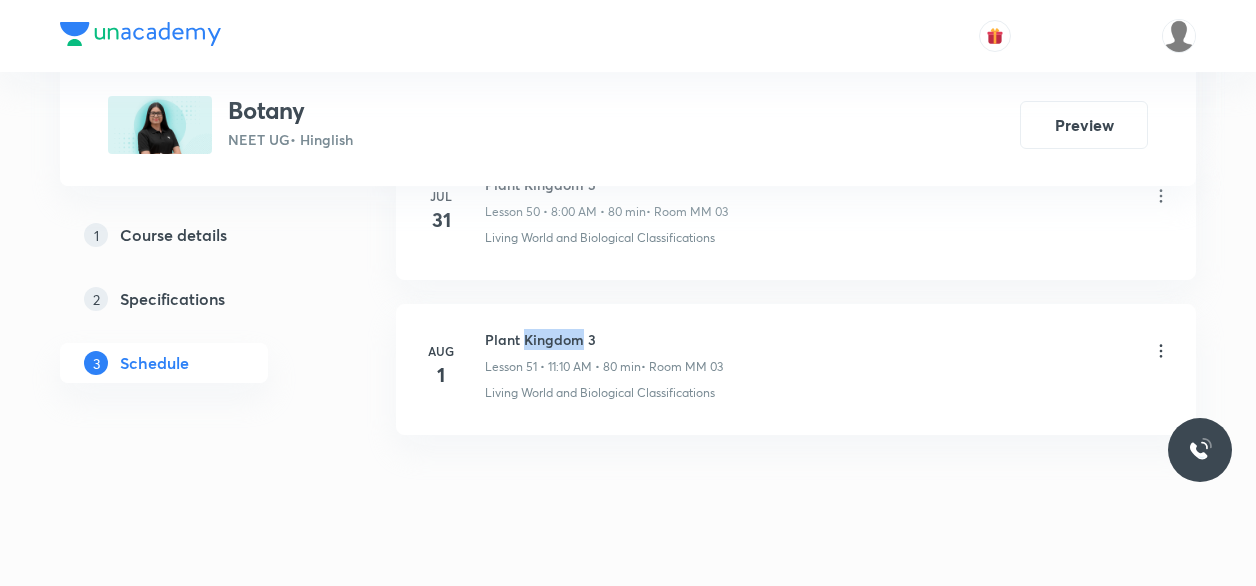 click on "Plant Kingdom 3" at bounding box center (604, 339) 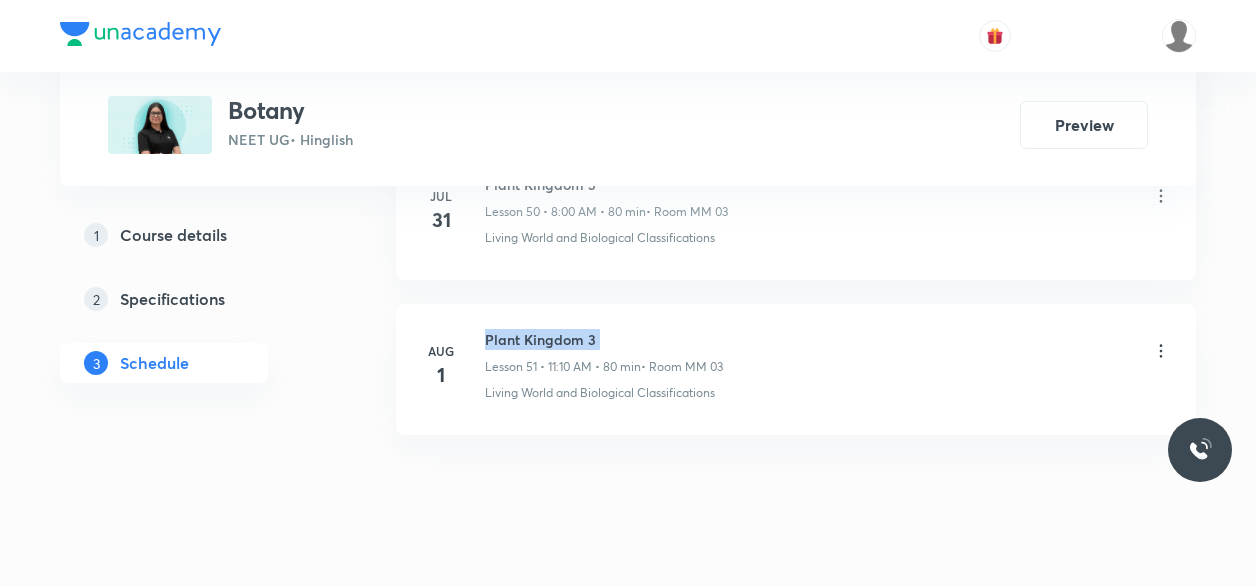 click on "Plant Kingdom 3" at bounding box center (604, 339) 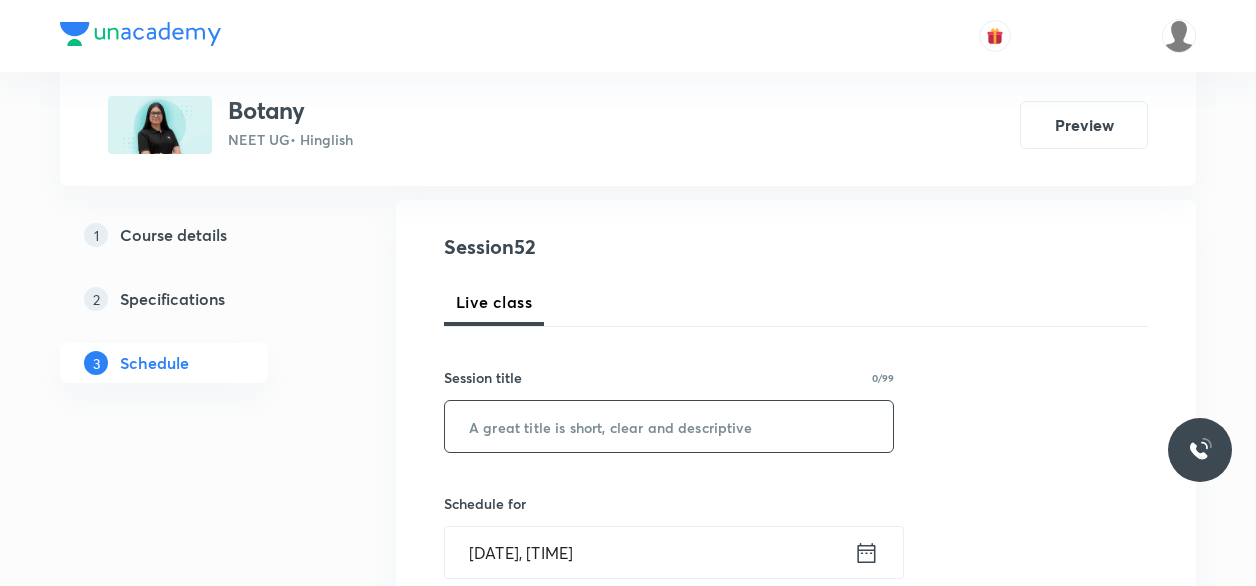 scroll, scrollTop: 202, scrollLeft: 0, axis: vertical 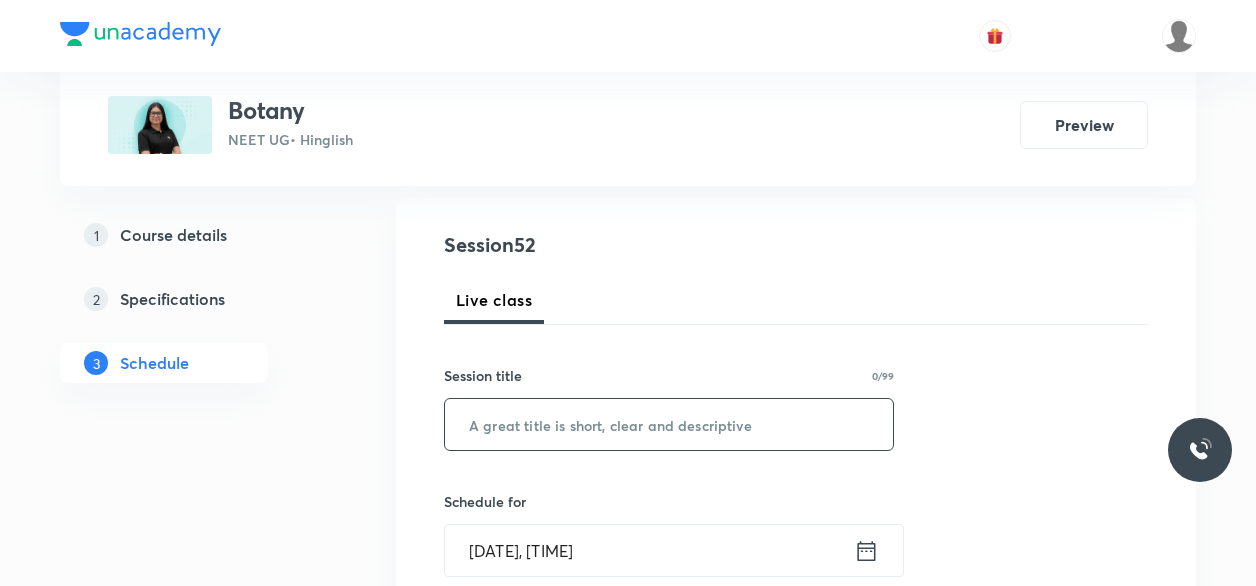 click at bounding box center [669, 424] 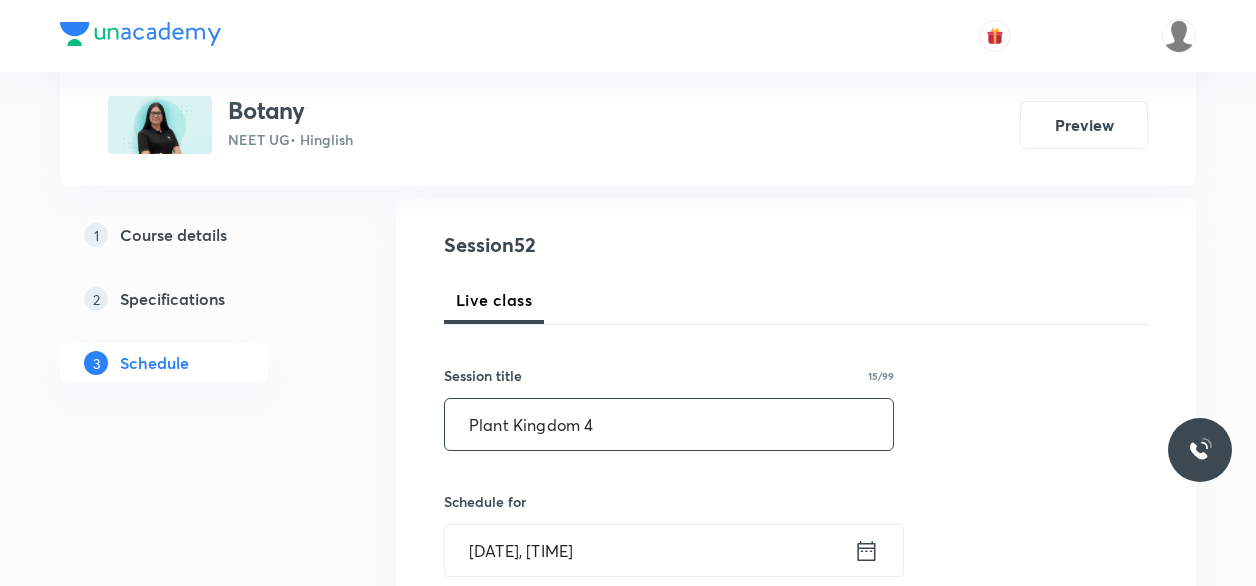 scroll, scrollTop: 371, scrollLeft: 0, axis: vertical 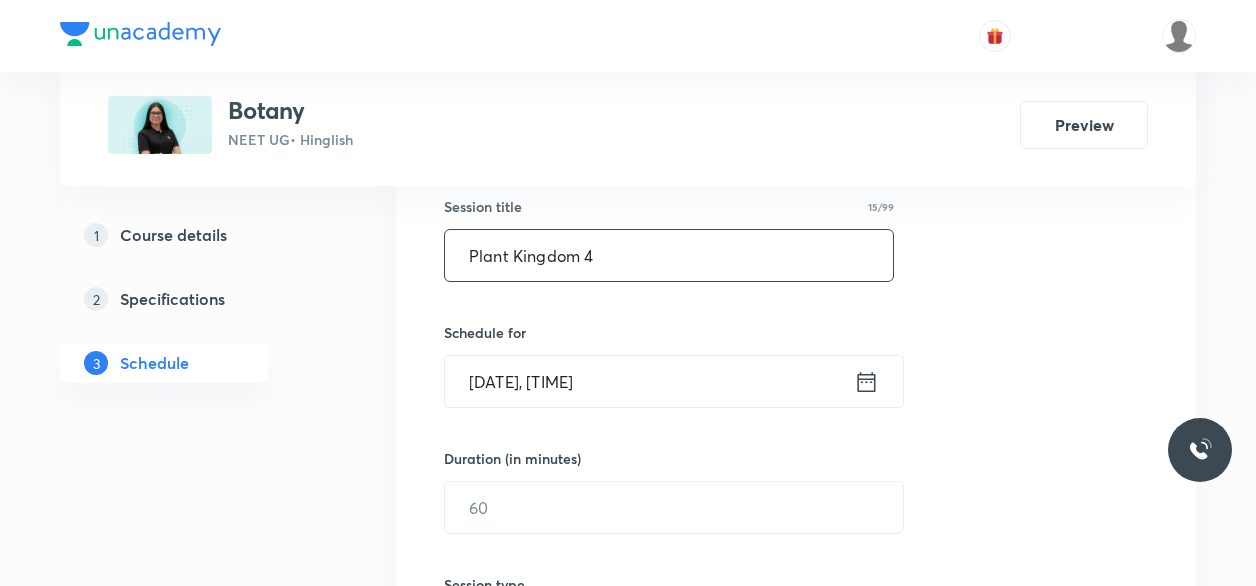 type on "Plant Kingdom 4" 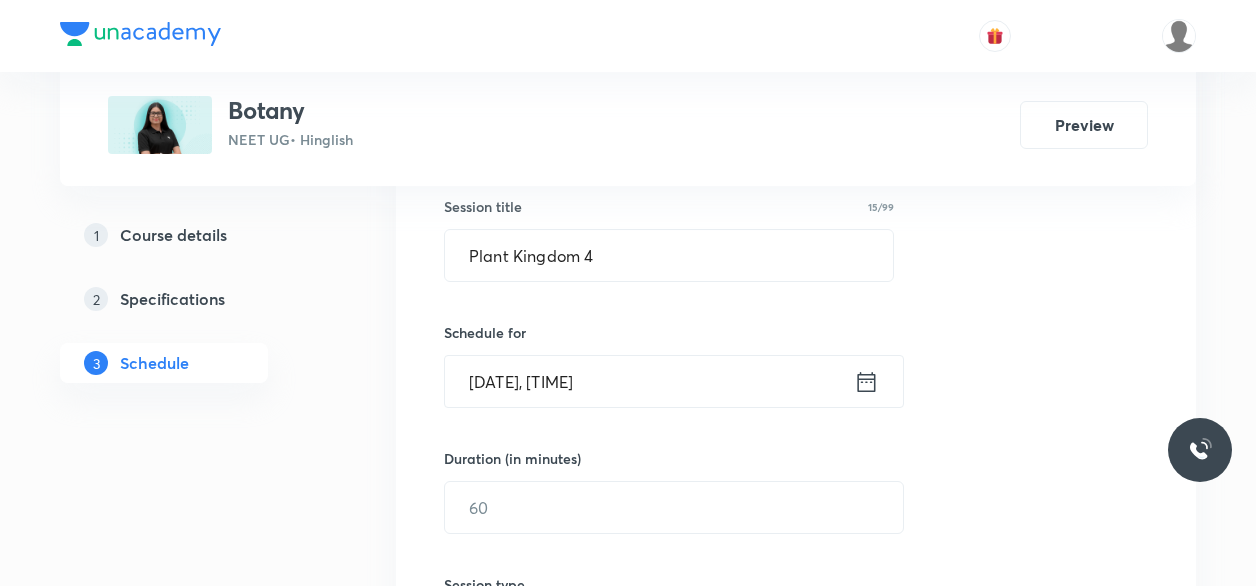 click on "Aug 3, 2025, 5:55 PM" at bounding box center (649, 381) 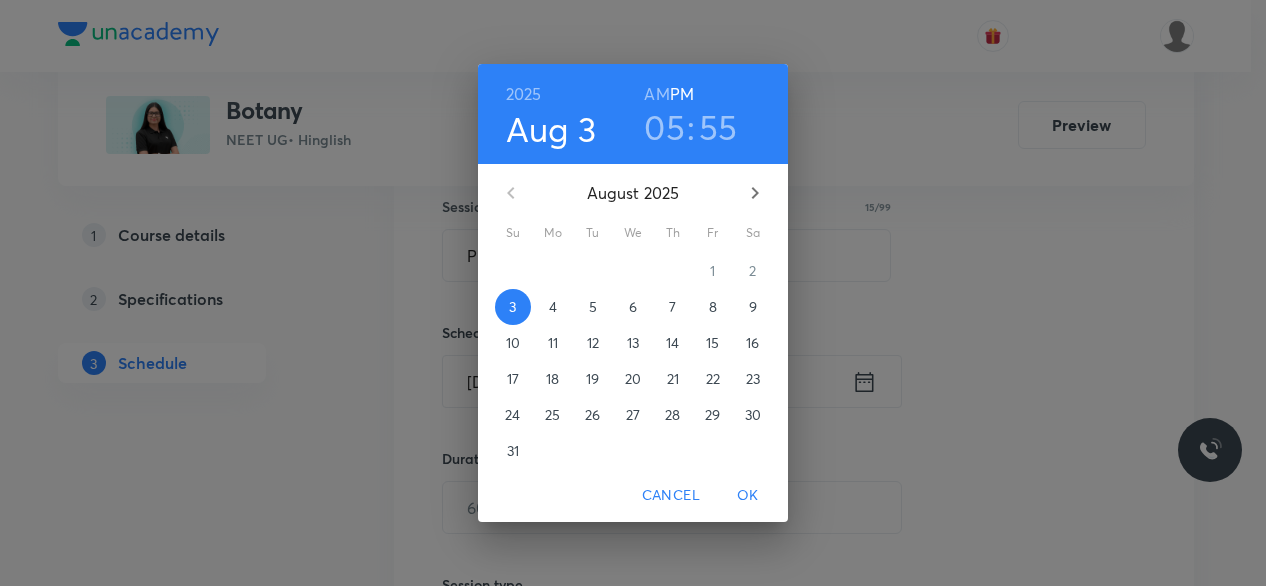 click on "4" at bounding box center [553, 307] 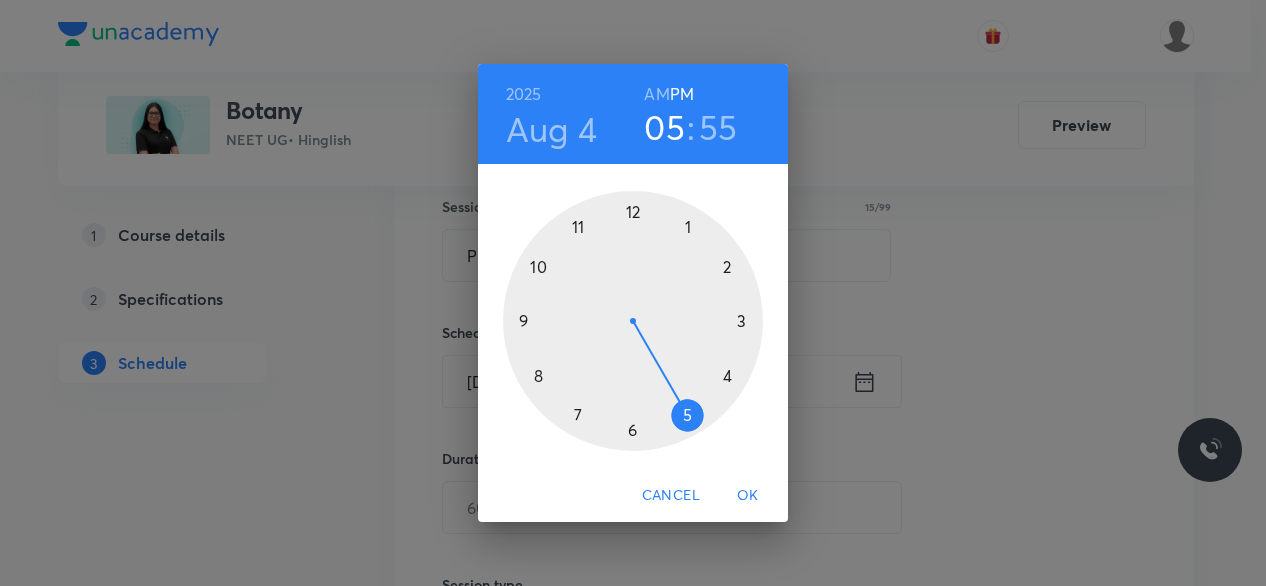 click on "Aug 4" at bounding box center [551, 129] 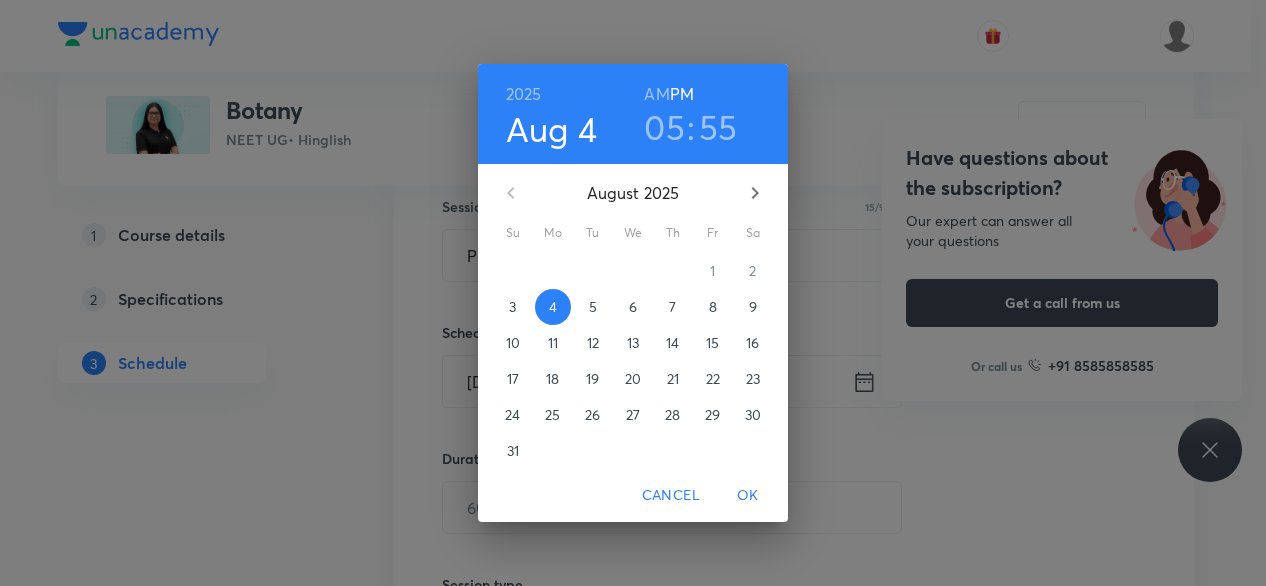 click on "5" at bounding box center (593, 307) 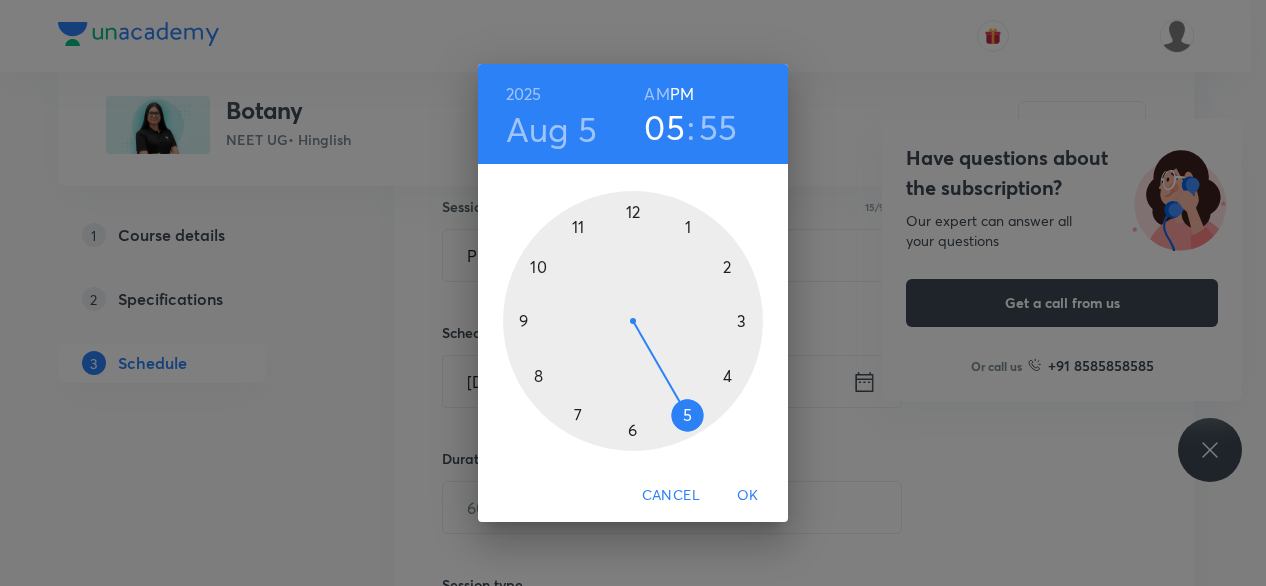 click on "AM" at bounding box center [656, 94] 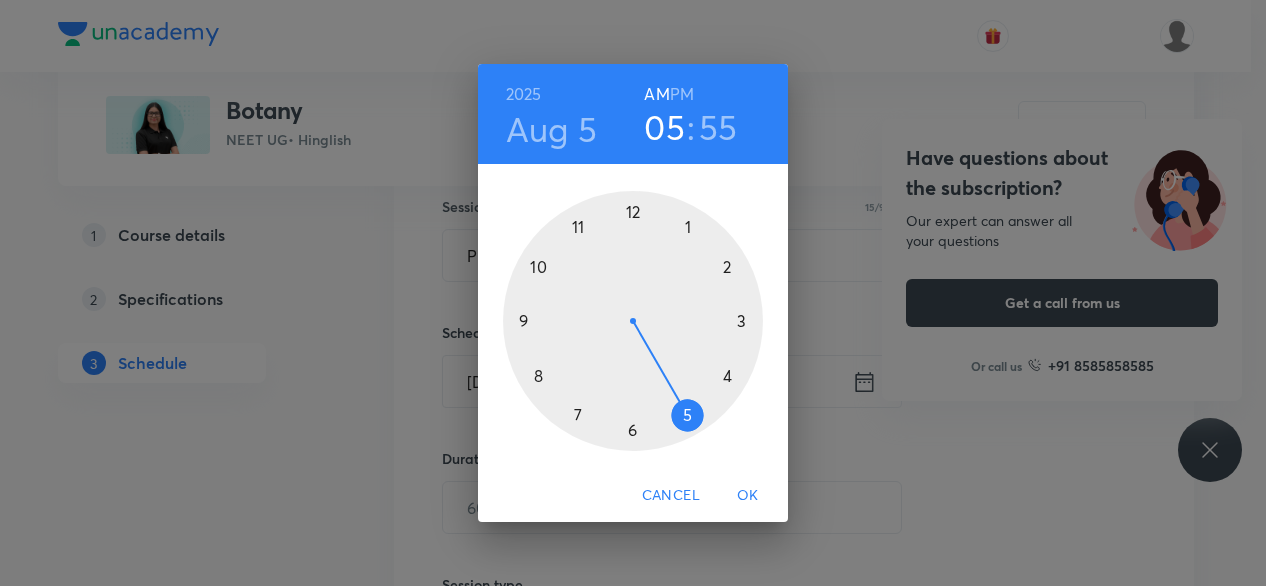 click at bounding box center (633, 321) 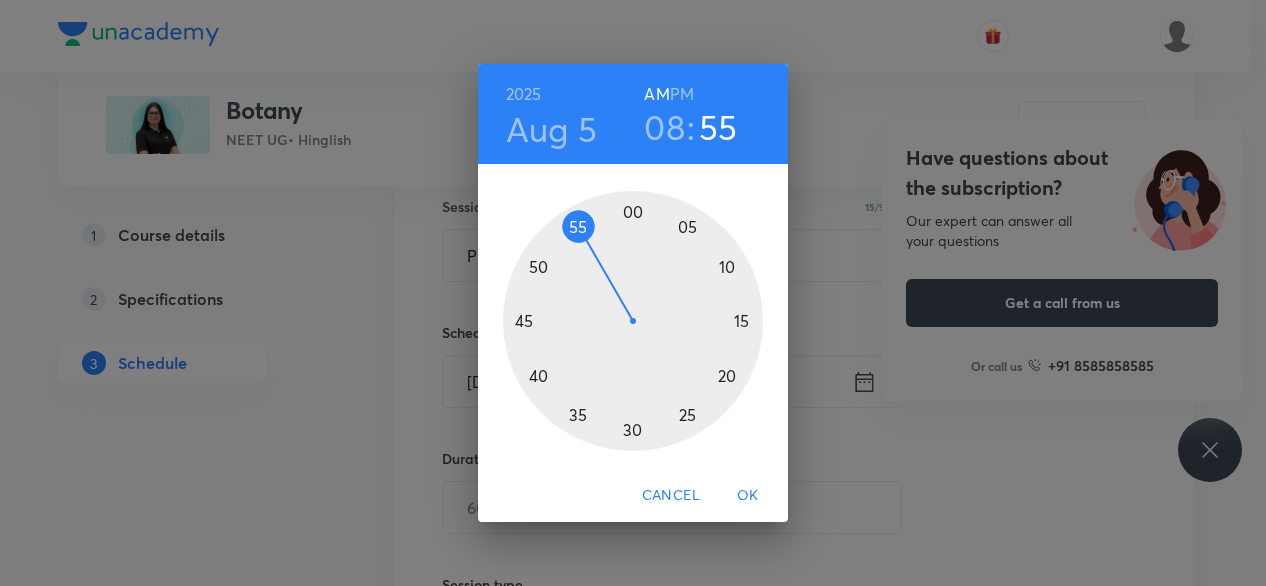 click at bounding box center [633, 321] 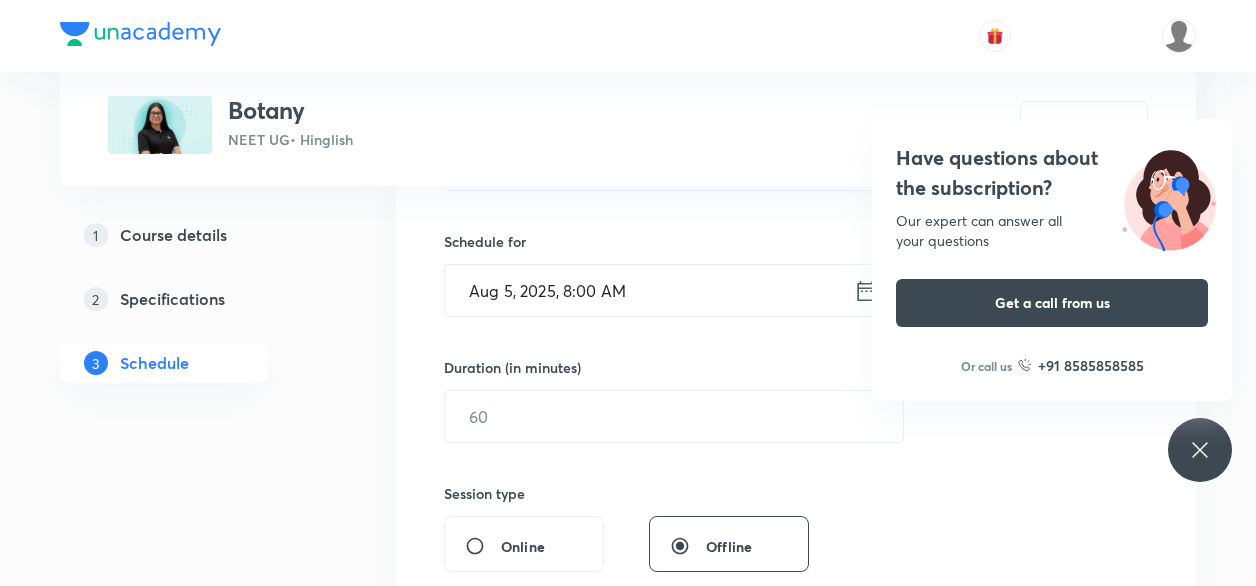 scroll, scrollTop: 493, scrollLeft: 0, axis: vertical 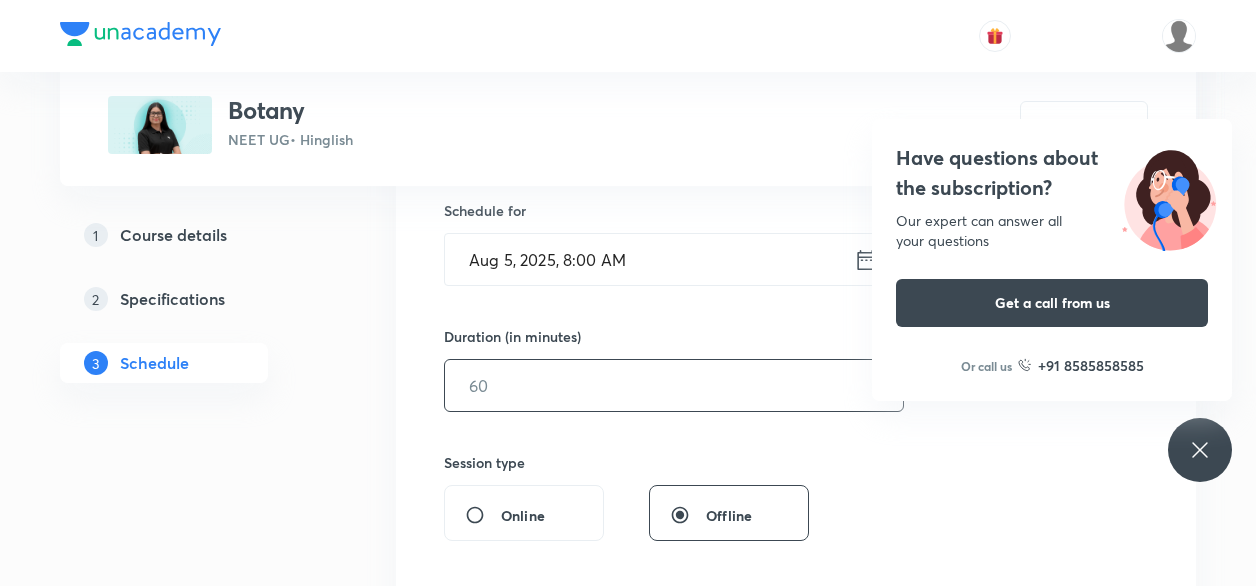 click at bounding box center (674, 385) 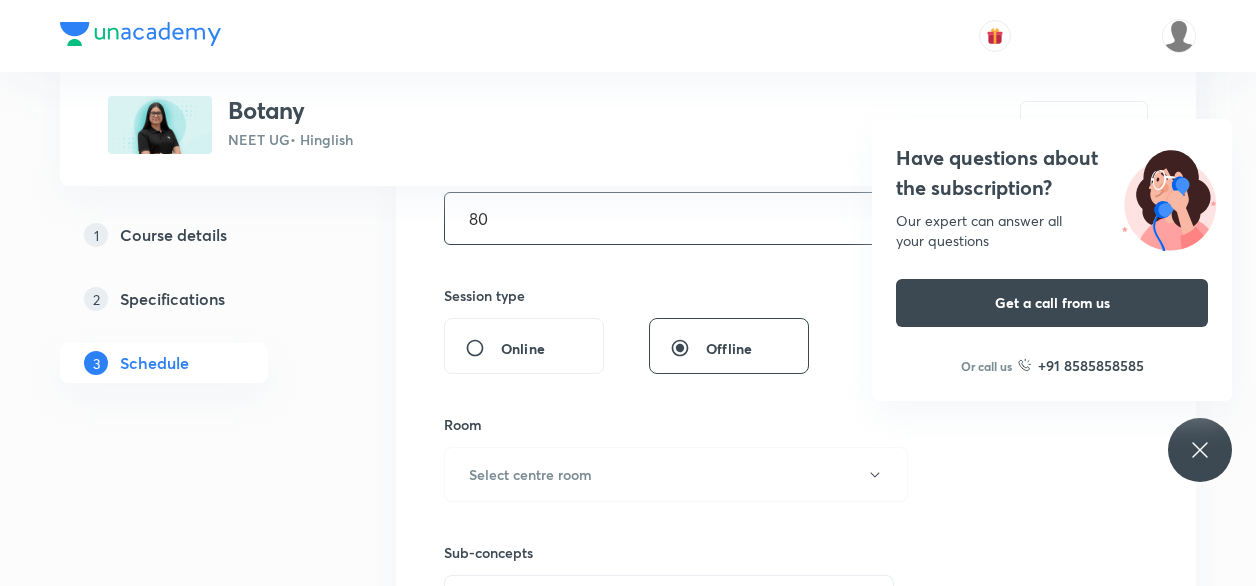 scroll, scrollTop: 661, scrollLeft: 0, axis: vertical 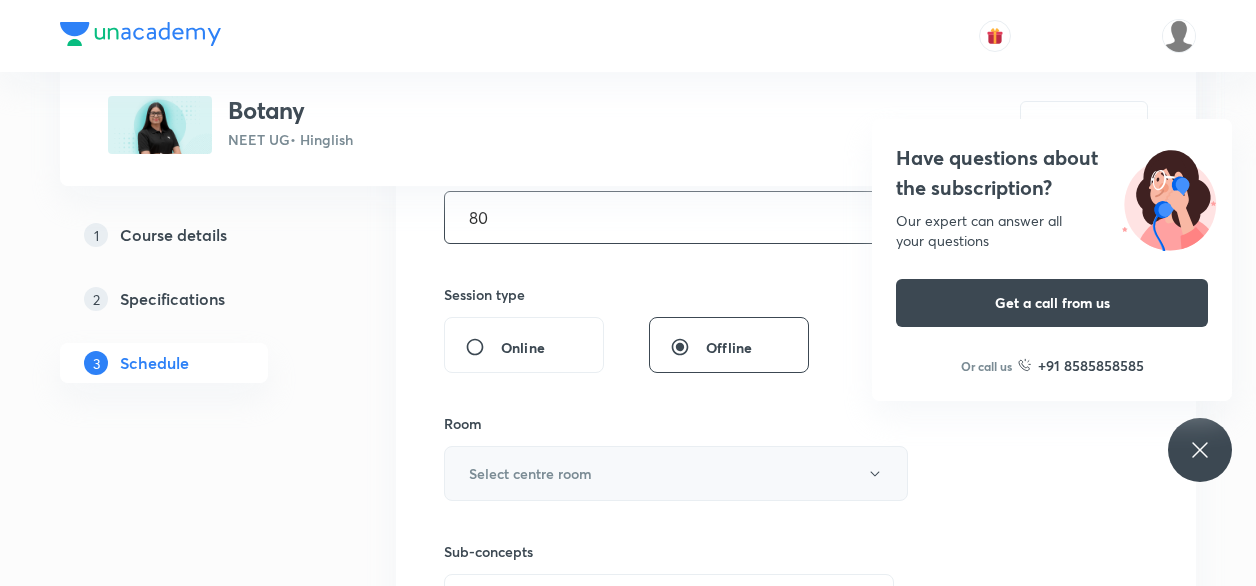 type on "80" 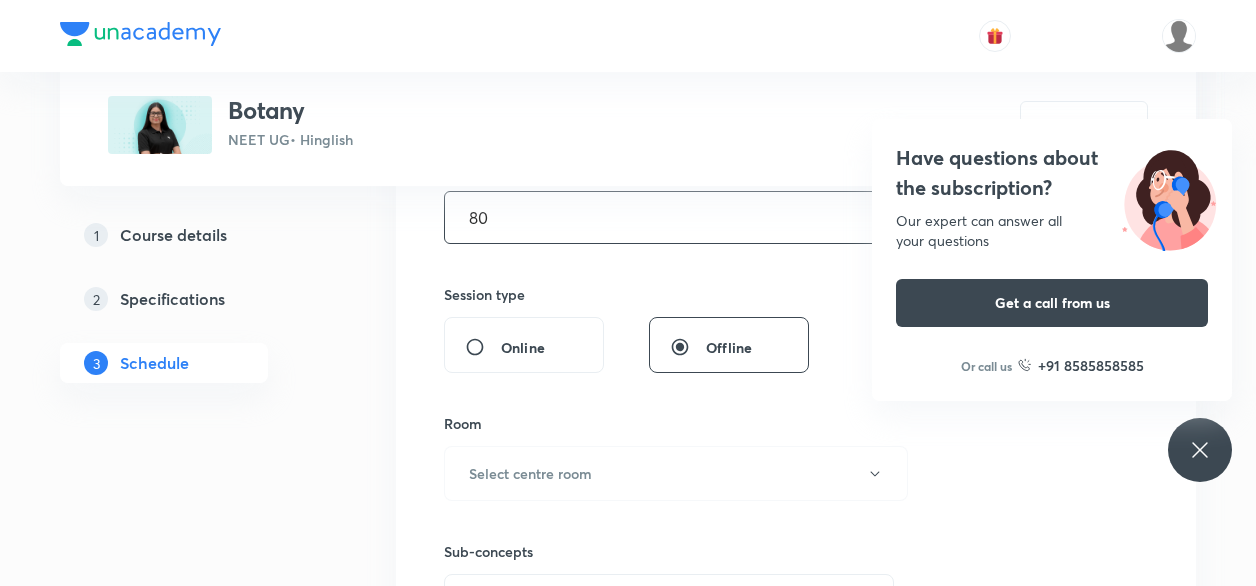 scroll, scrollTop: 794, scrollLeft: 0, axis: vertical 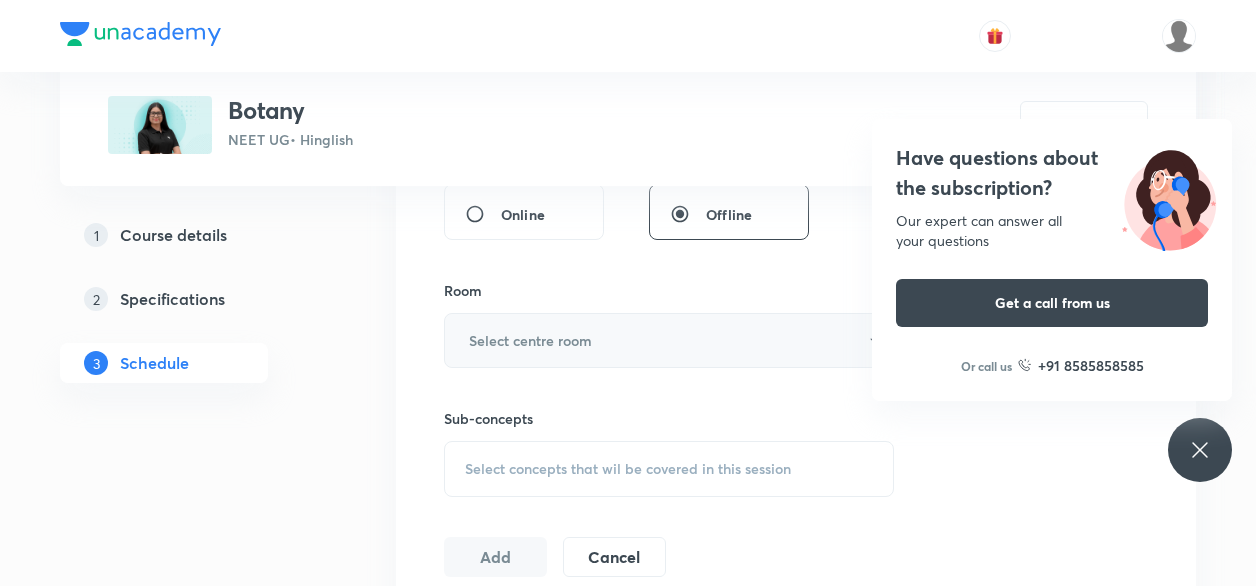 click on "Select centre room" at bounding box center (676, 340) 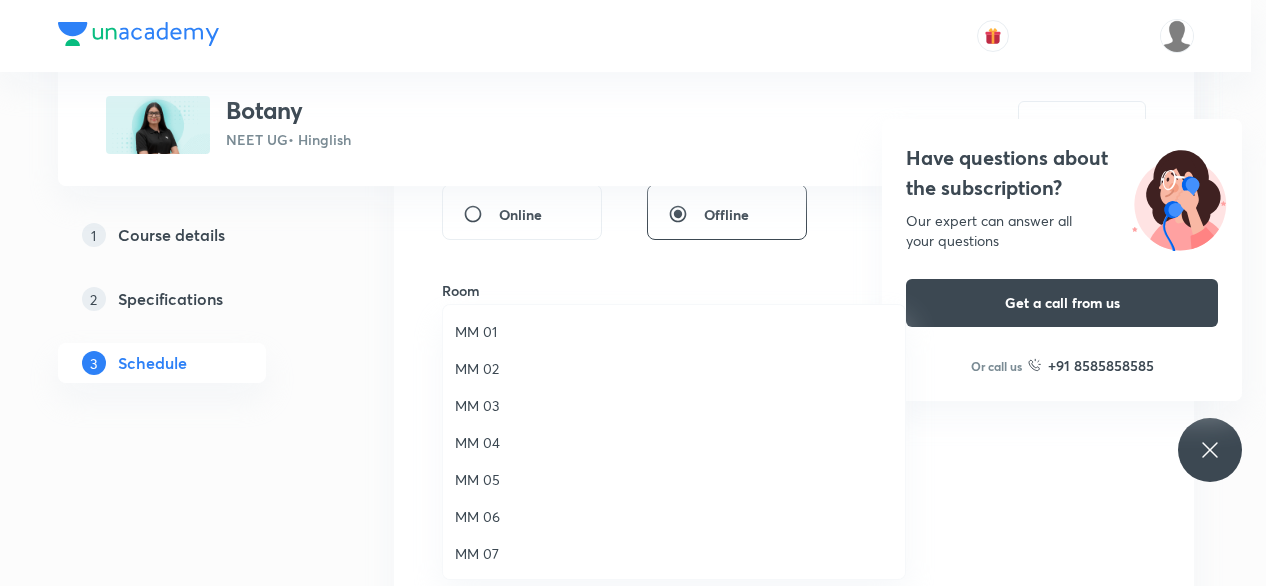 click on "MM 01" at bounding box center (674, 331) 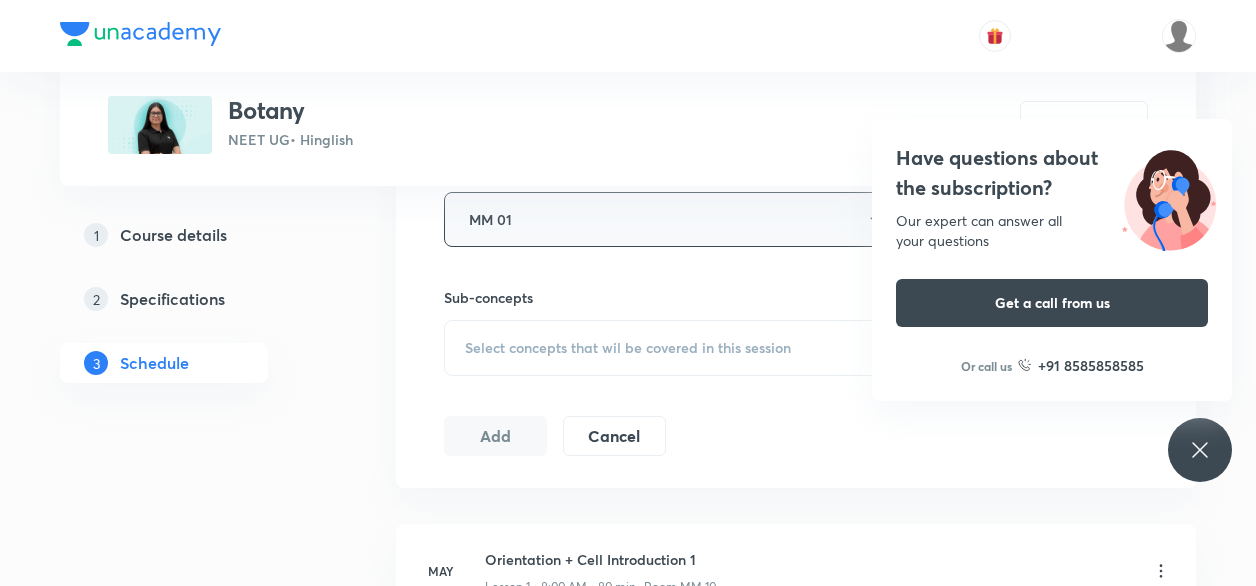 scroll, scrollTop: 916, scrollLeft: 0, axis: vertical 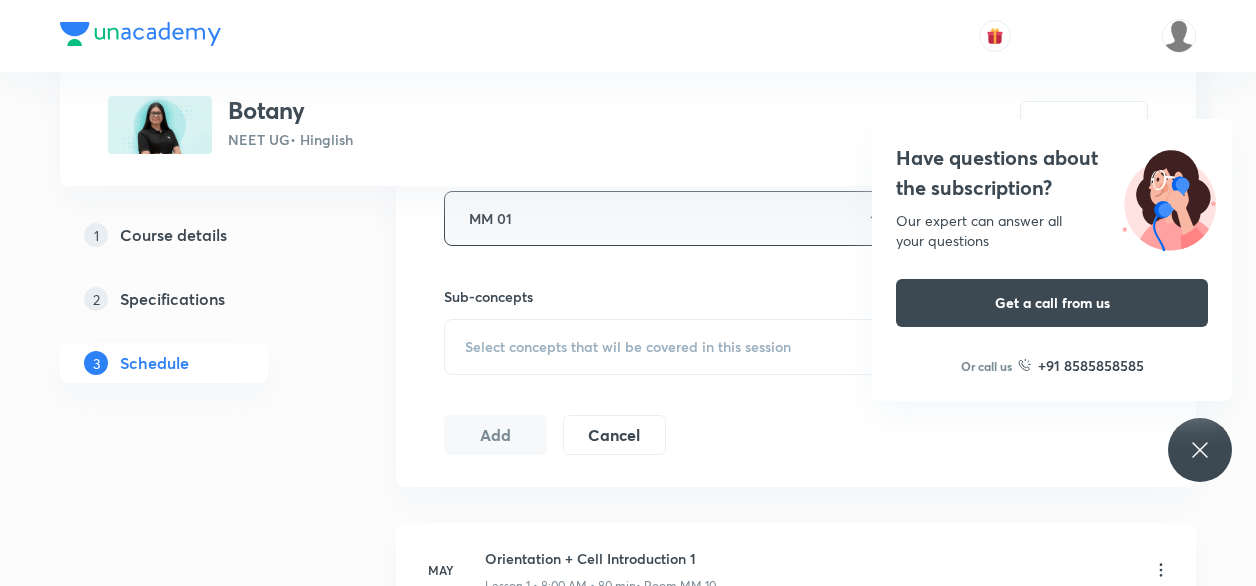 click on "Select concepts that wil be covered in this session" at bounding box center [628, 347] 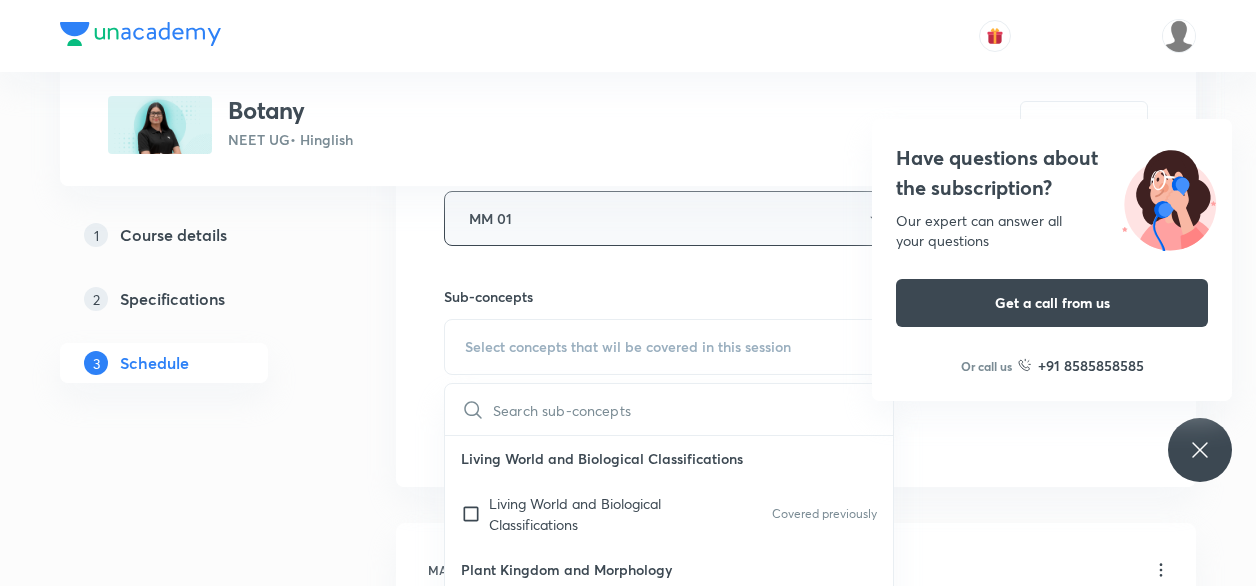click on "Select concepts that wil be covered in this session" at bounding box center (628, 347) 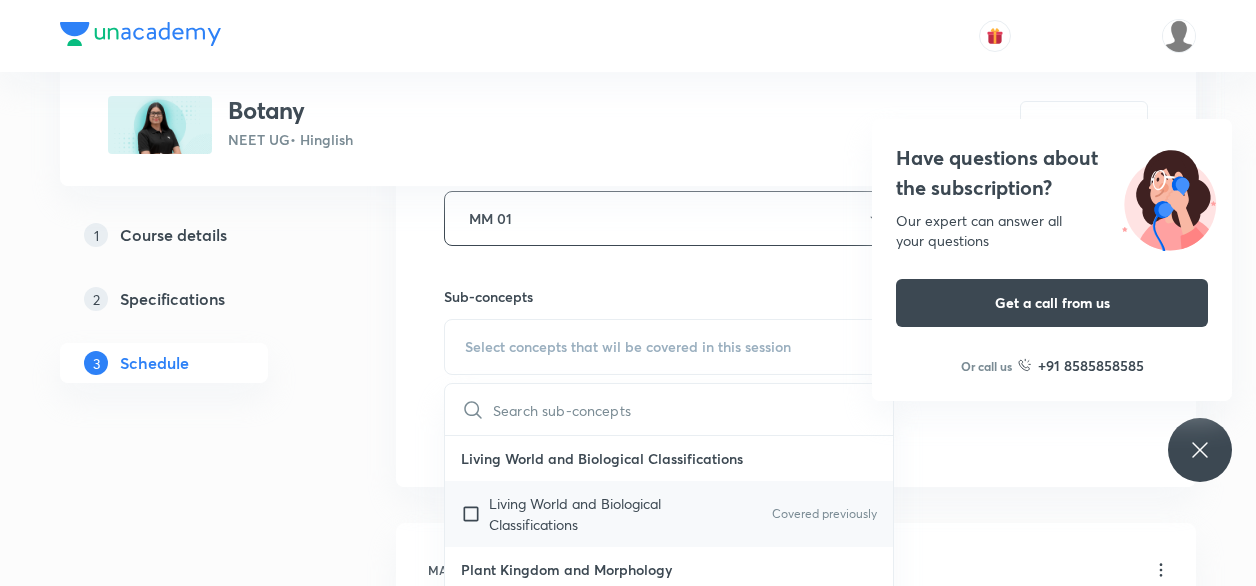 click on "Living World and Biological Classifications" at bounding box center (590, 514) 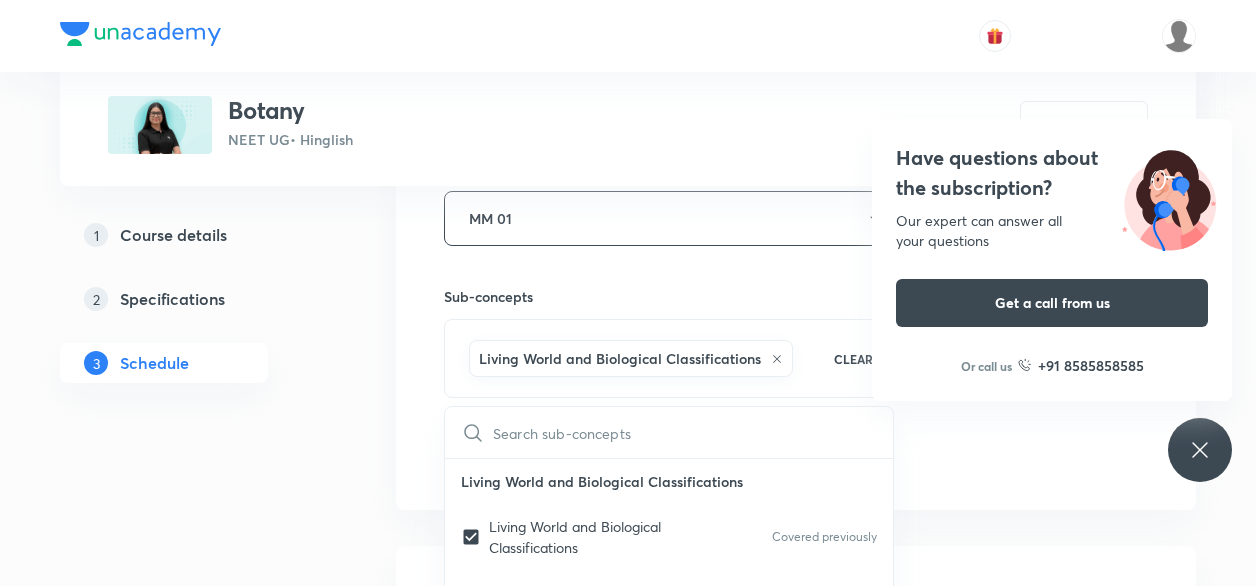 click on "1 Course details 2 Specifications 3 Schedule" at bounding box center (196, 311) 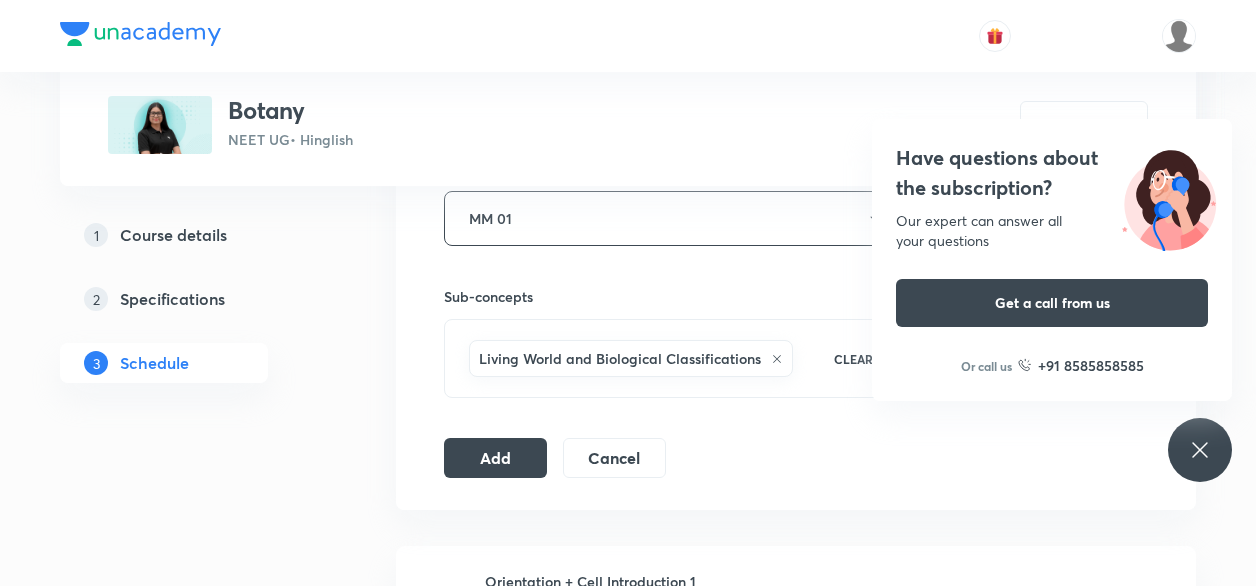 scroll, scrollTop: 948, scrollLeft: 0, axis: vertical 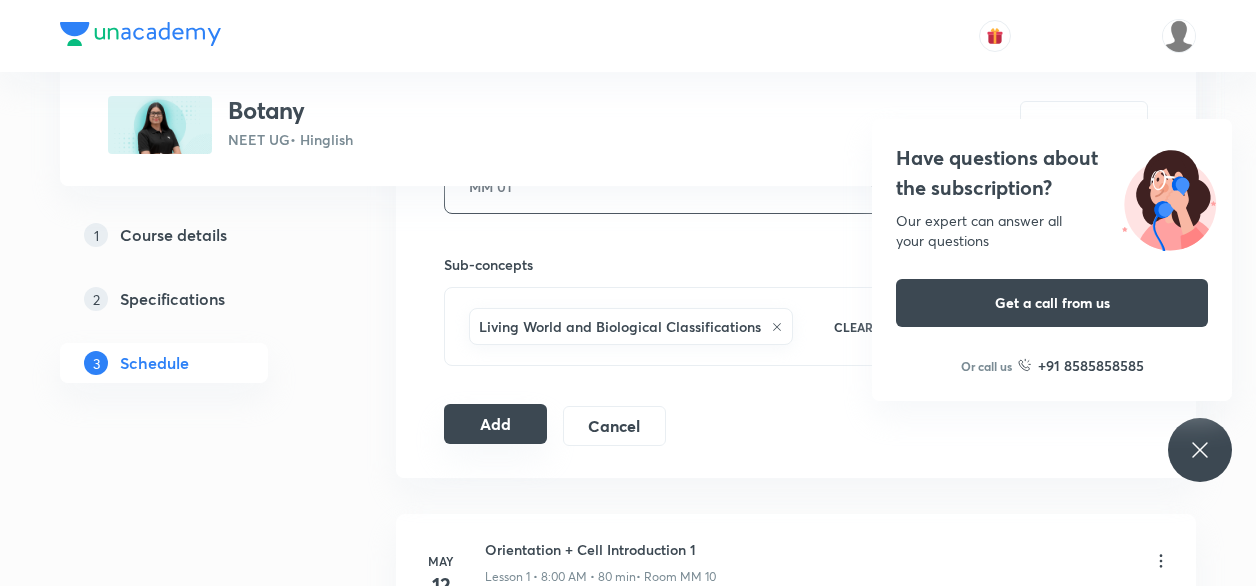click on "Add" at bounding box center [495, 424] 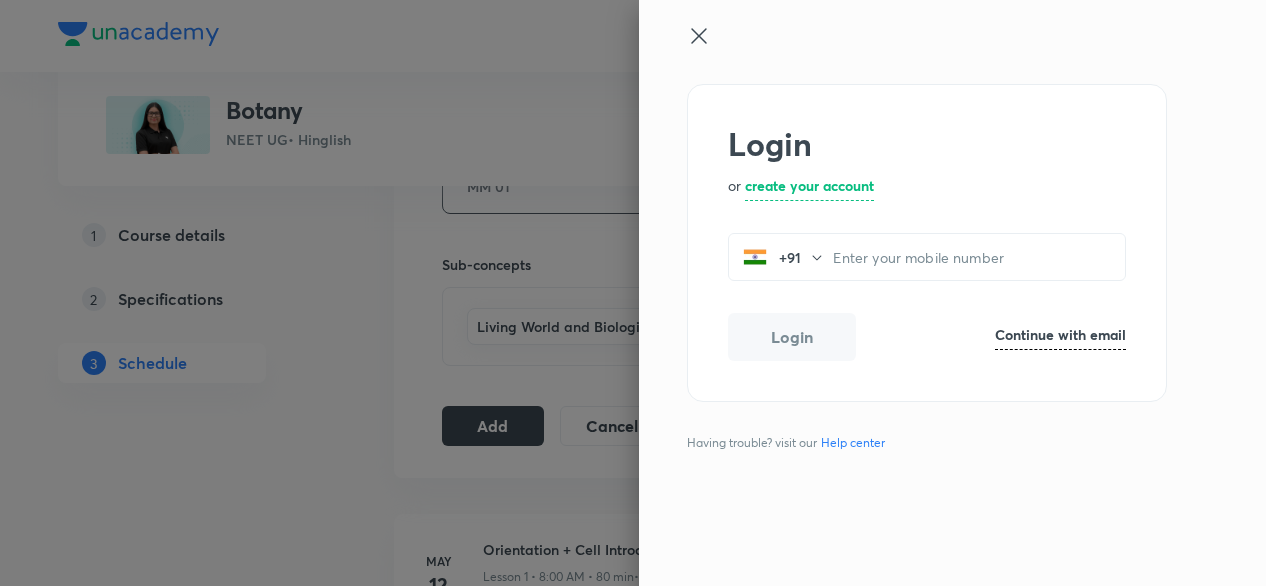 click at bounding box center [919, 54] 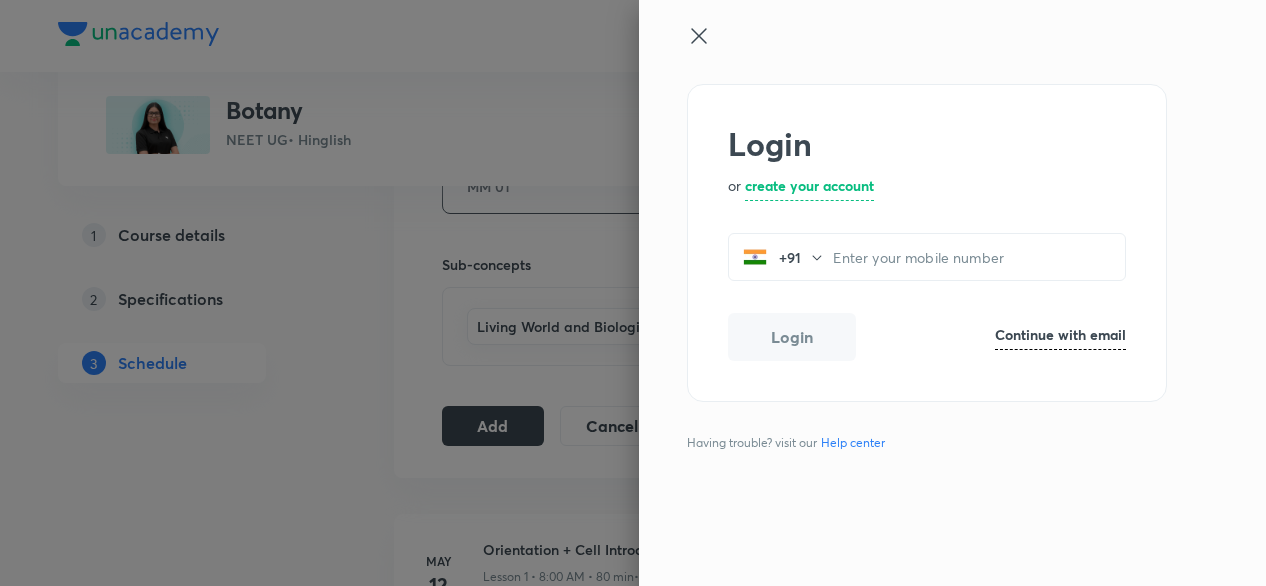 click 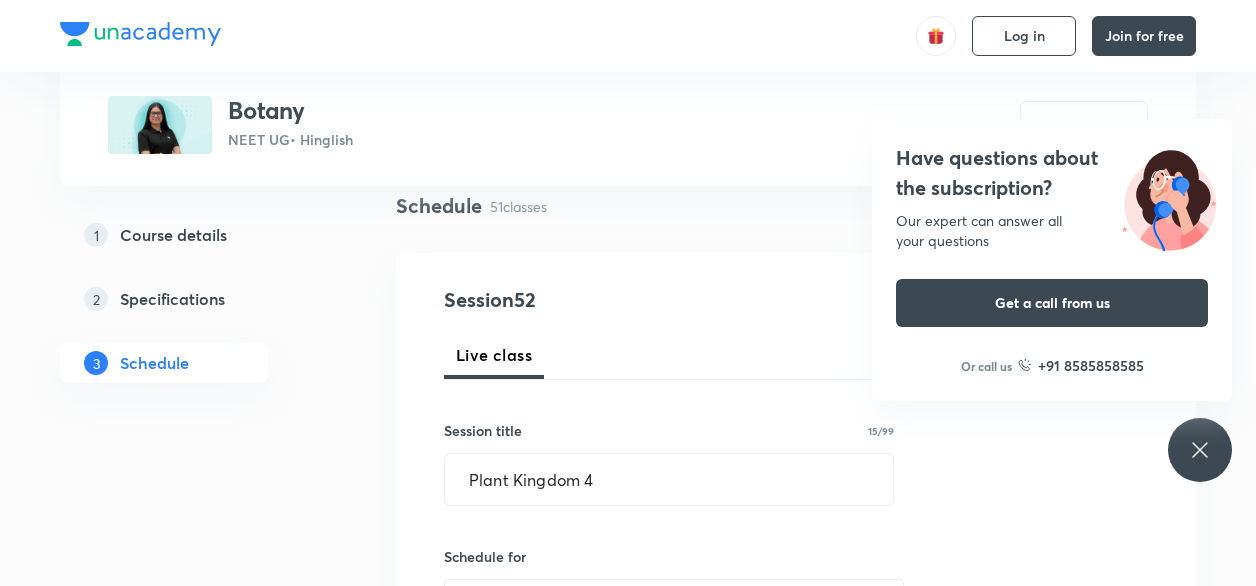 scroll, scrollTop: 146, scrollLeft: 0, axis: vertical 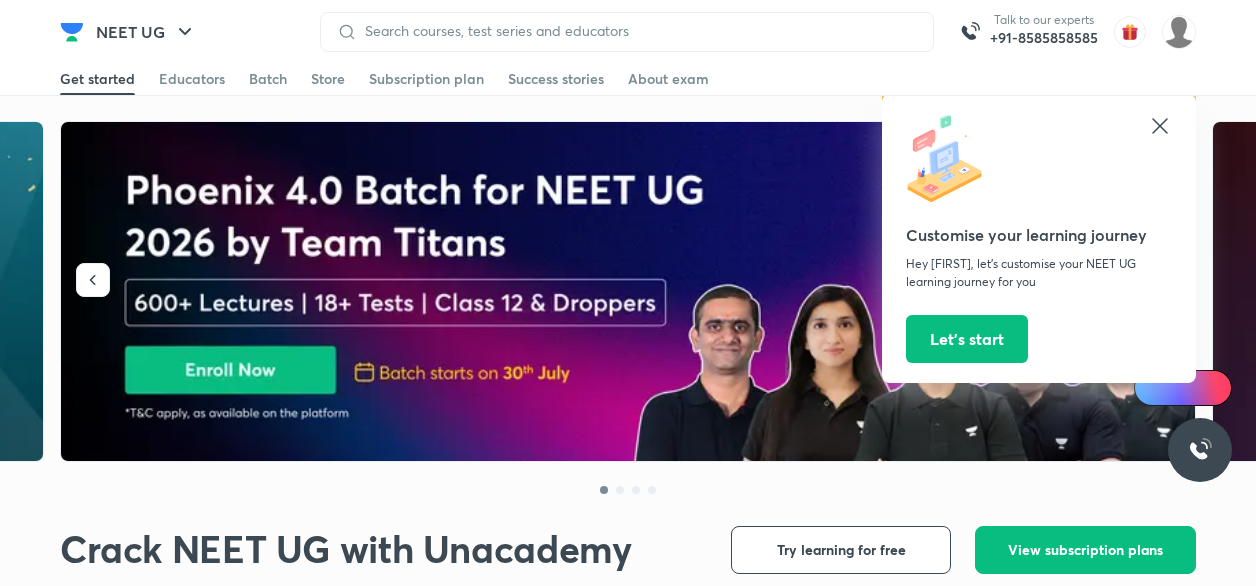 click 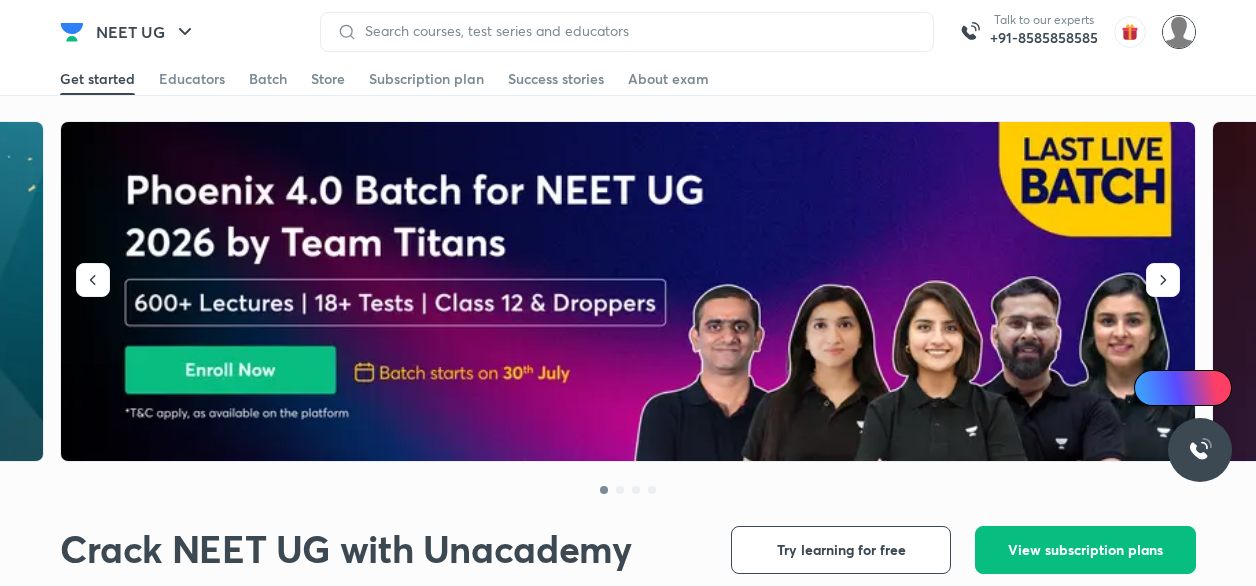 click at bounding box center [1179, 32] 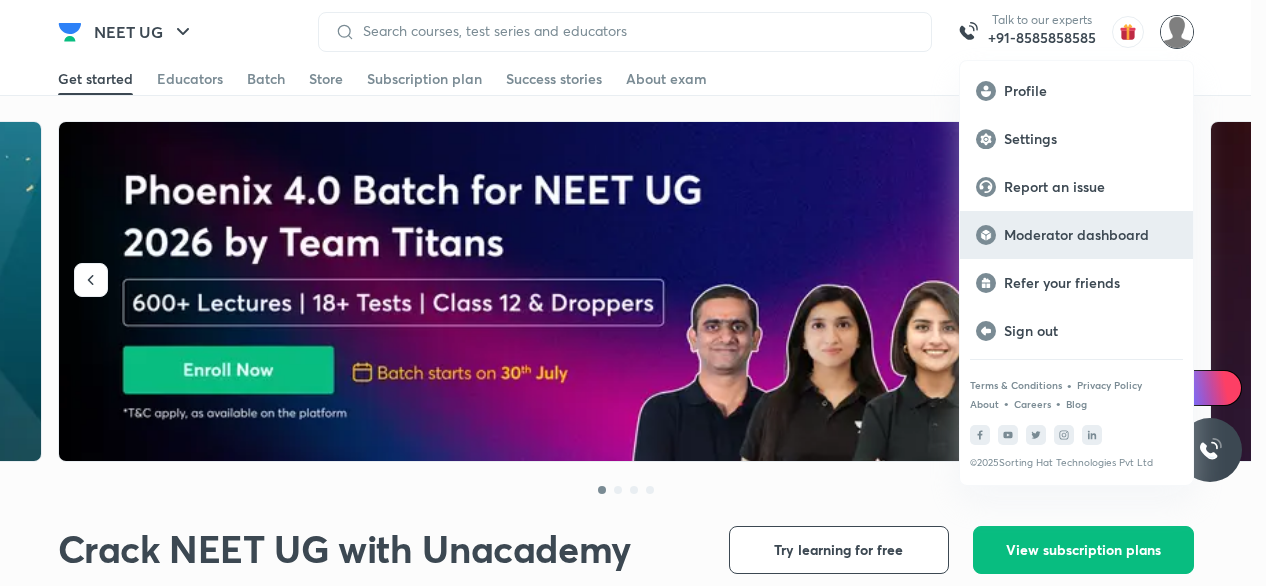 click on "Moderator dashboard" at bounding box center [1090, 235] 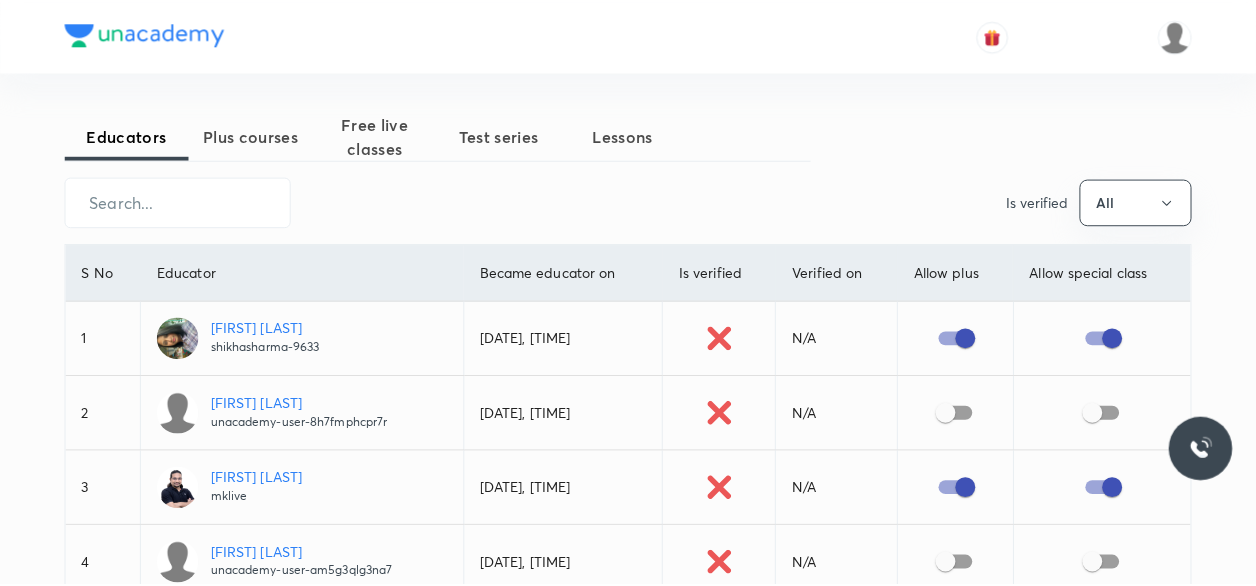 scroll, scrollTop: 0, scrollLeft: 0, axis: both 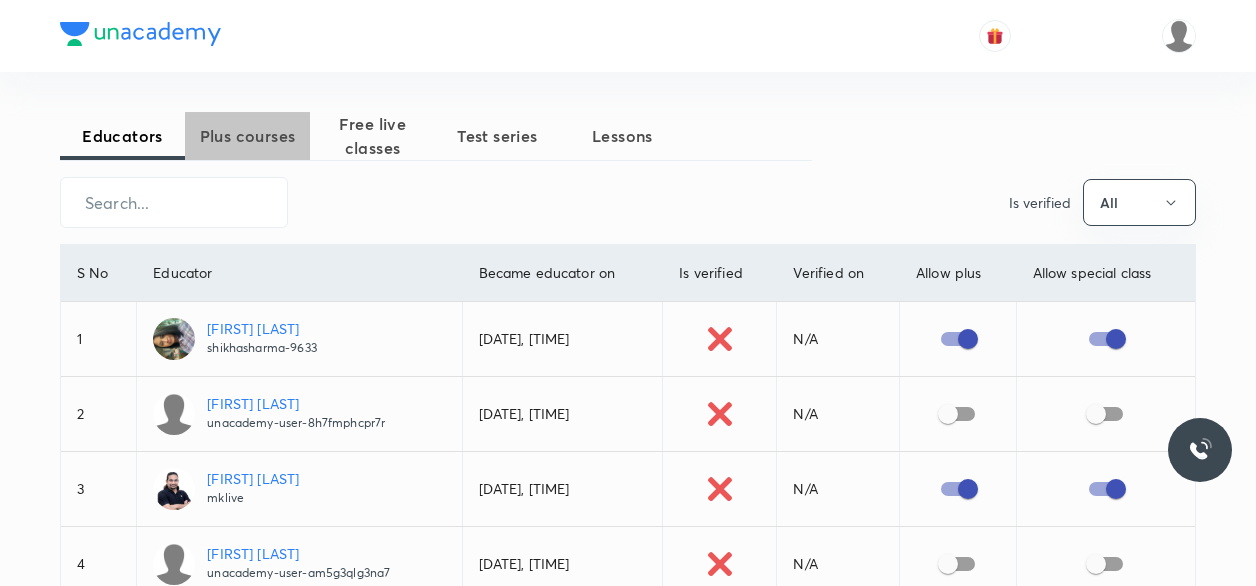 click on "Plus courses" at bounding box center [247, 136] 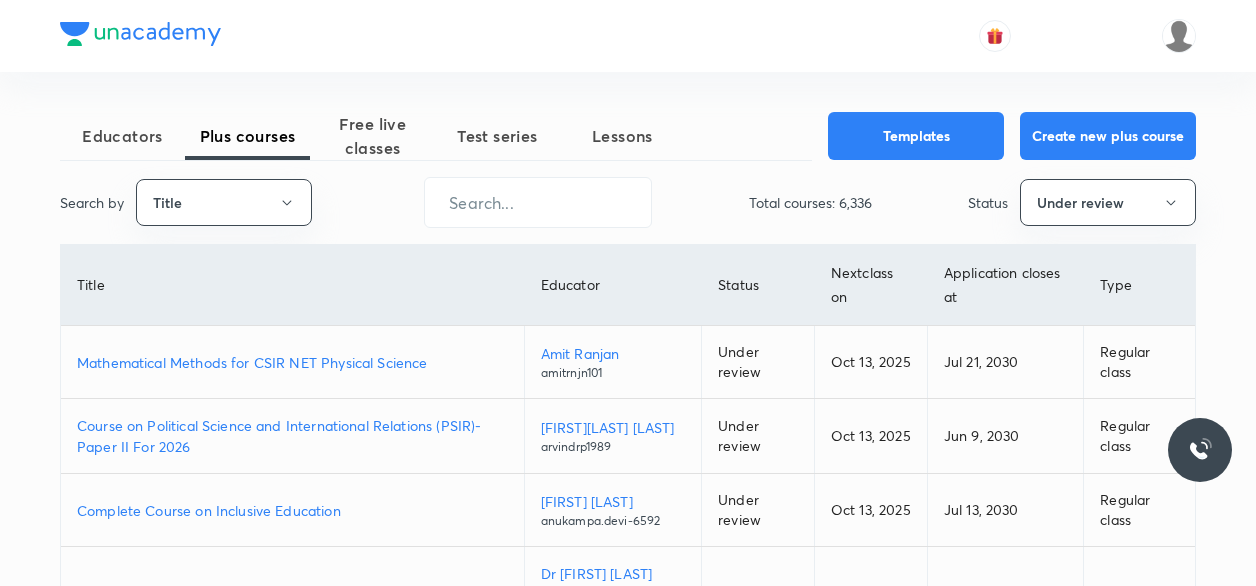 click on "Mathematical Methods for CSIR NET Physical Science" at bounding box center (292, 362) 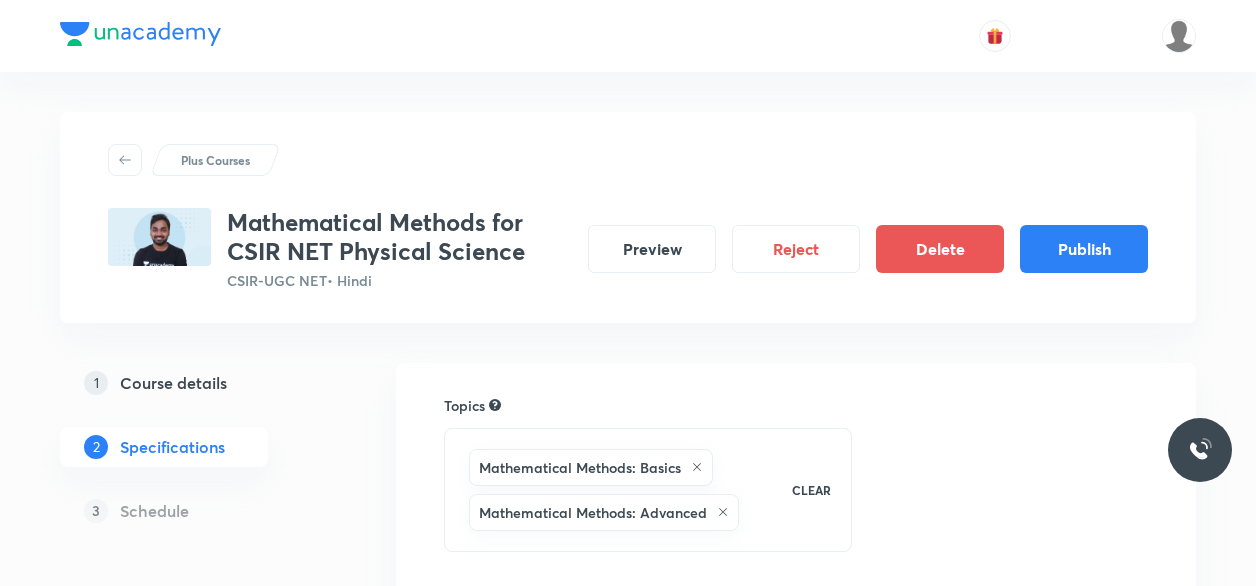 scroll, scrollTop: 0, scrollLeft: 0, axis: both 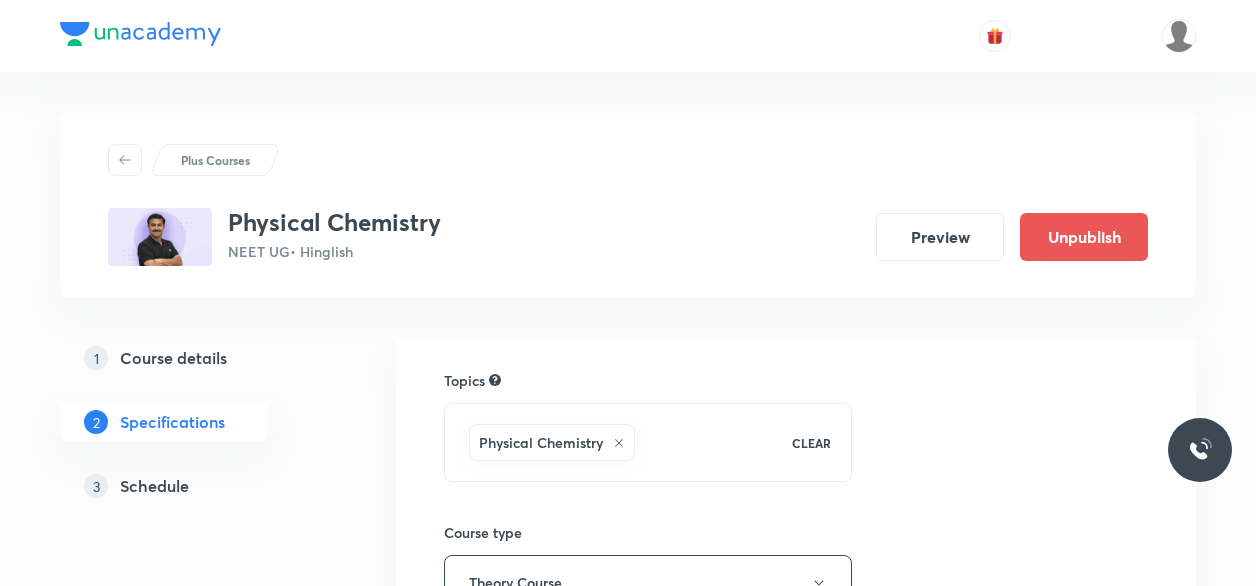 click on "Schedule" at bounding box center (154, 486) 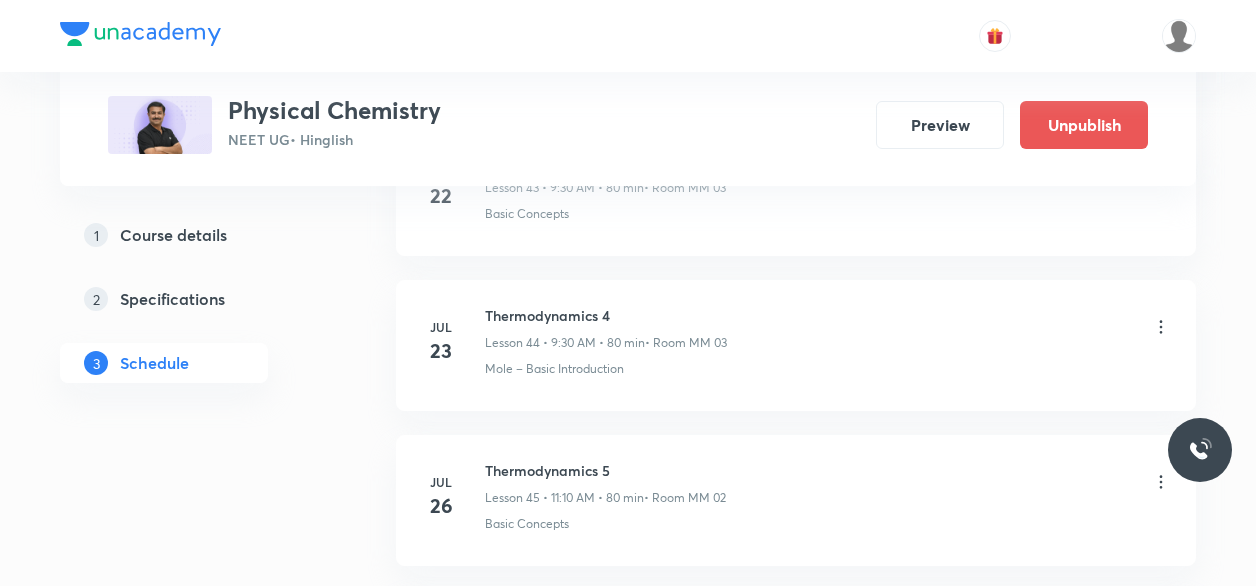 scroll, scrollTop: 8268, scrollLeft: 0, axis: vertical 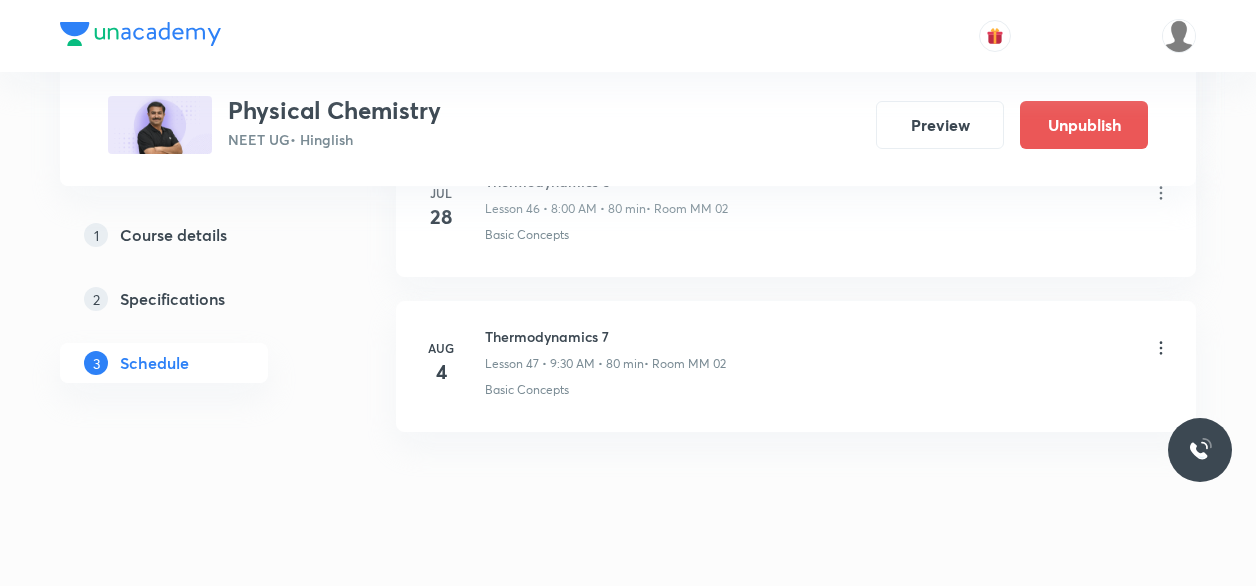 click on "Thermodynamics 7" at bounding box center [605, 336] 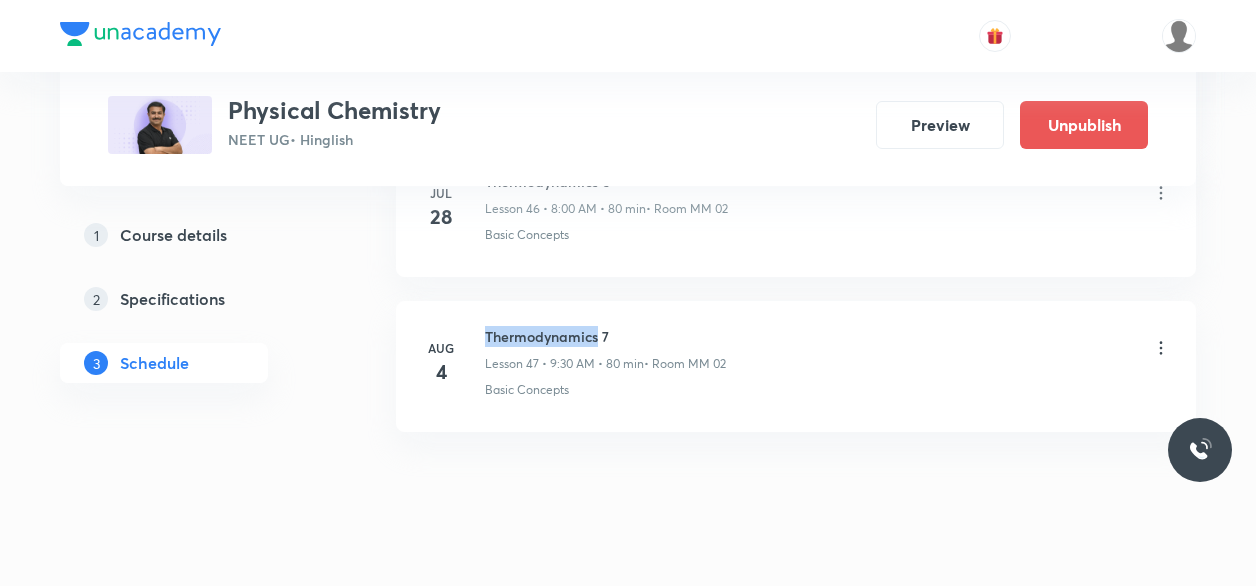 click on "Thermodynamics 7" at bounding box center [605, 336] 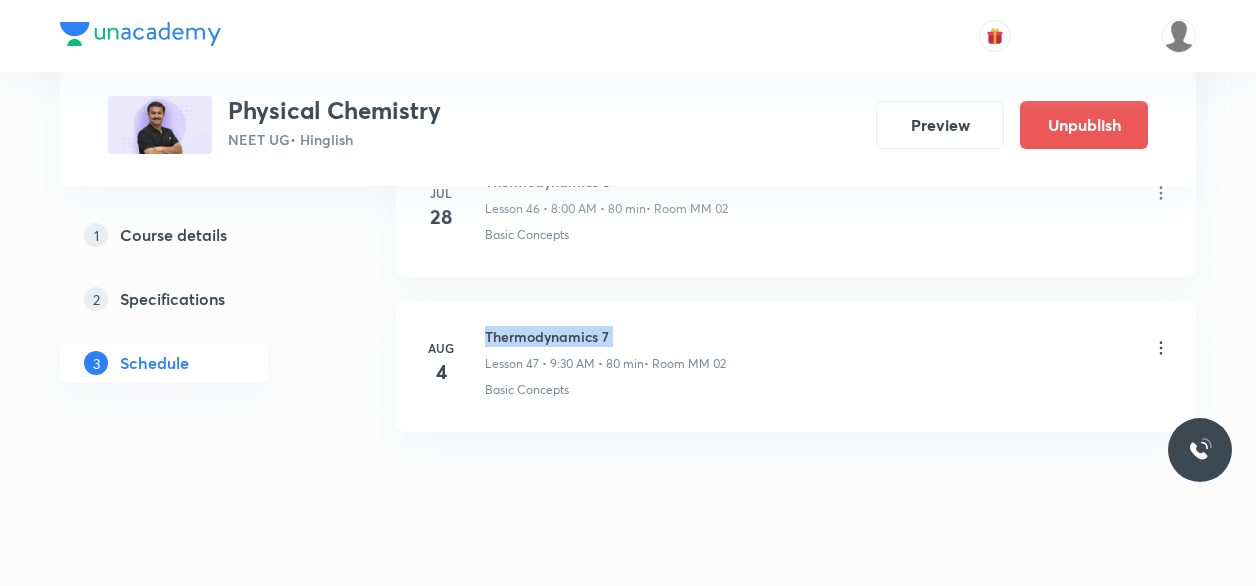 click on "Thermodynamics 7" at bounding box center (605, 336) 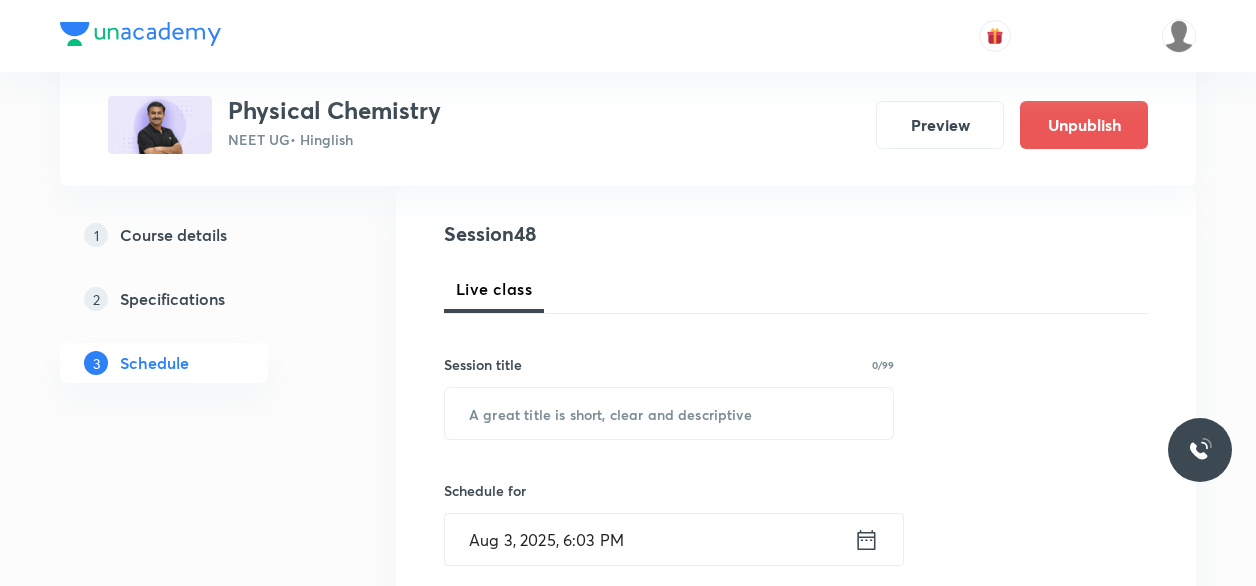 scroll, scrollTop: 219, scrollLeft: 0, axis: vertical 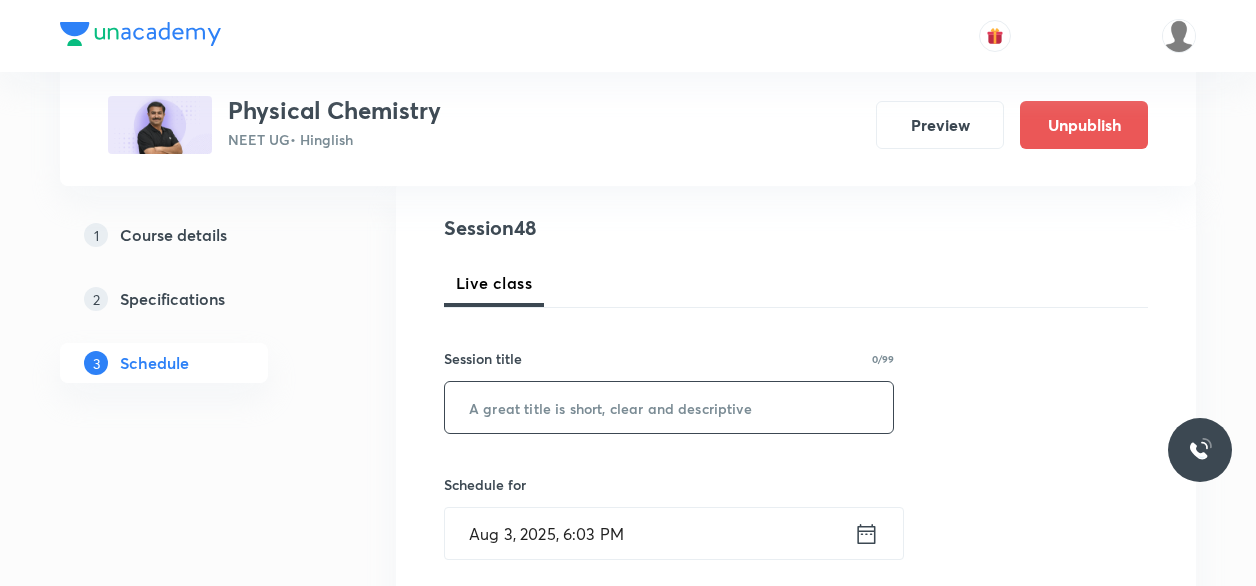 click at bounding box center [669, 407] 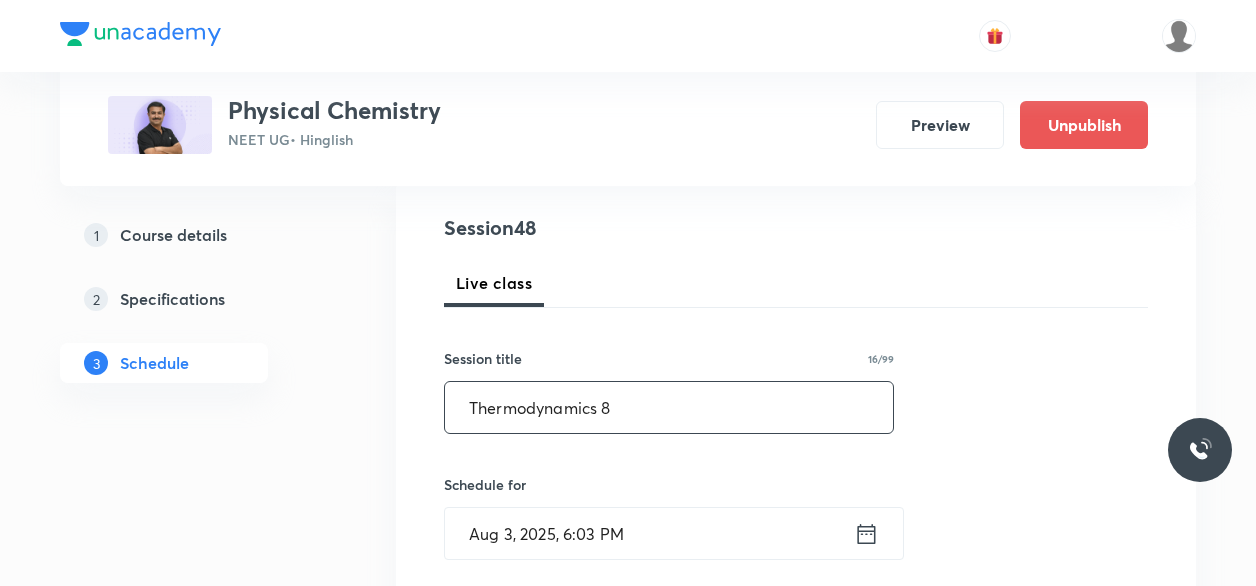 scroll, scrollTop: 371, scrollLeft: 0, axis: vertical 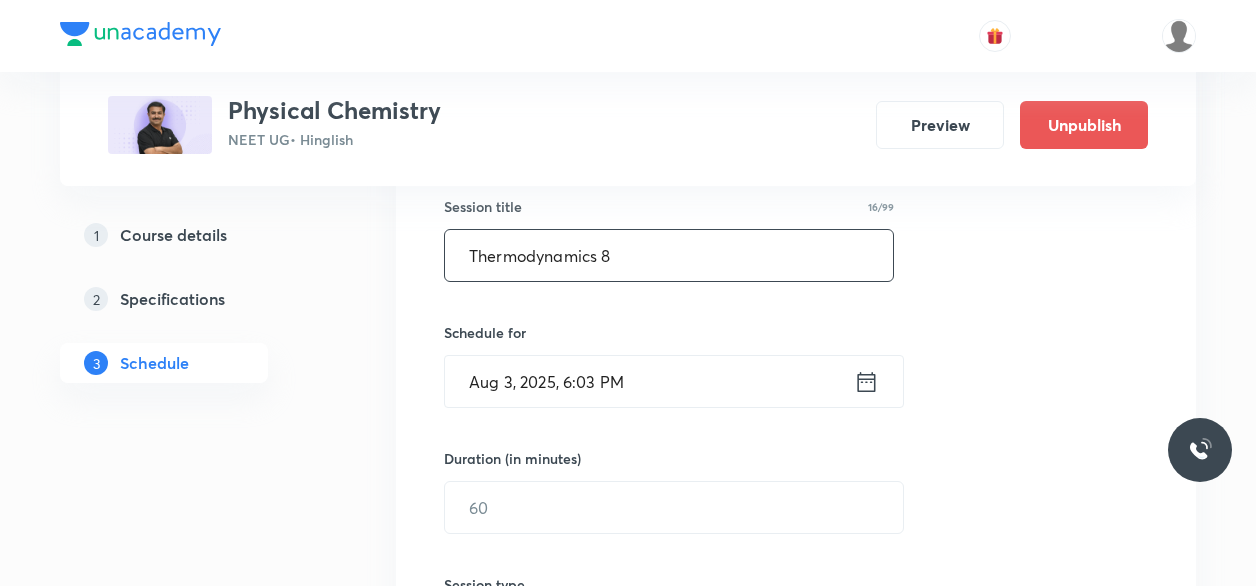 type on "Thermodynamics 8" 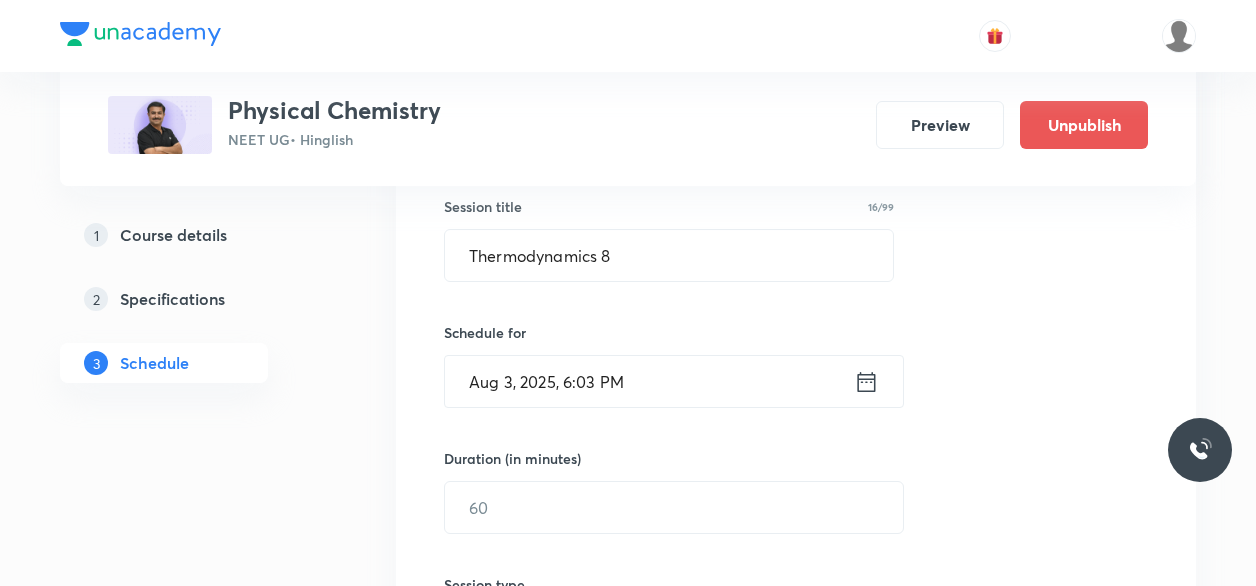 click on "Aug 3, 2025, 6:03 PM" at bounding box center (649, 381) 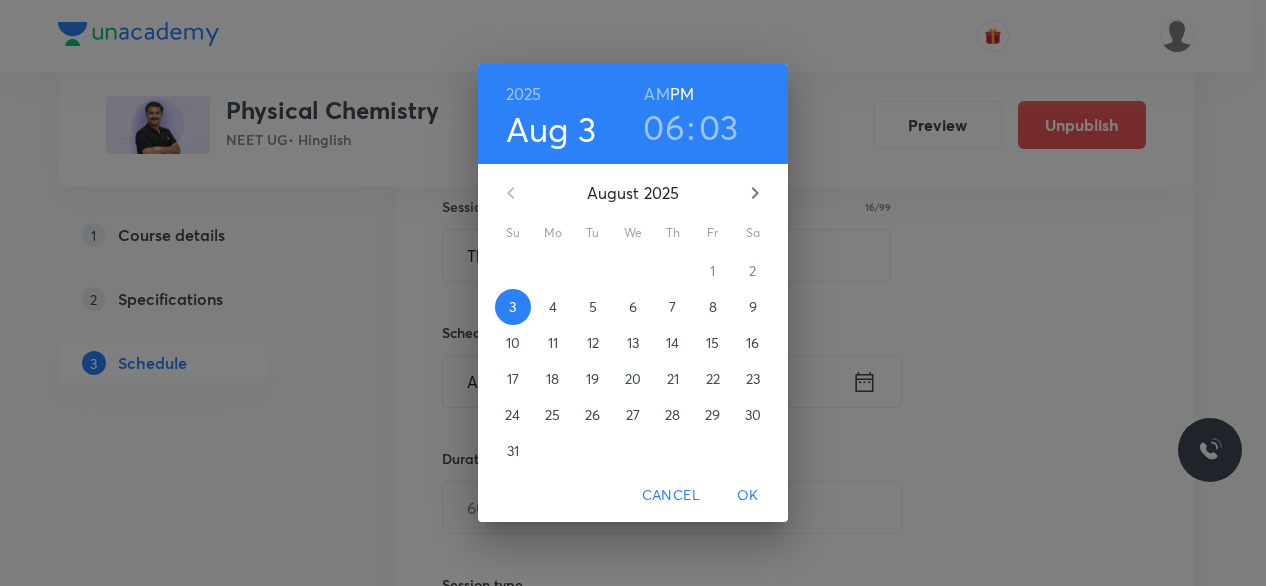 click on "5" at bounding box center (593, 307) 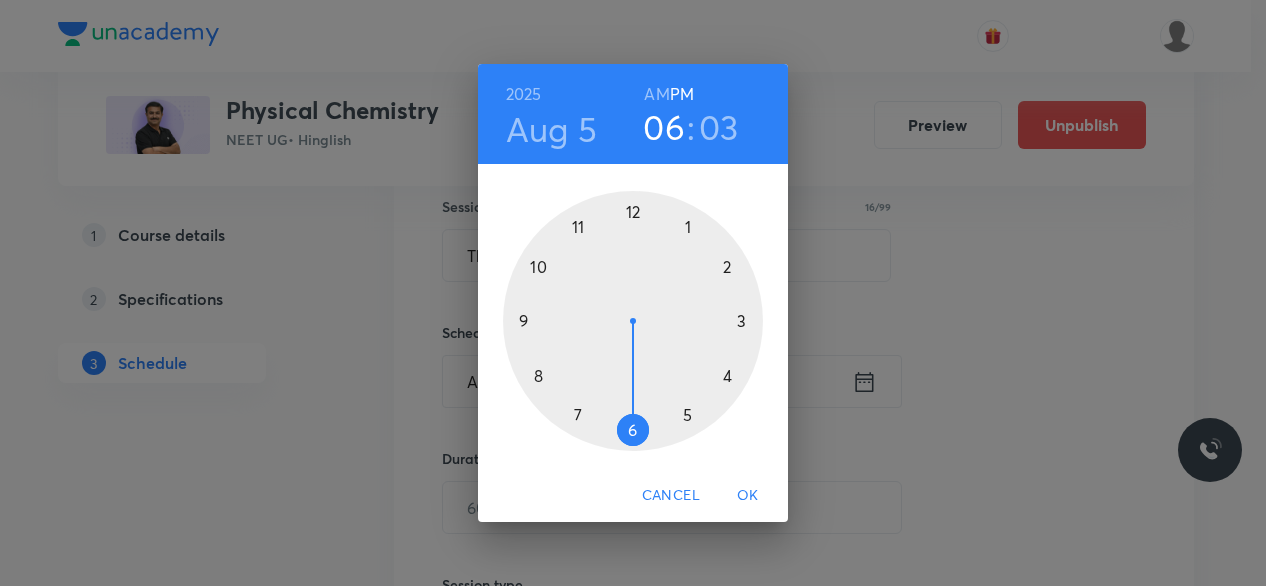 click on "AM" at bounding box center (656, 94) 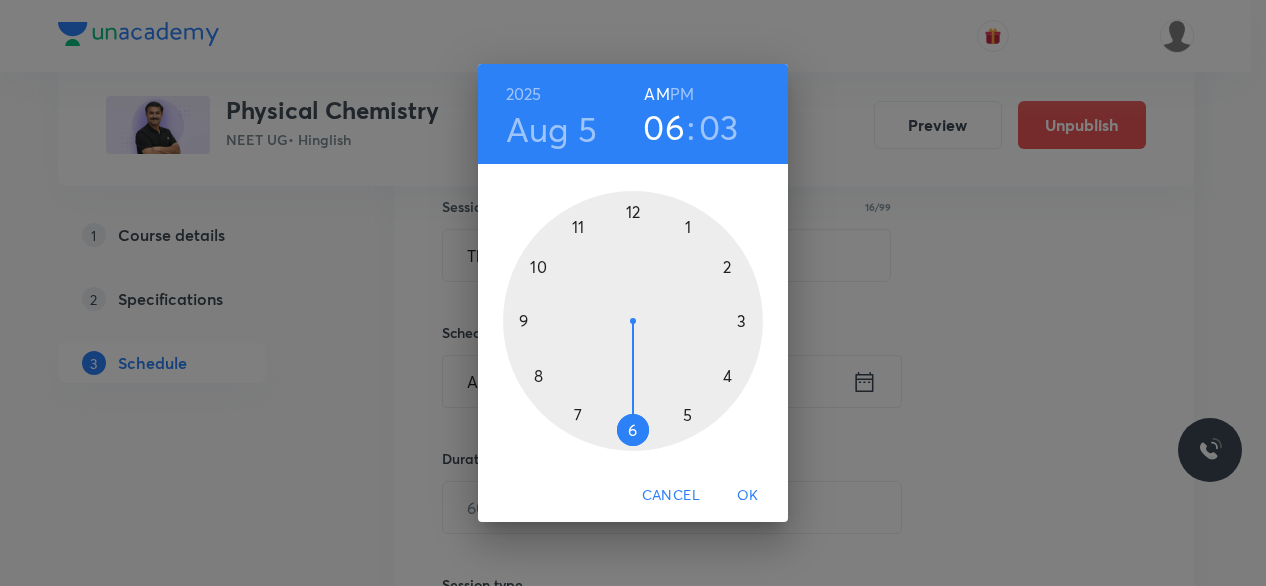 click at bounding box center [633, 321] 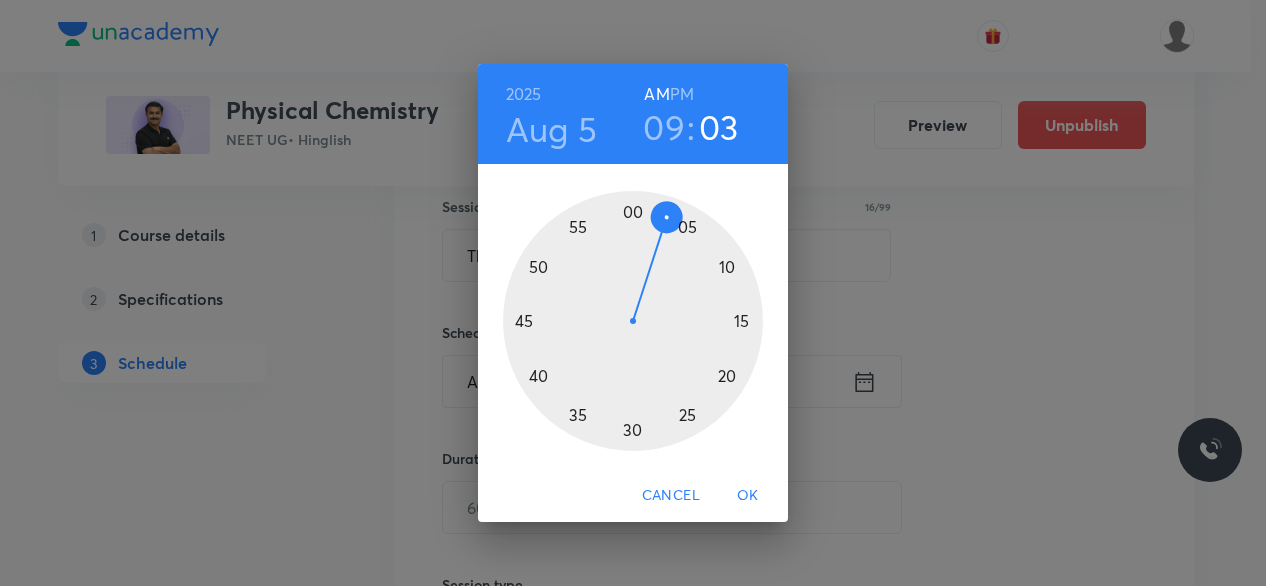 click at bounding box center [633, 321] 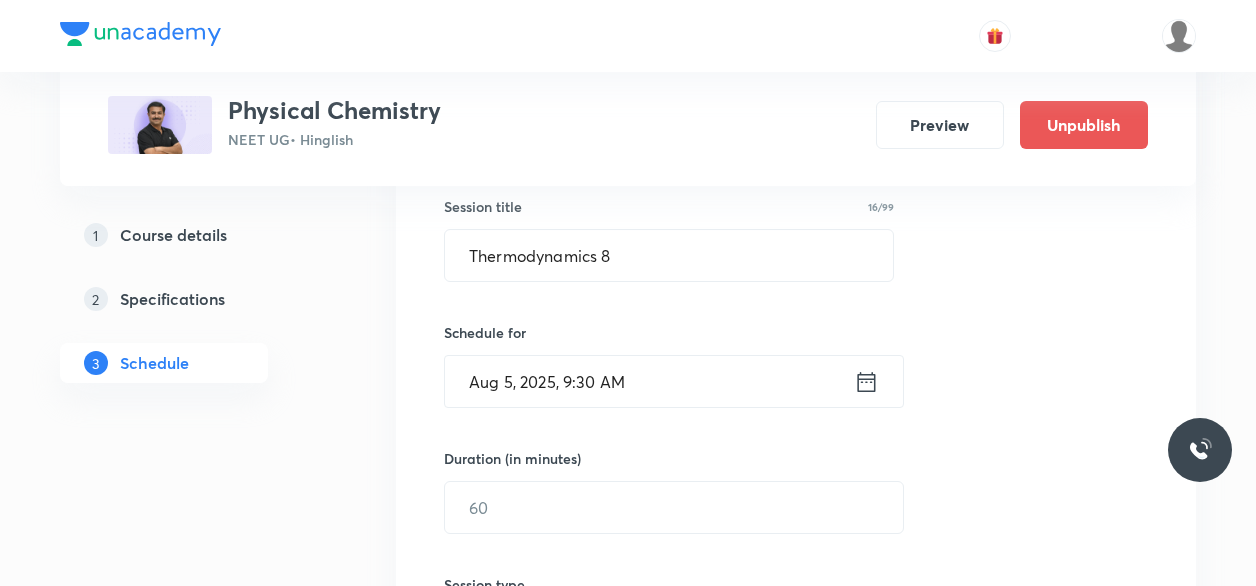scroll, scrollTop: 545, scrollLeft: 0, axis: vertical 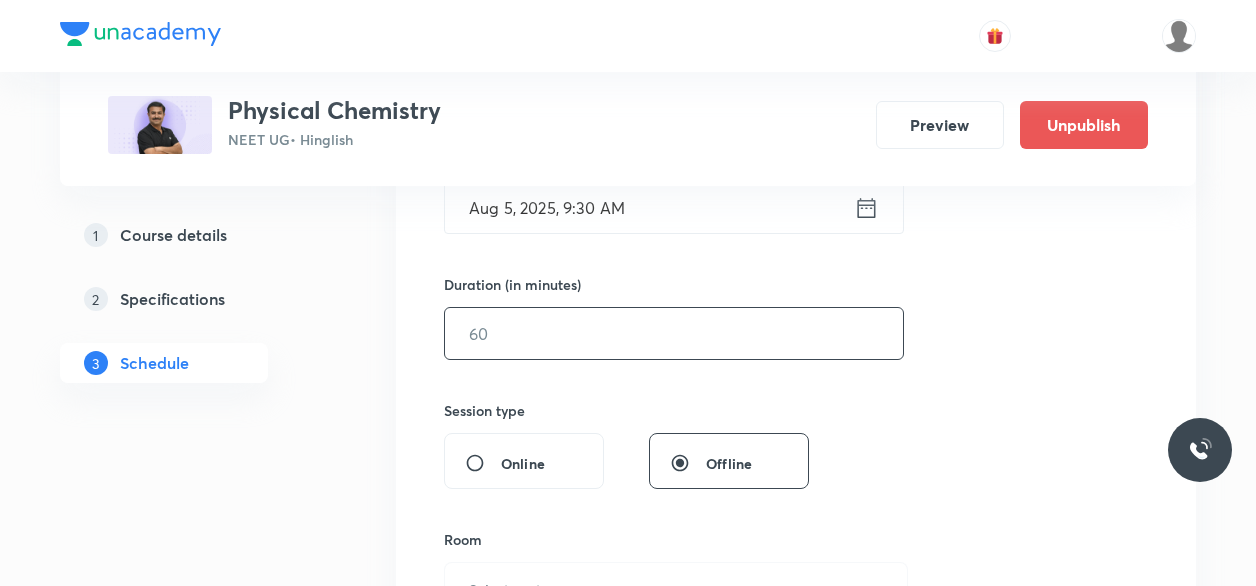 click at bounding box center (674, 333) 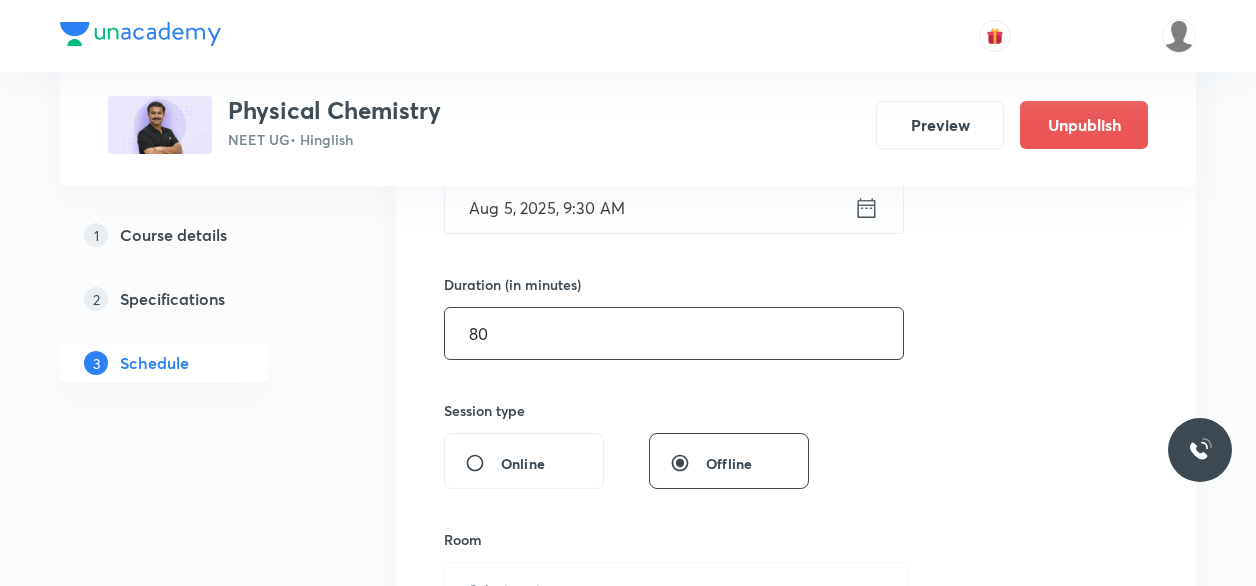 scroll, scrollTop: 696, scrollLeft: 0, axis: vertical 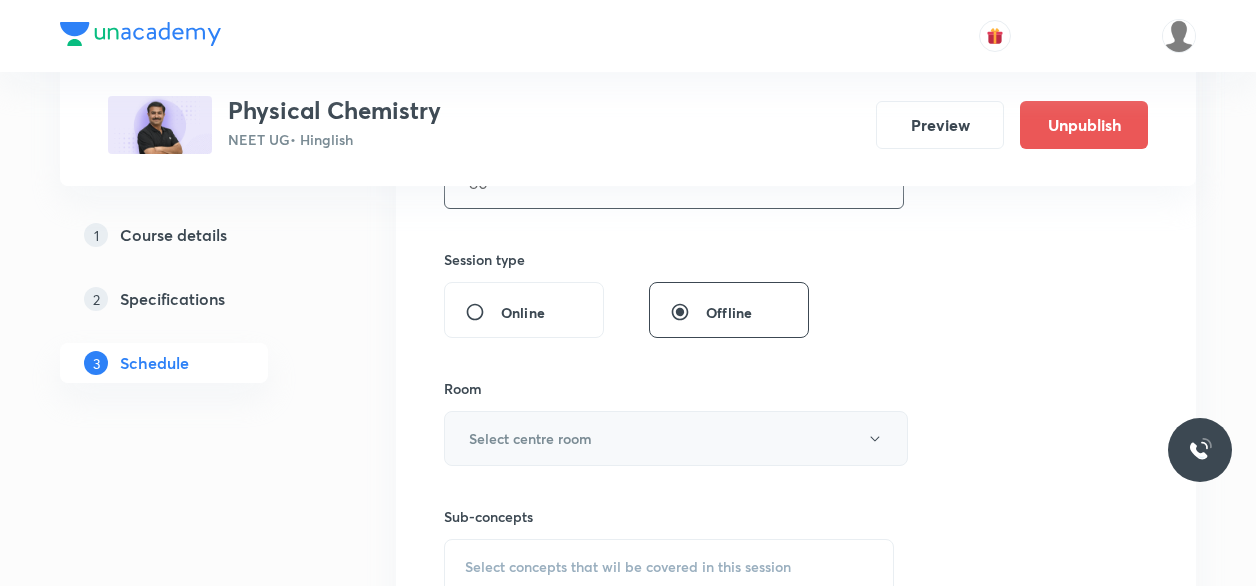 type on "80" 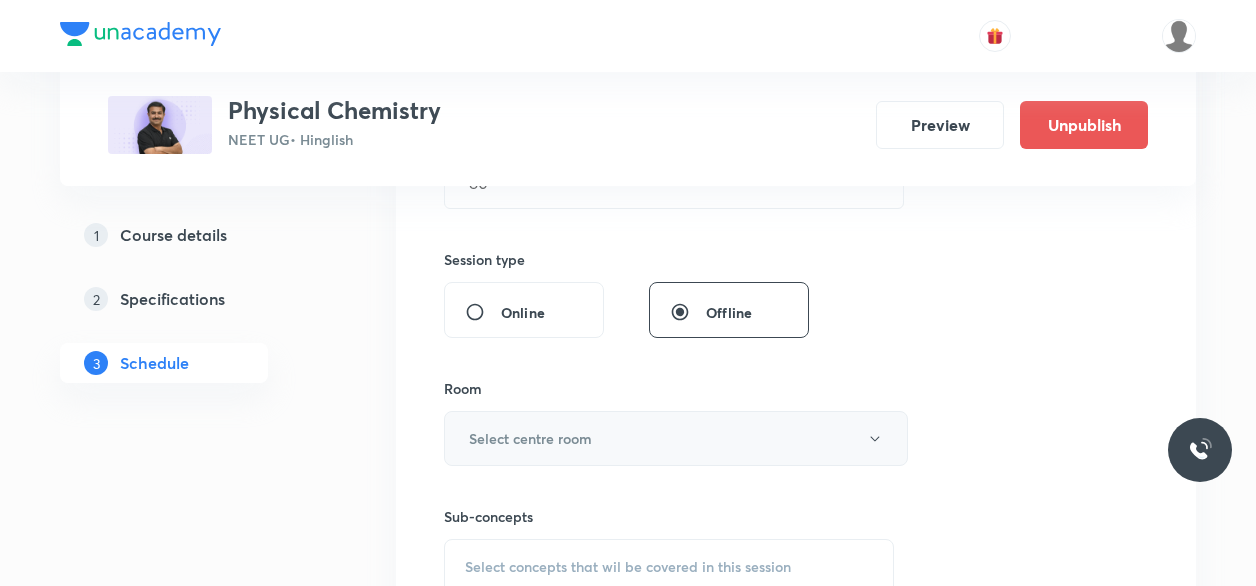 click on "Select centre room" at bounding box center [676, 438] 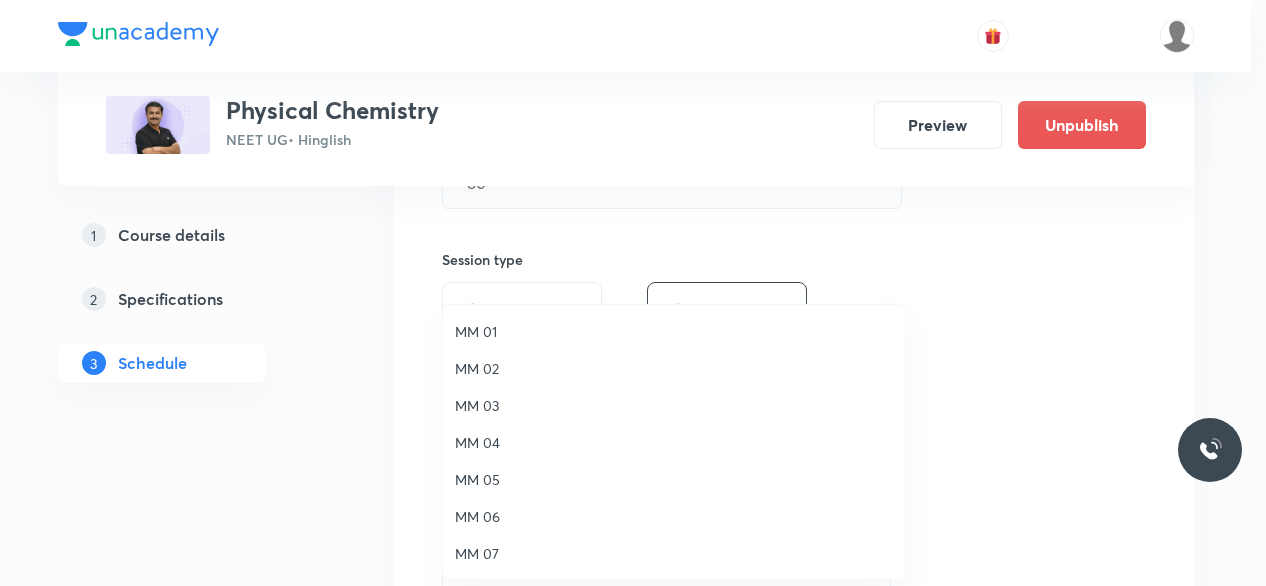 click on "MM 02" at bounding box center [674, 368] 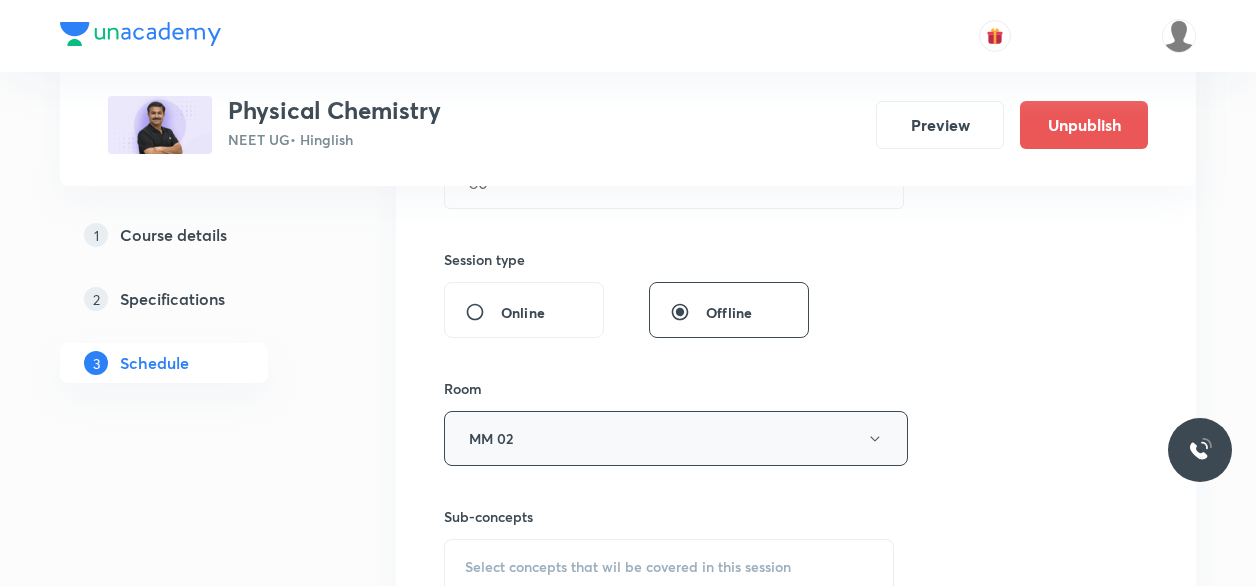 scroll, scrollTop: 828, scrollLeft: 0, axis: vertical 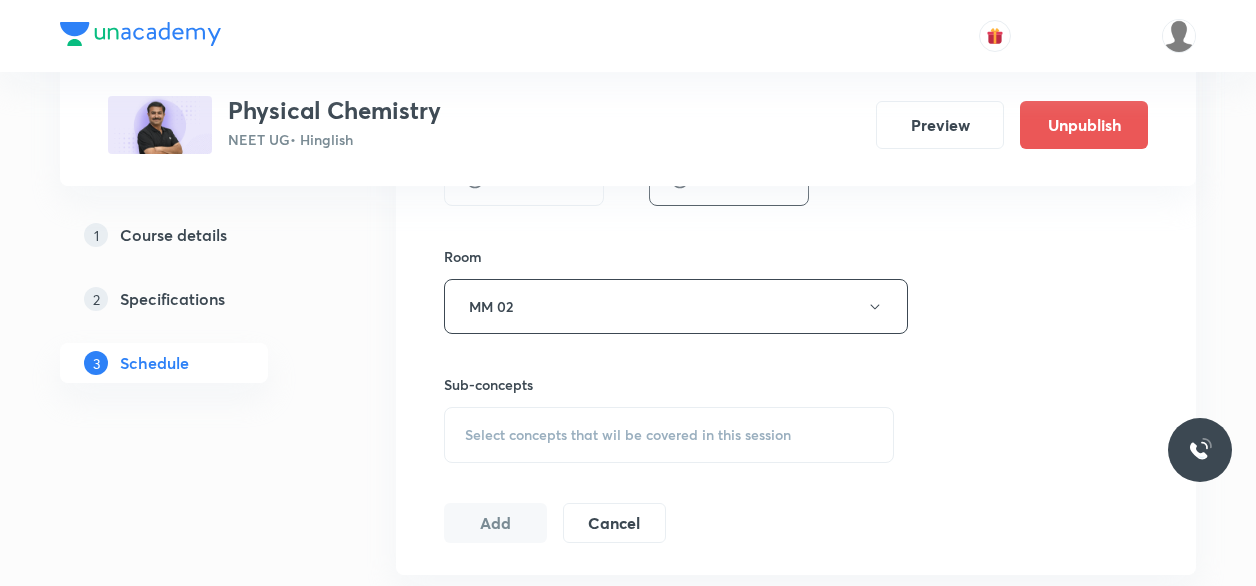 click on "Select concepts that wil be covered in this session" at bounding box center [669, 435] 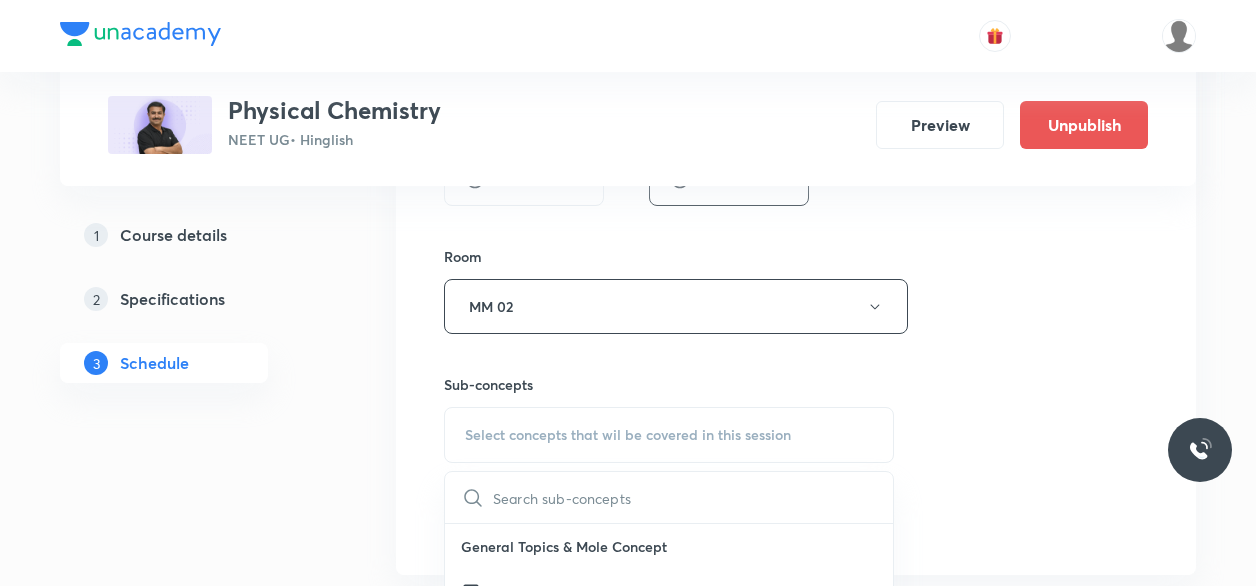 scroll, scrollTop: 934, scrollLeft: 0, axis: vertical 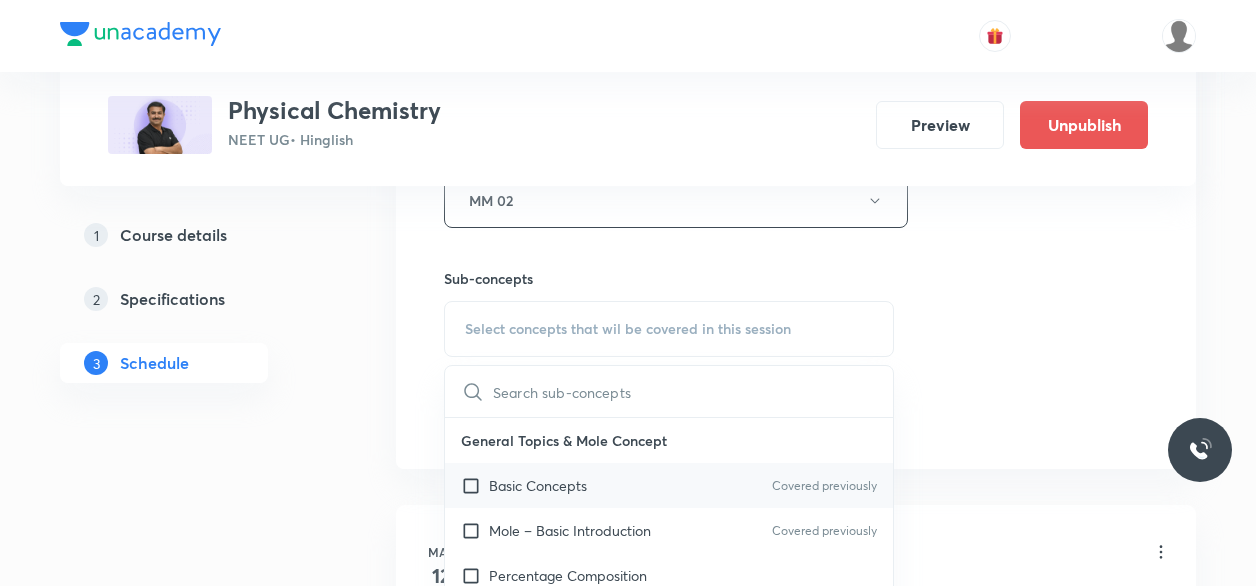 click on "Basic Concepts" at bounding box center [538, 485] 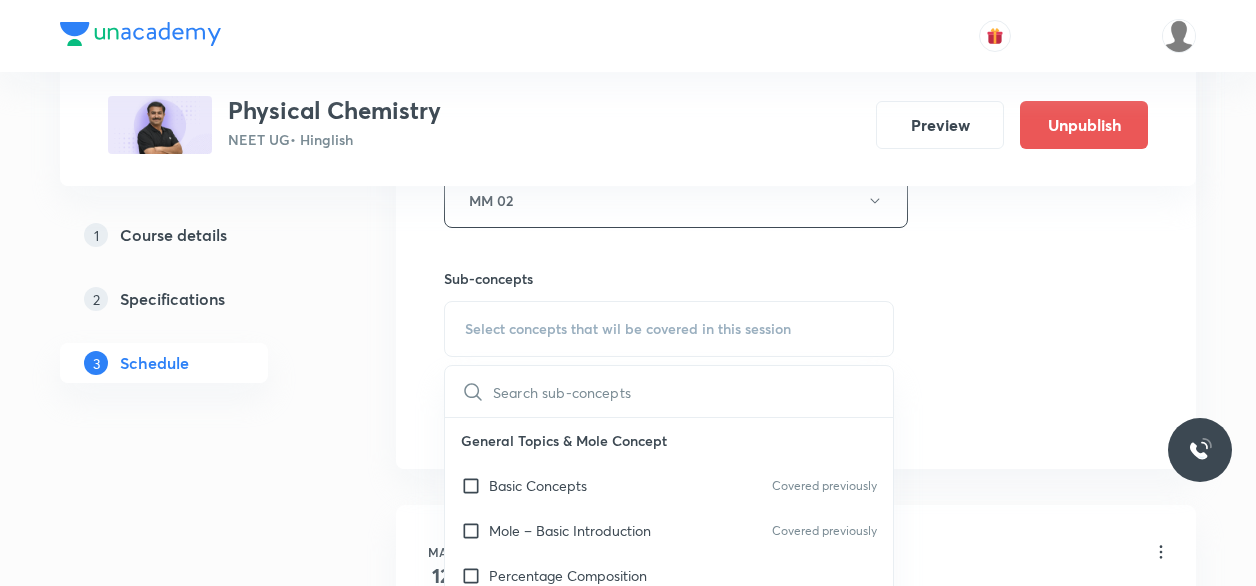checkbox on "true" 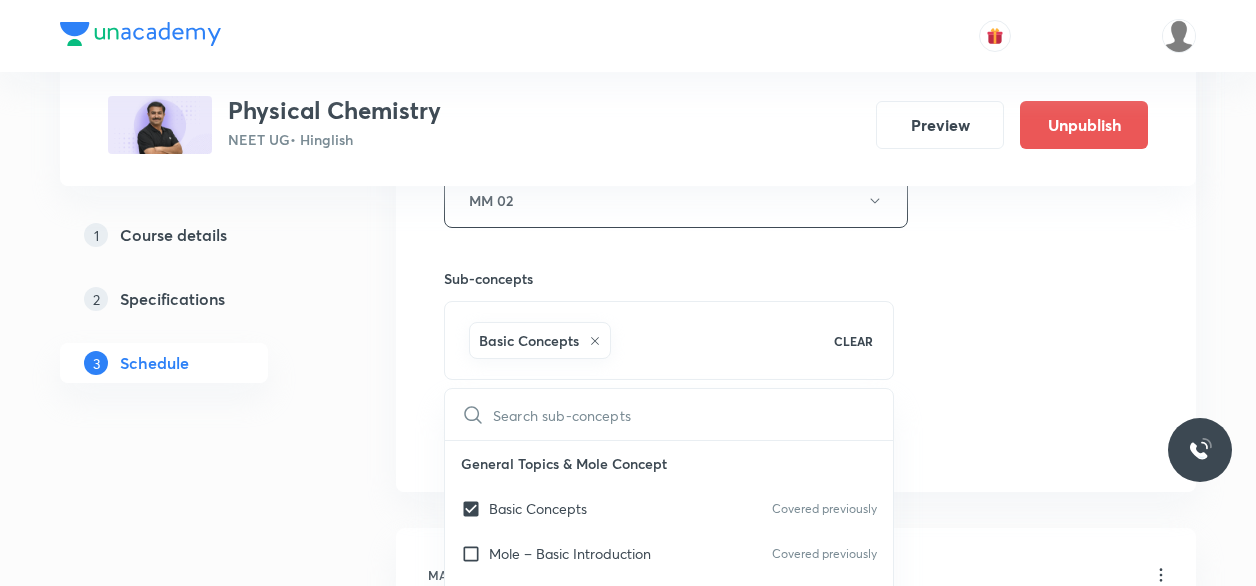 click on "Session  48 Live class Session title 16/99 Thermodynamics 8 ​ Schedule for Aug 5, 2025, 9:30 AM ​ Duration (in minutes) 80 ​   Session type Online Offline Room MM 02 Sub-concepts Basic Concepts CLEAR ​ General Topics & Mole Concept Basic Concepts Covered previously Mole – Basic Introduction Covered previously Percentage Composition Stoichiometry Principle of Atom Conservation (POAC) Relation between Stoichiometric Quantities Application of Mole Concept: Gravimetric Analysis Electronic Configuration Of Atoms (Hund's rule)  Quantum Numbers (Magnetic Quantum no.) Quantum Numbers(Pauli's Exclusion law) Mean Molar Mass or Molecular Mass Variation of Conductivity with Concentration Mechanism of Corrosion Atomic Structure Discovery Of Electron Some Prerequisites of Physics Discovery Of Protons And Neutrons Atomic Models Representation Of Atom With Electrons And Neutrons Nature of Waves Nature Of Electromagnetic Radiation Planck’S Quantum Theory Spectra-Continuous and Discontinuous Spectrum Spectrum Wave" at bounding box center (796, -21) 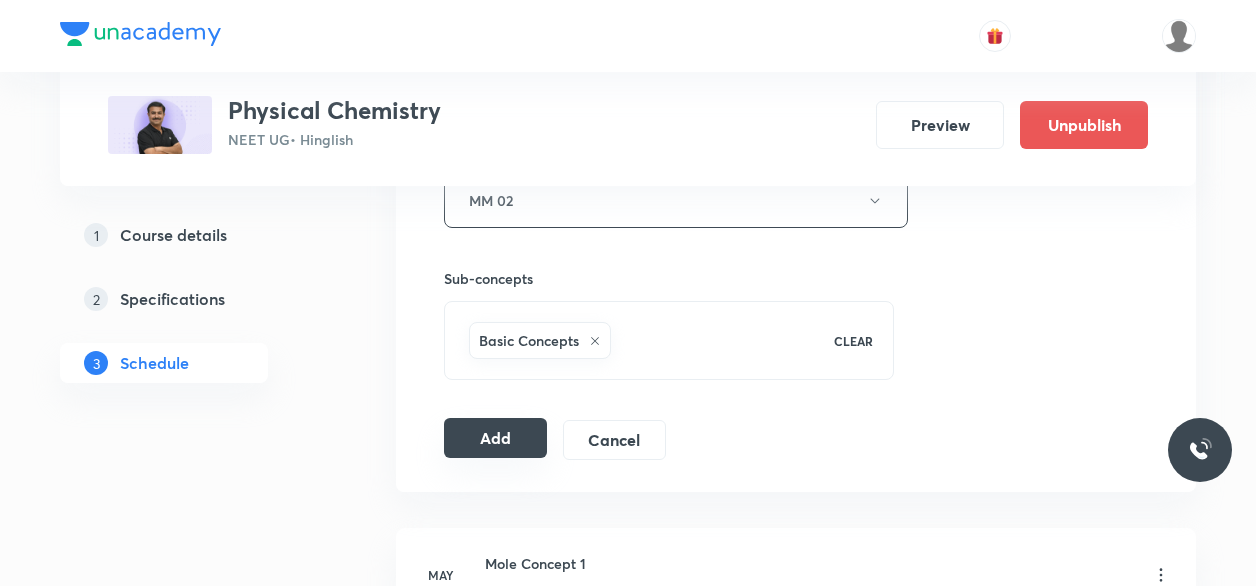 click on "Add" at bounding box center [495, 438] 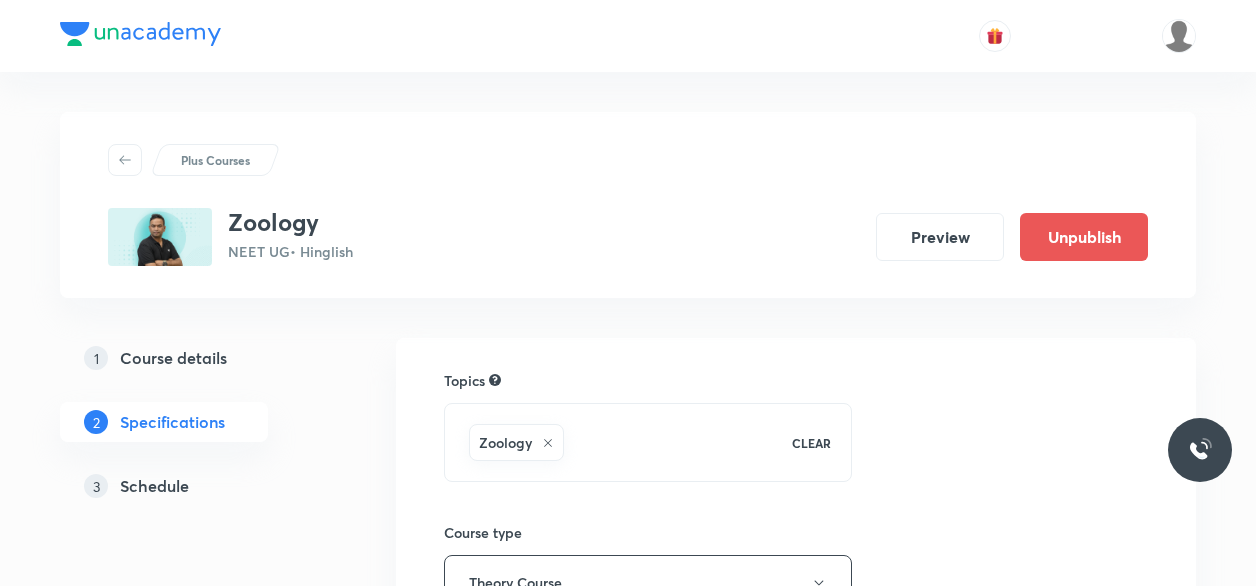 scroll, scrollTop: 0, scrollLeft: 0, axis: both 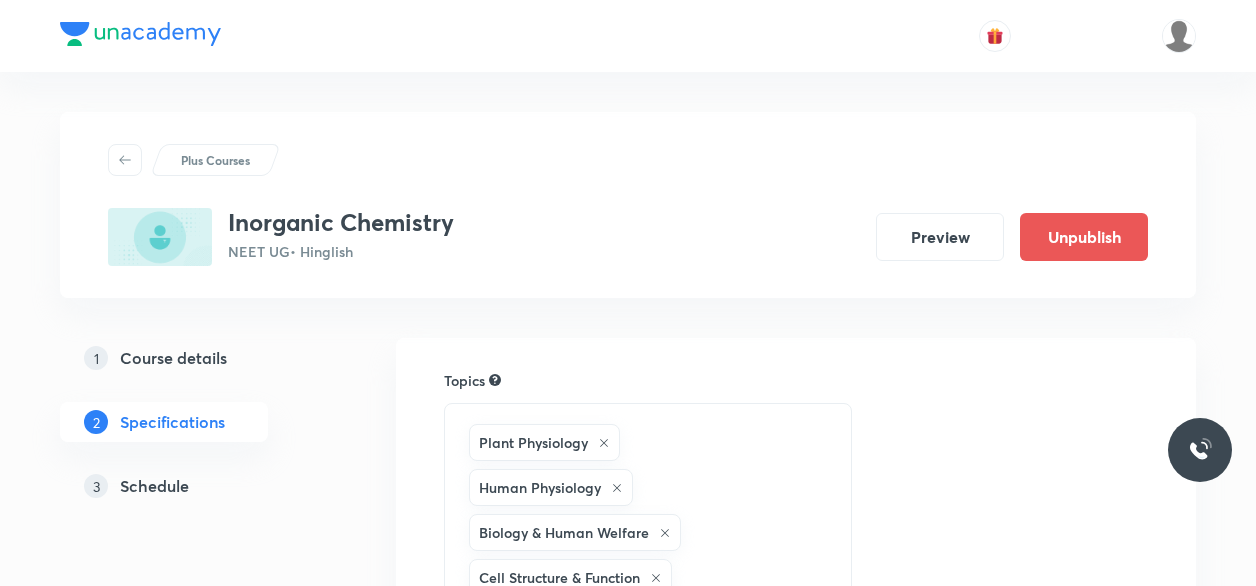 click on "Schedule" at bounding box center [154, 486] 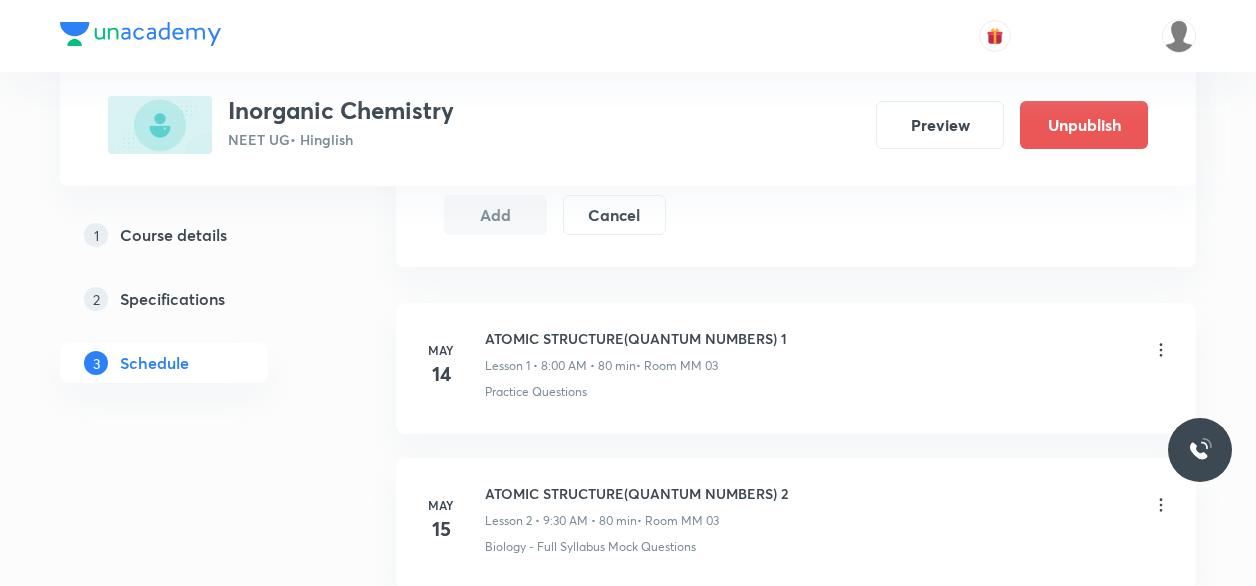 scroll, scrollTop: 1150, scrollLeft: 0, axis: vertical 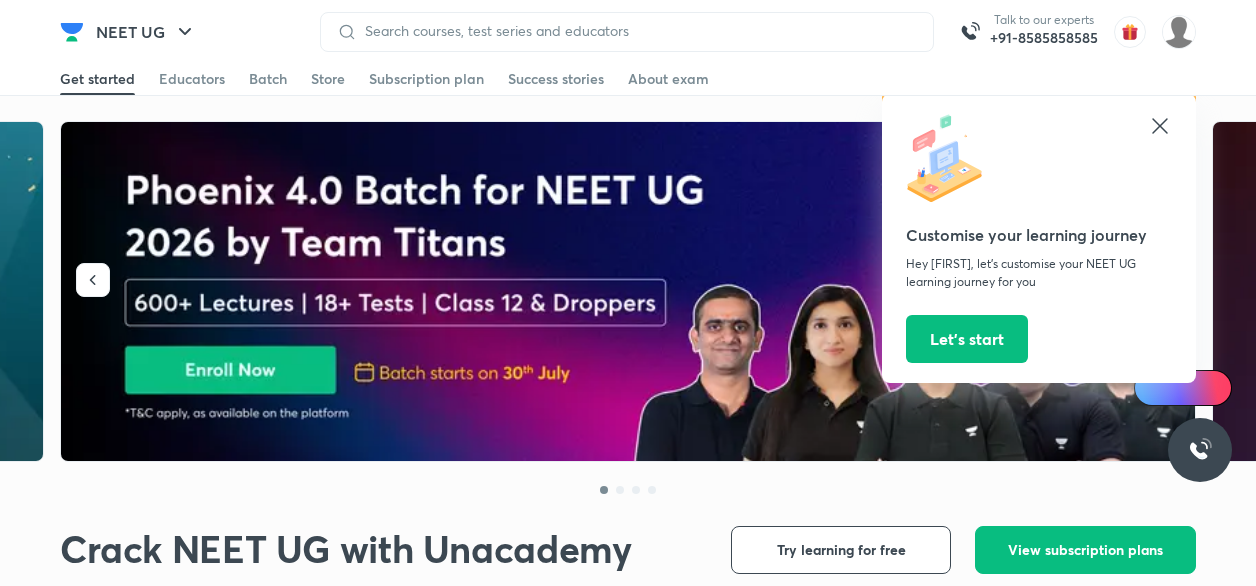 click 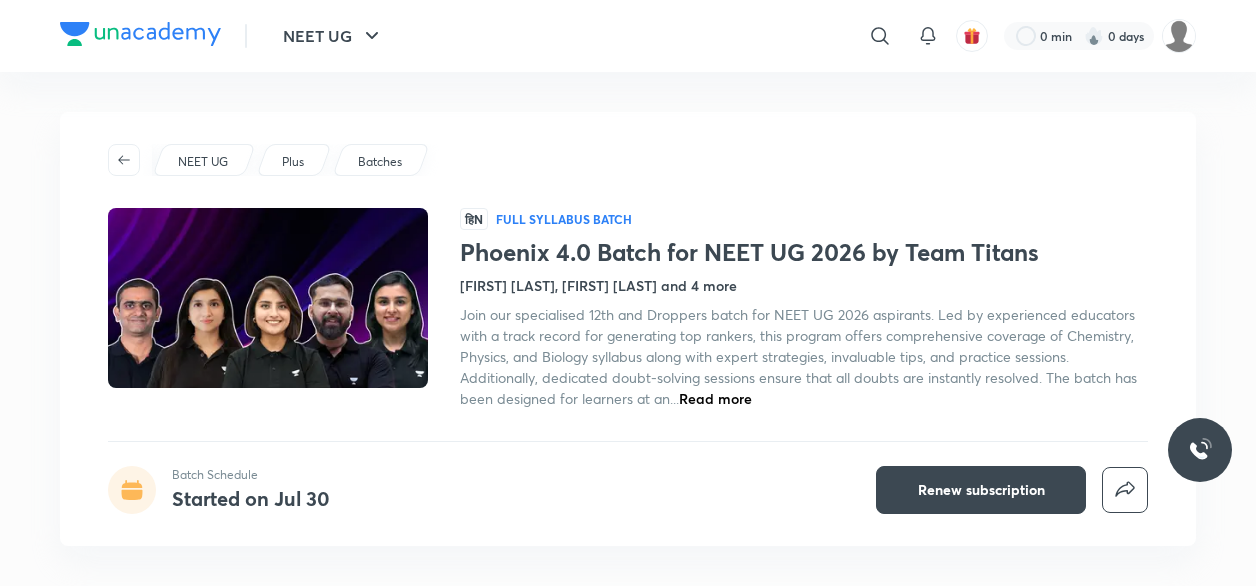 scroll, scrollTop: 0, scrollLeft: 0, axis: both 